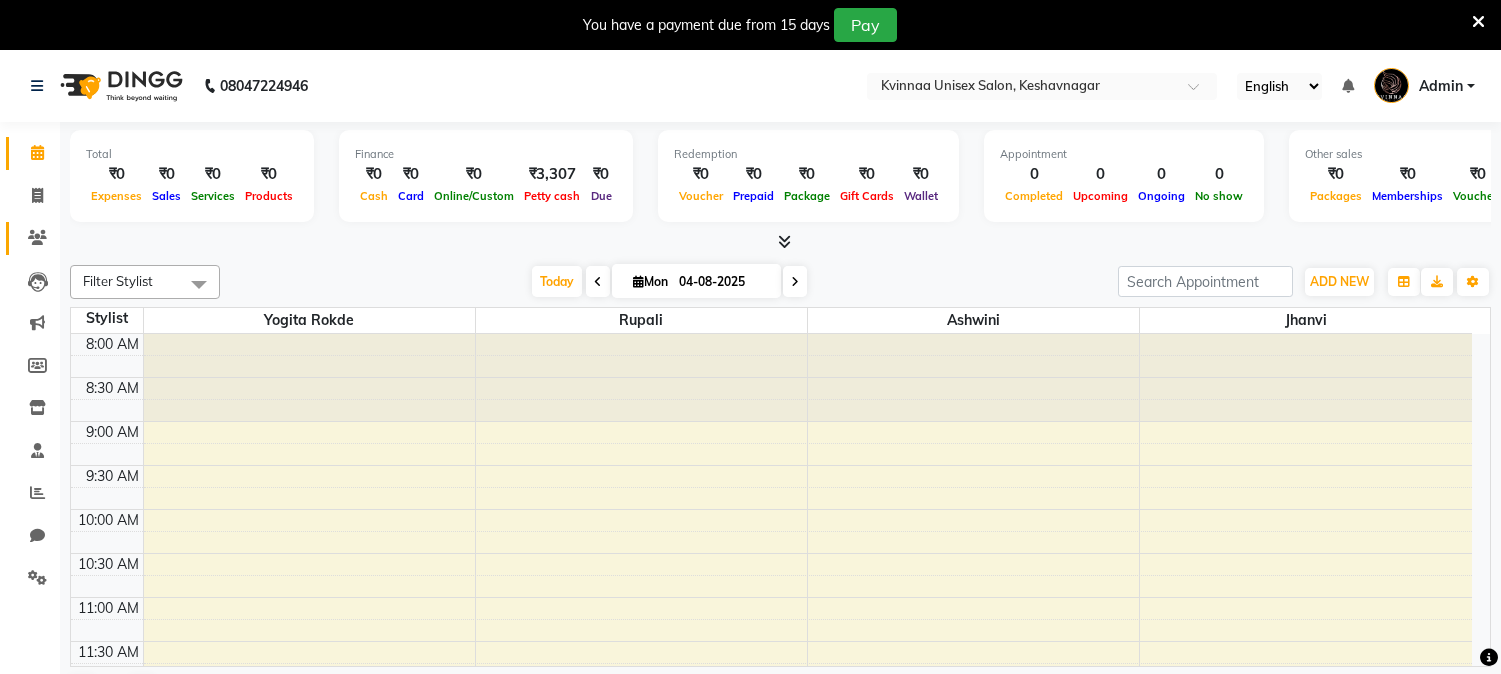 click 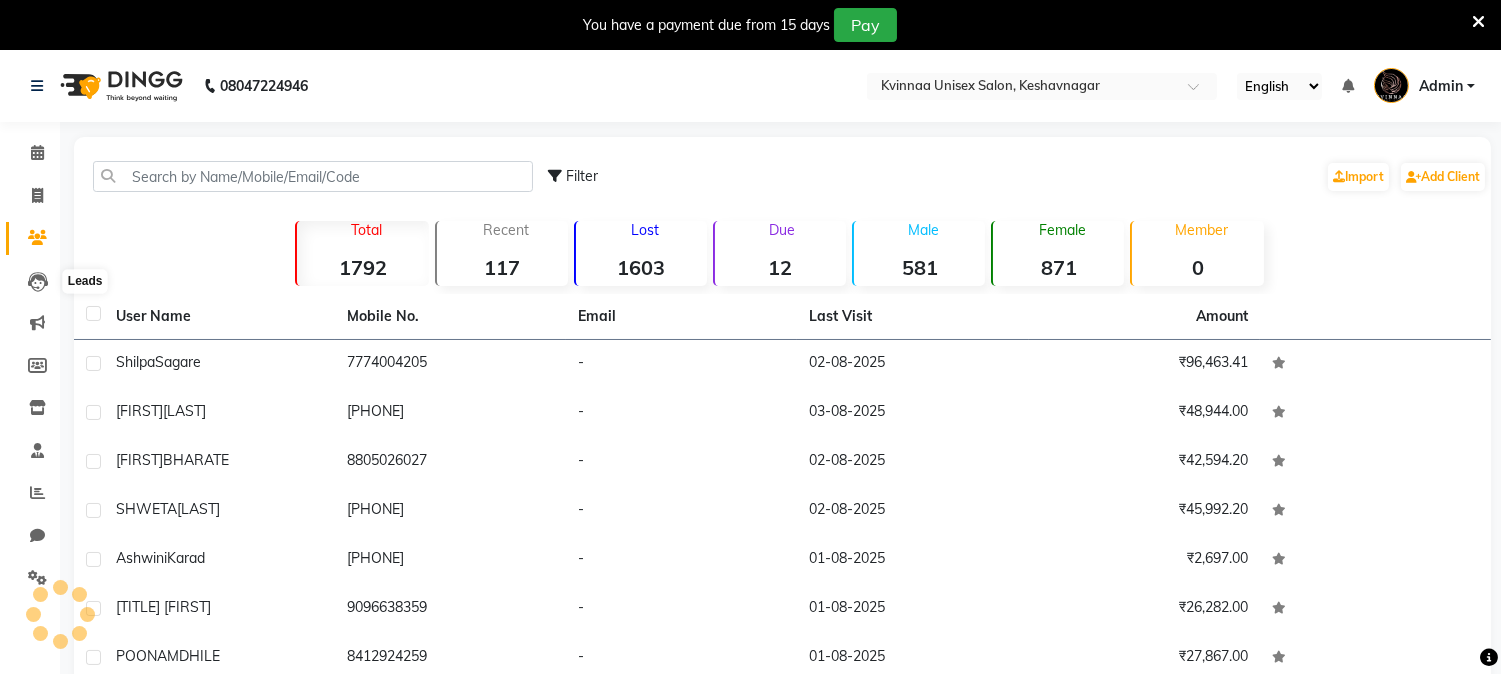 scroll, scrollTop: 0, scrollLeft: 0, axis: both 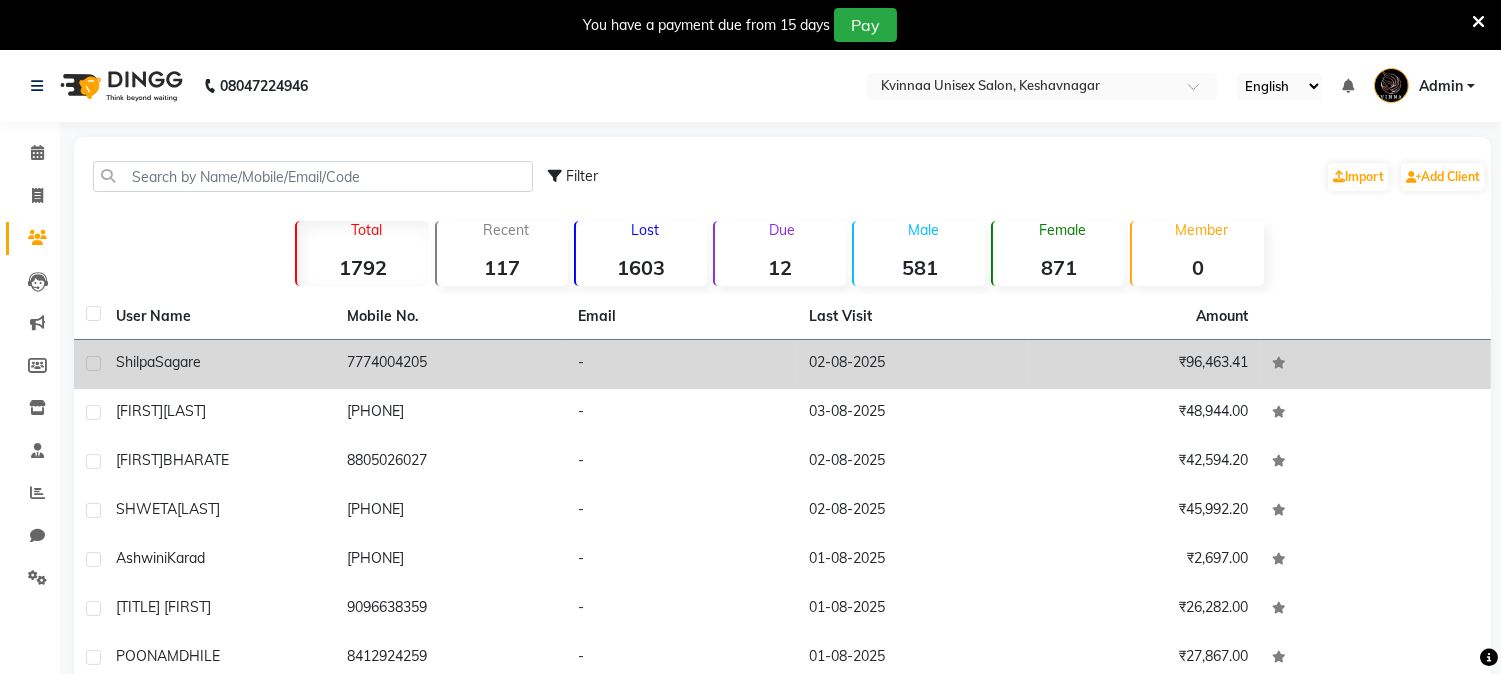 click on "7774004205" 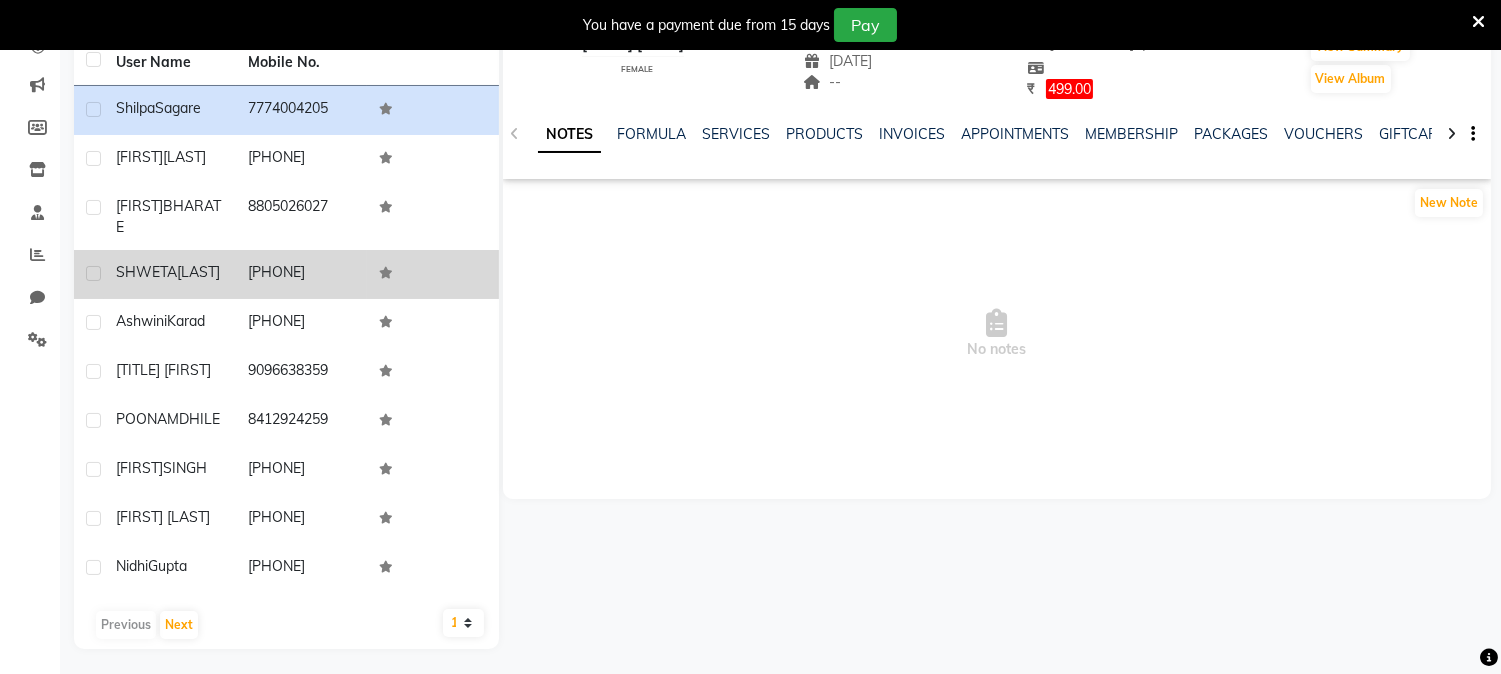 scroll, scrollTop: 242, scrollLeft: 0, axis: vertical 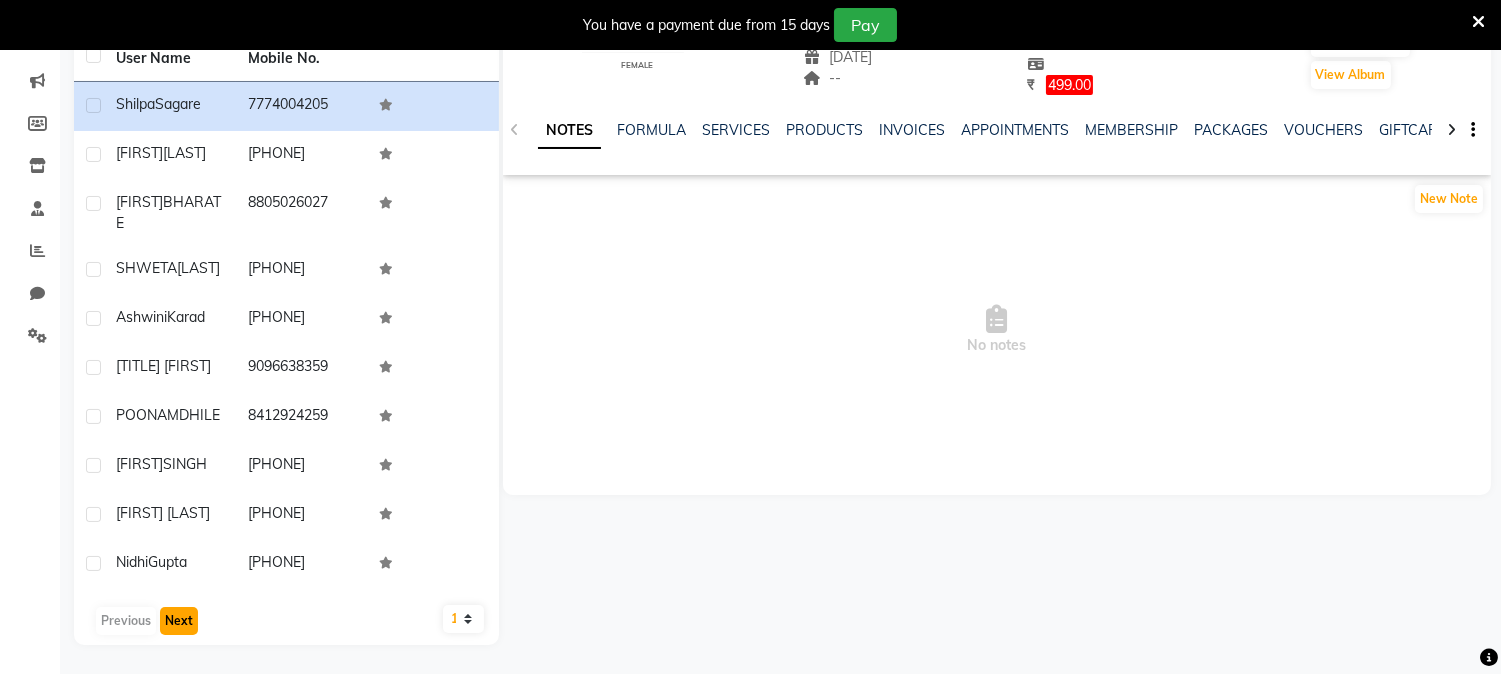 click on "Next" 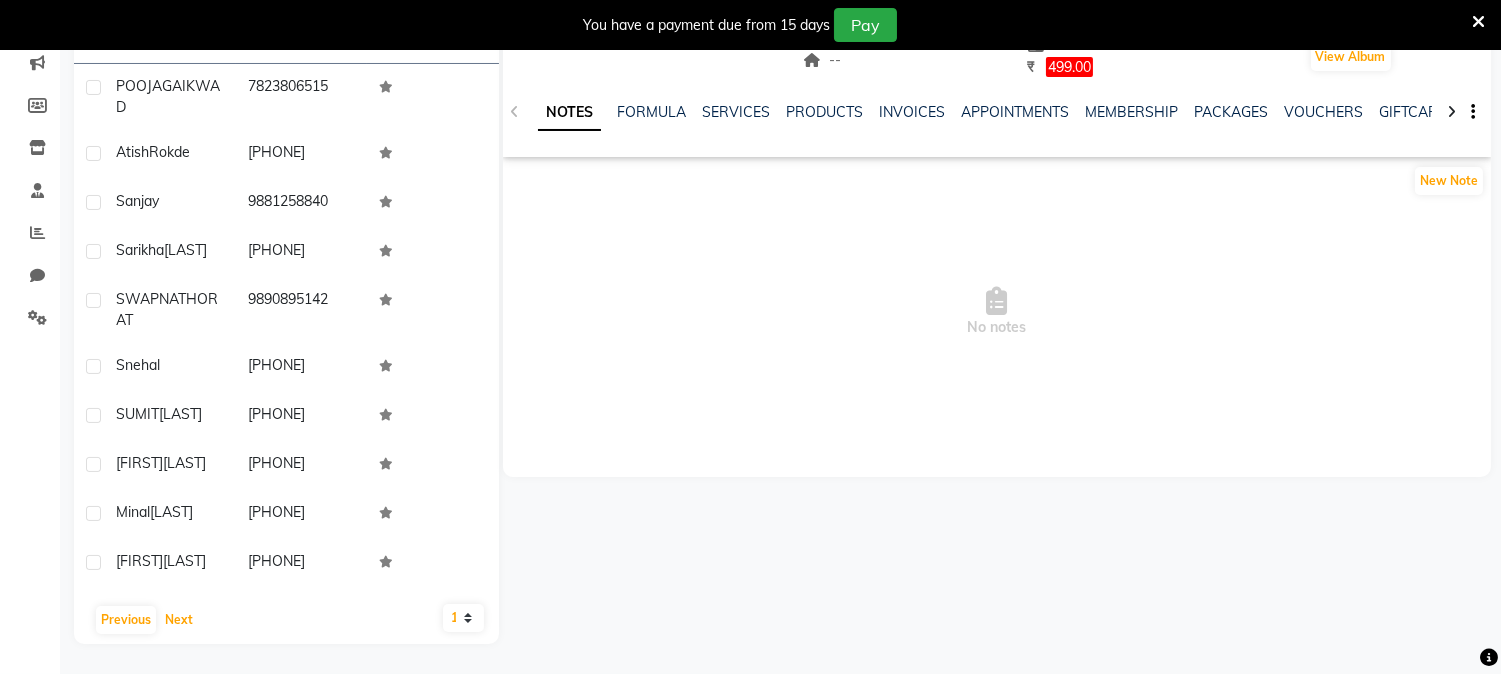 scroll, scrollTop: 276, scrollLeft: 0, axis: vertical 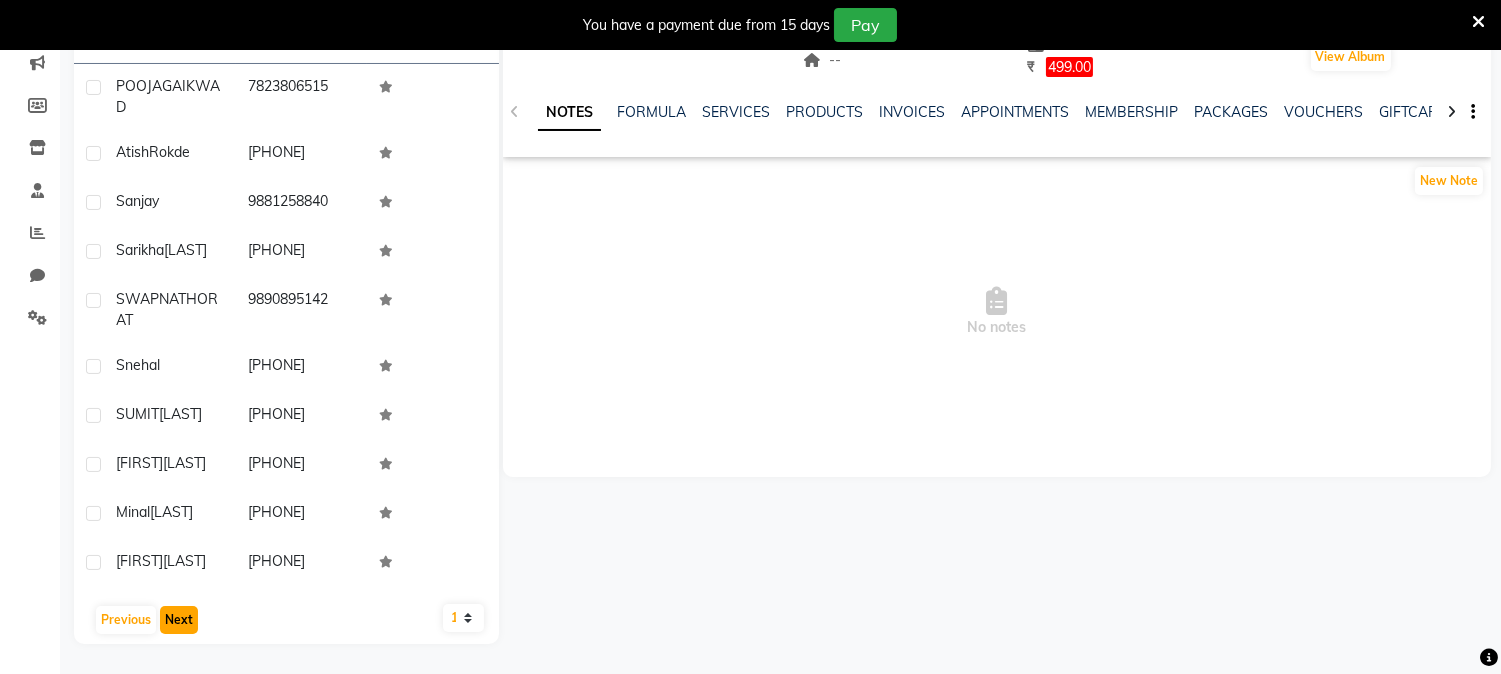 click on "Next" 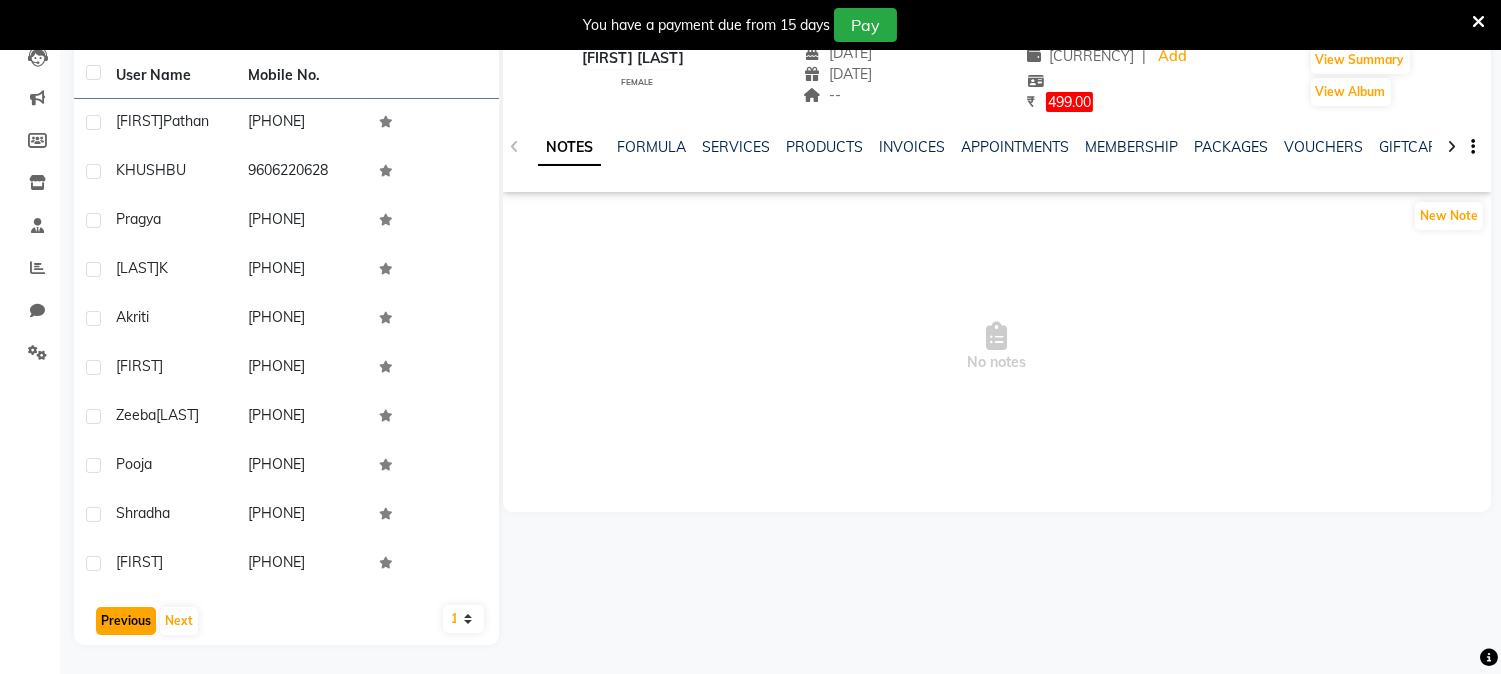 click on "Previous" 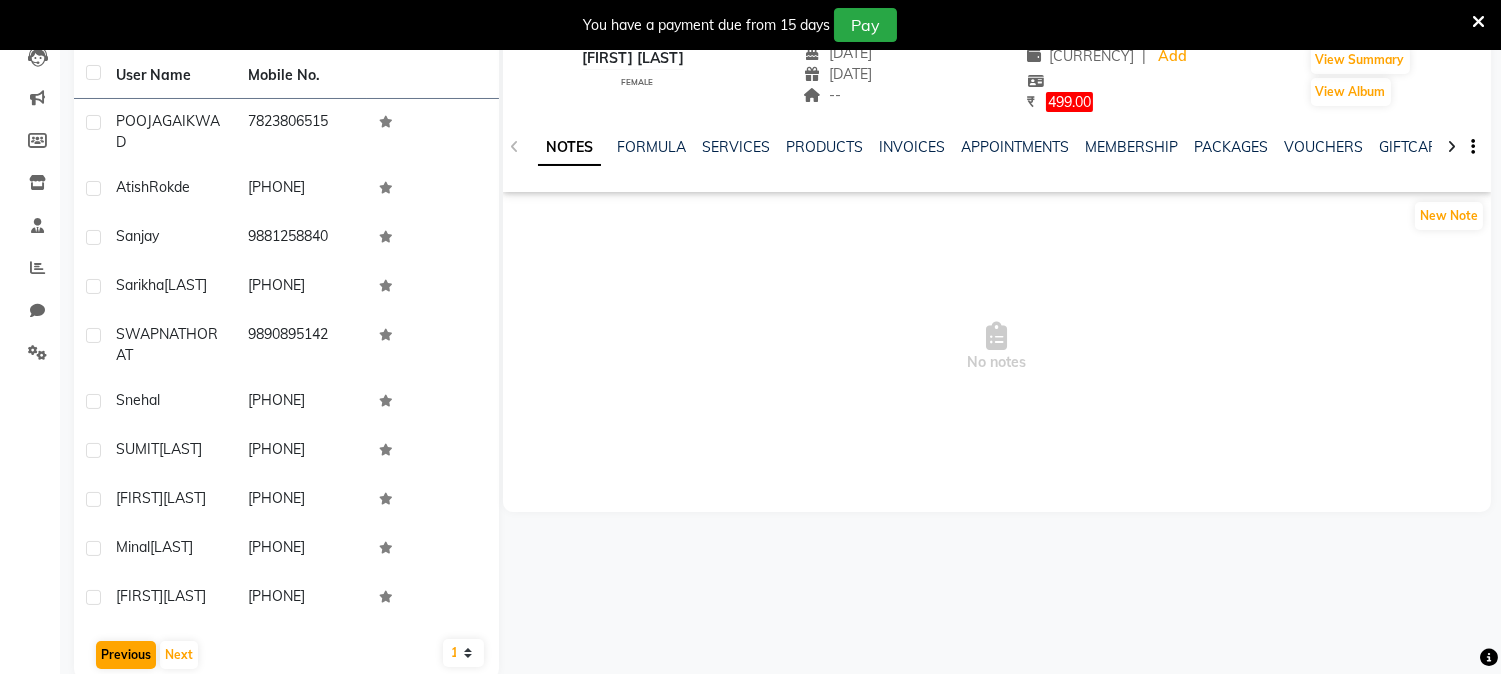click on "[FIRST] [LAST]" 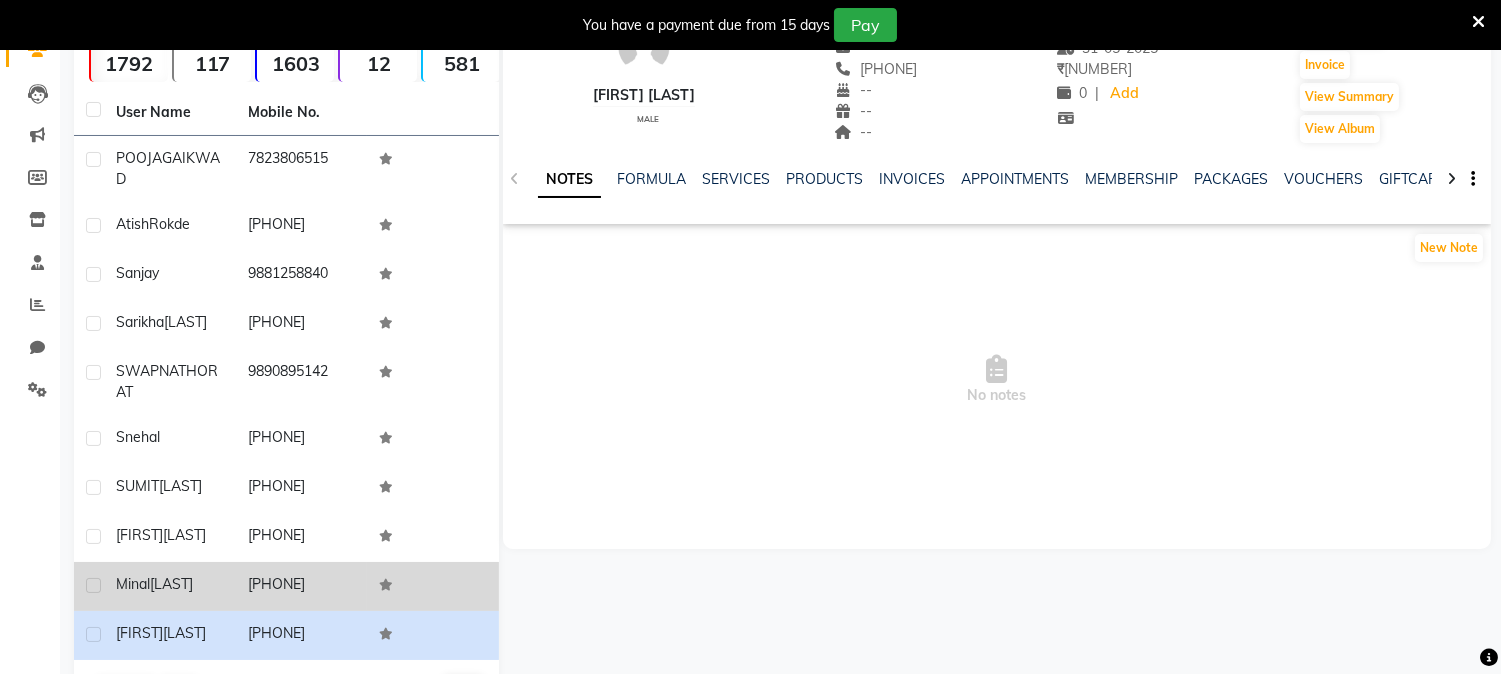 scroll, scrollTop: 54, scrollLeft: 0, axis: vertical 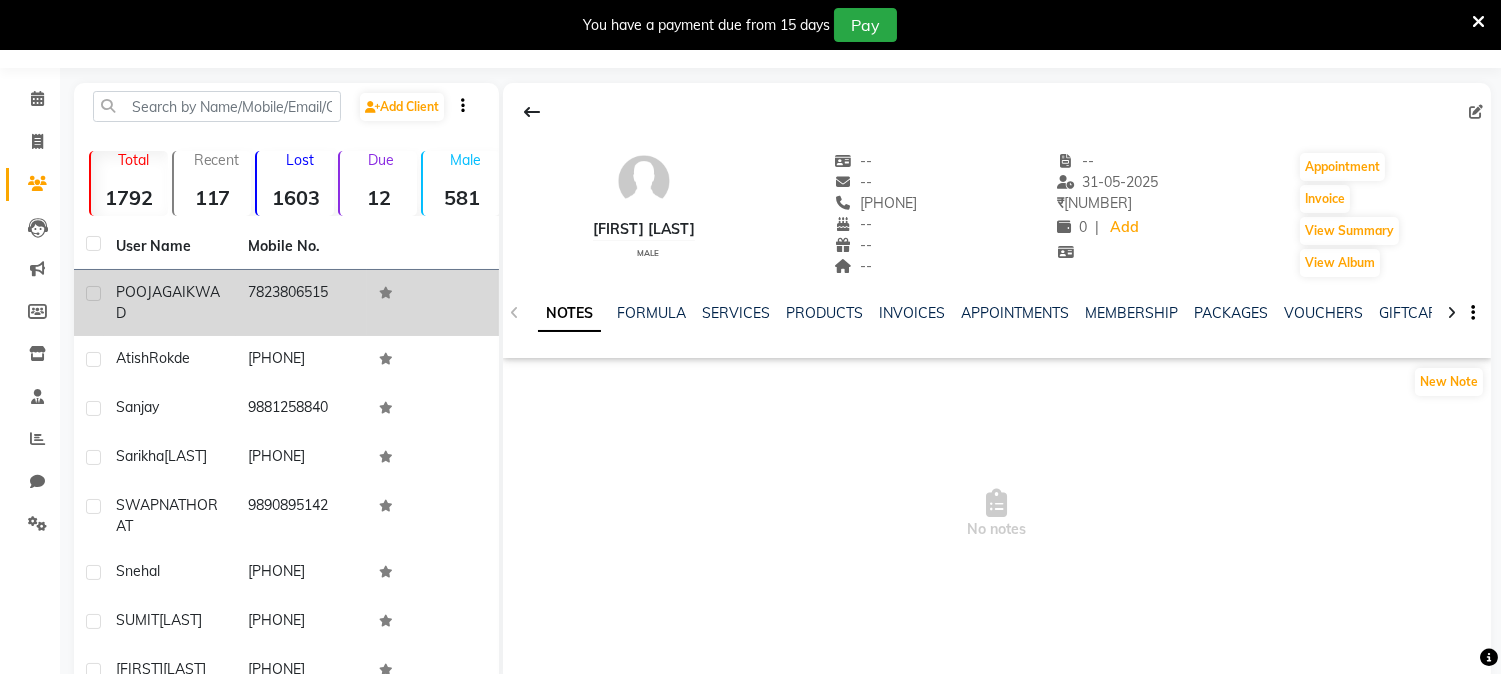 click on "7823806515" 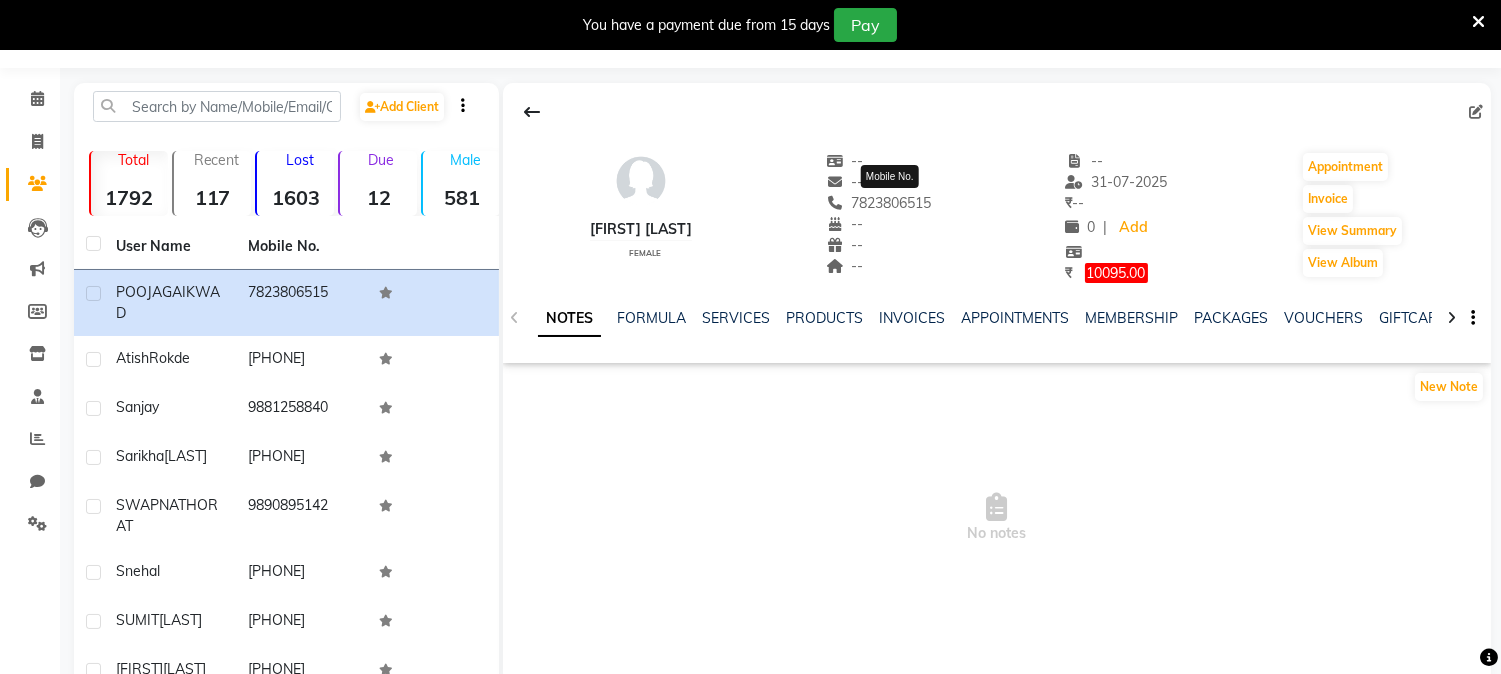 click on "7823806515" 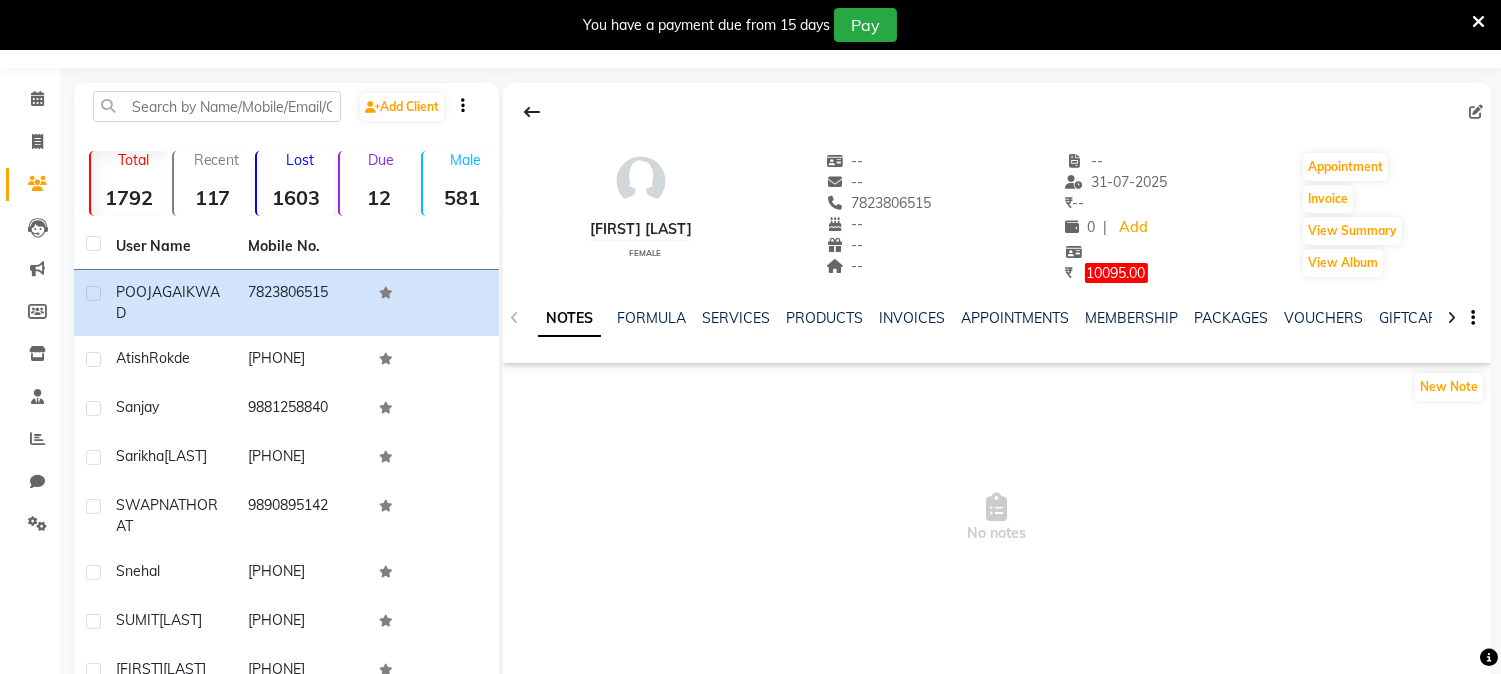 click on "7823806515" 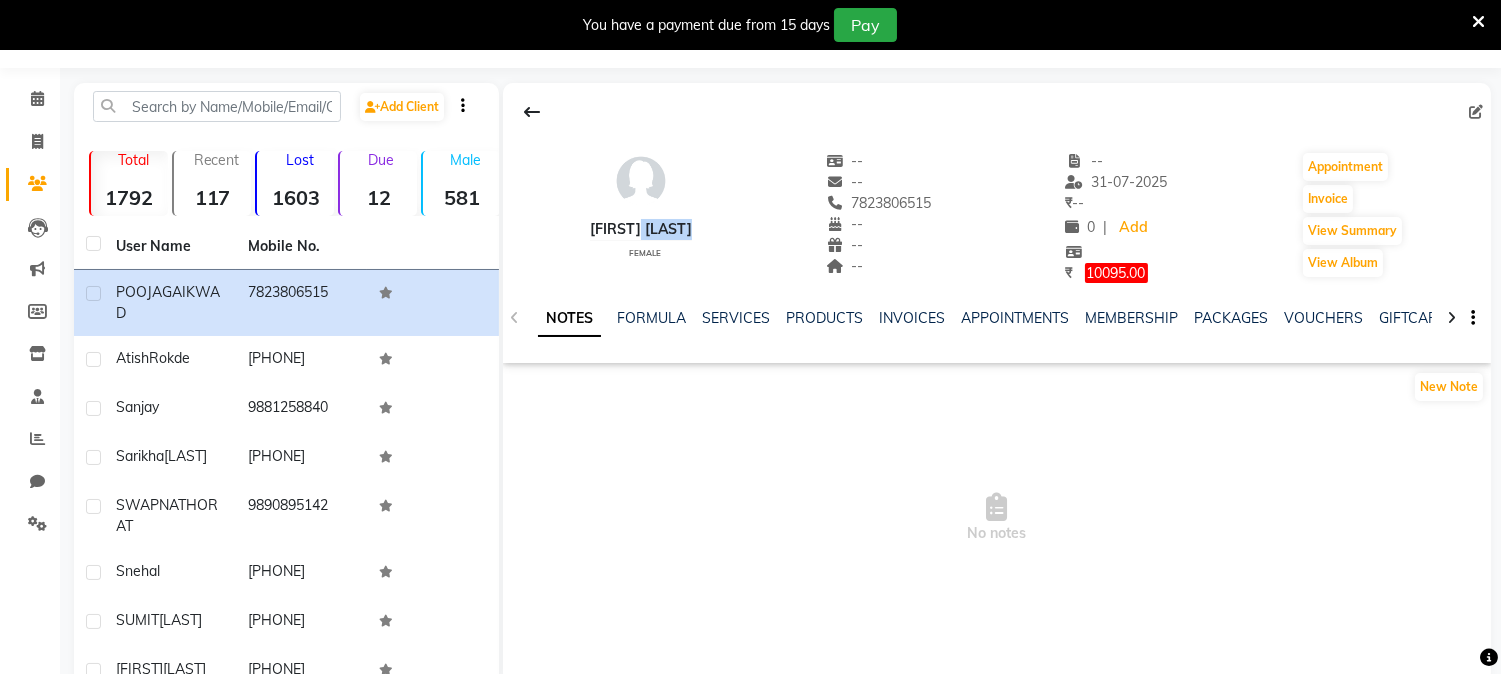 click on "[FIRST] [LAST]" 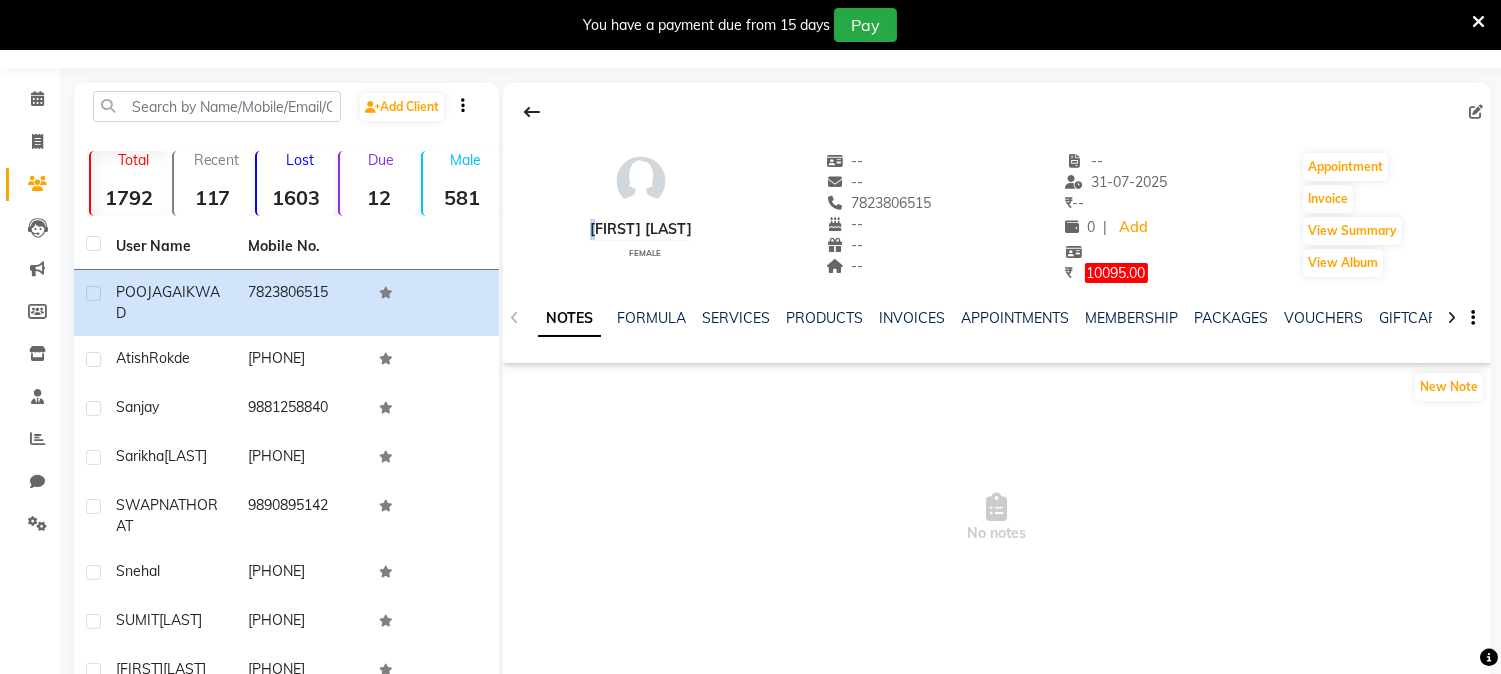 click on "[FIRST] [LAST]" 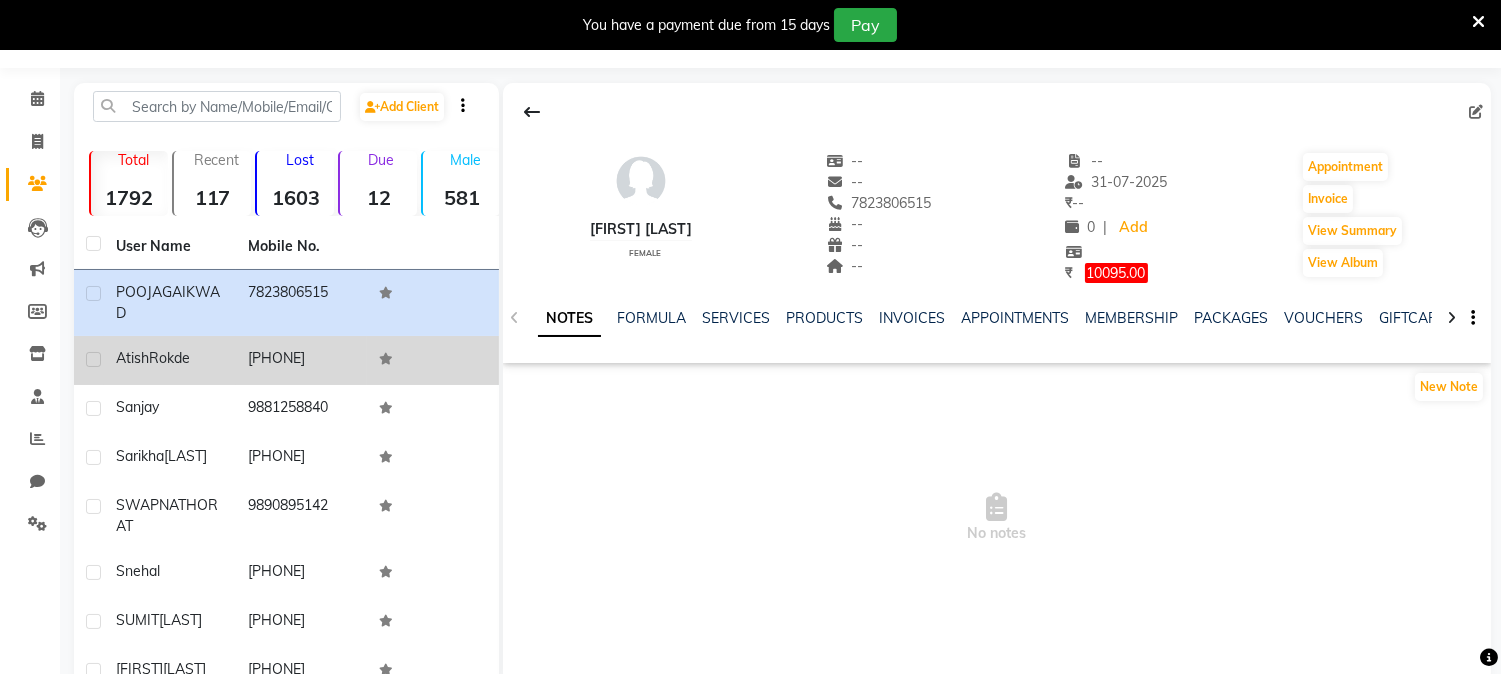 click on "[PHONE]" 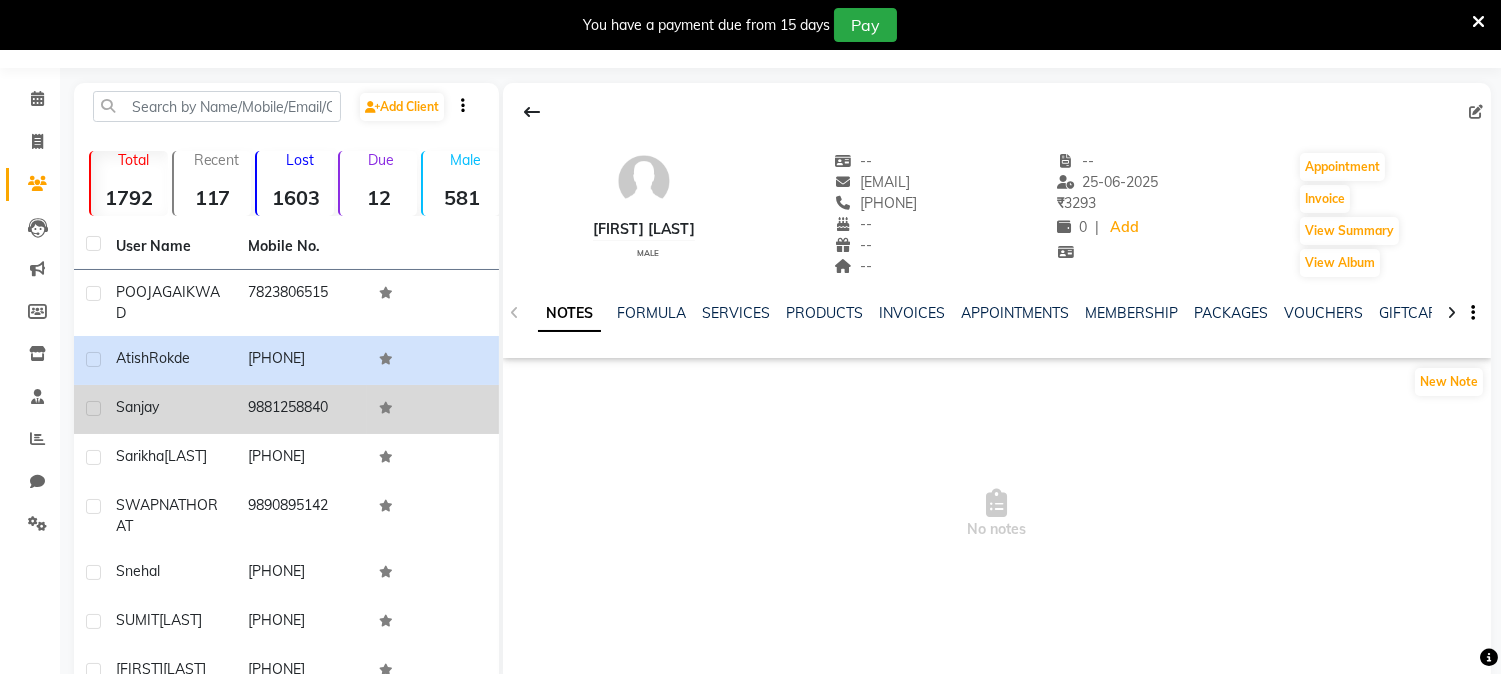 click on "9881258840" 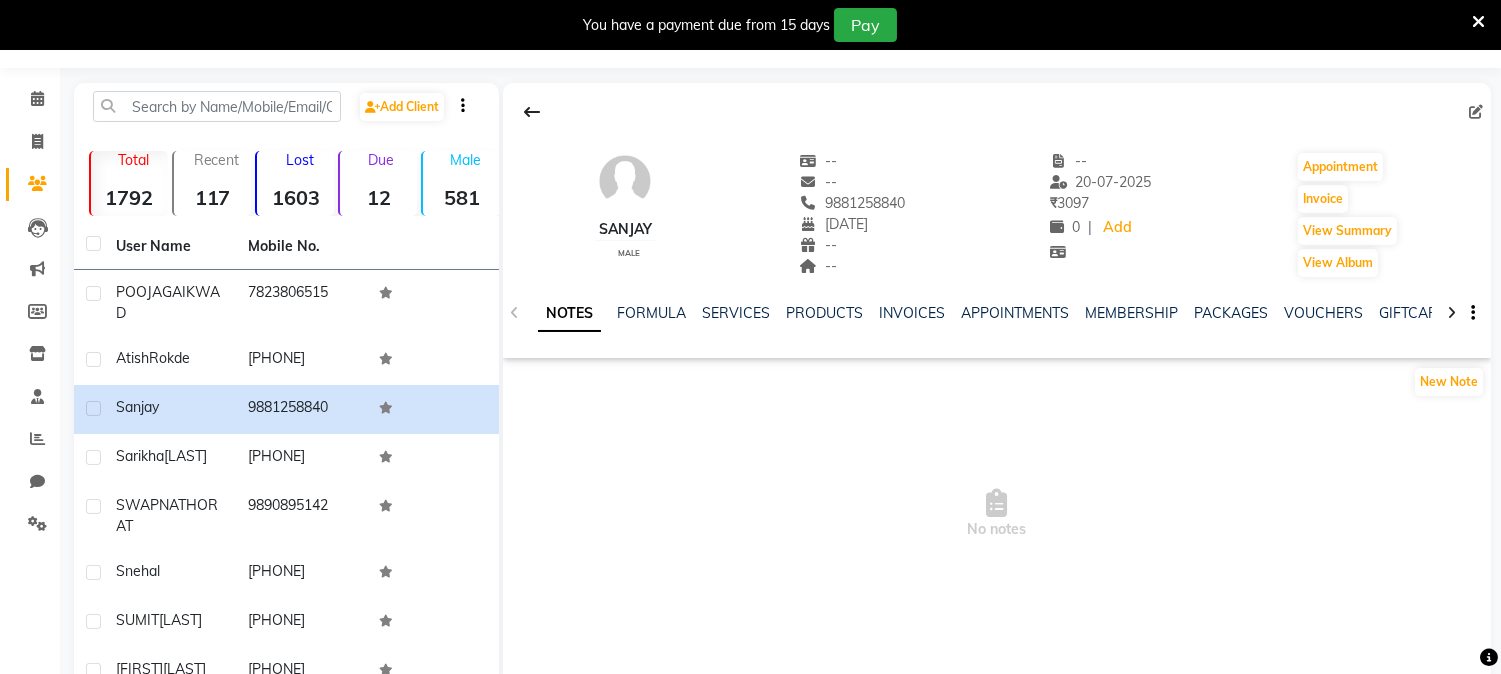 click on "Sanjay" 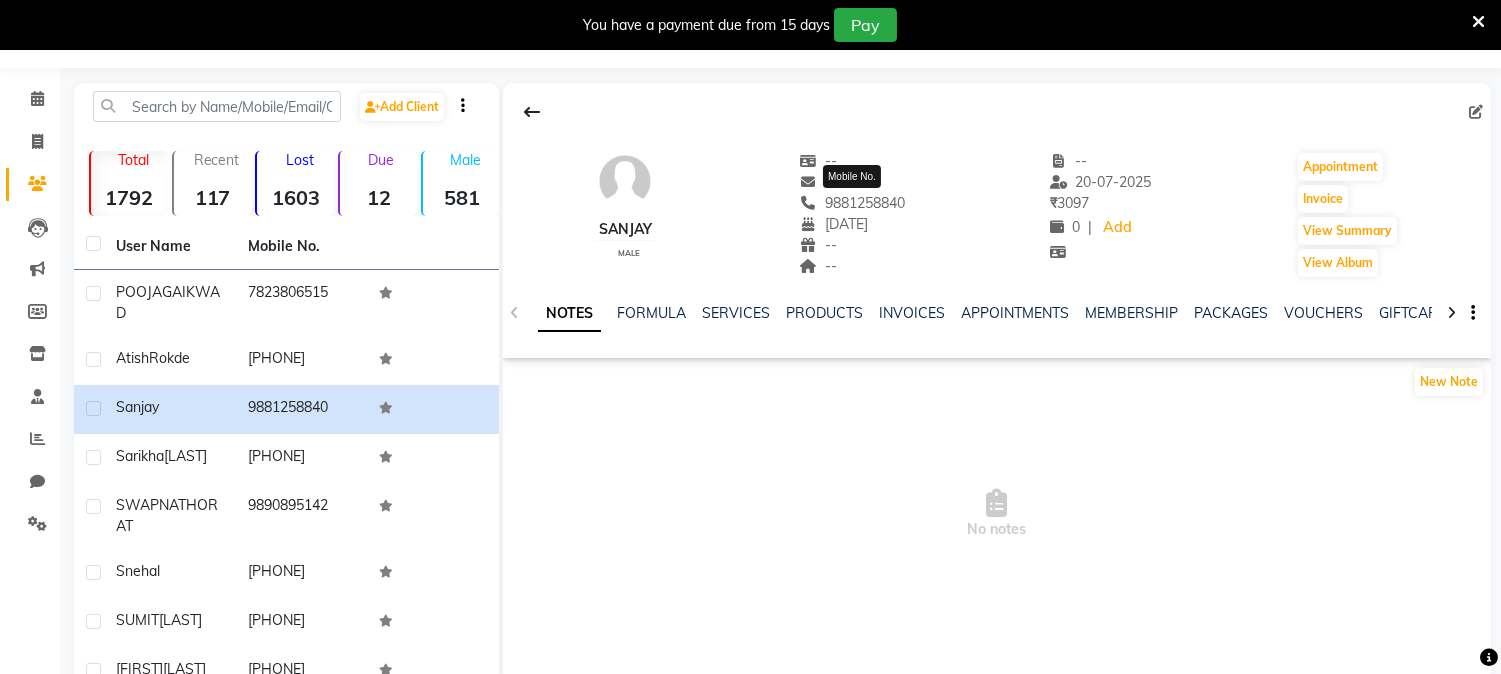 click on "9881258840" 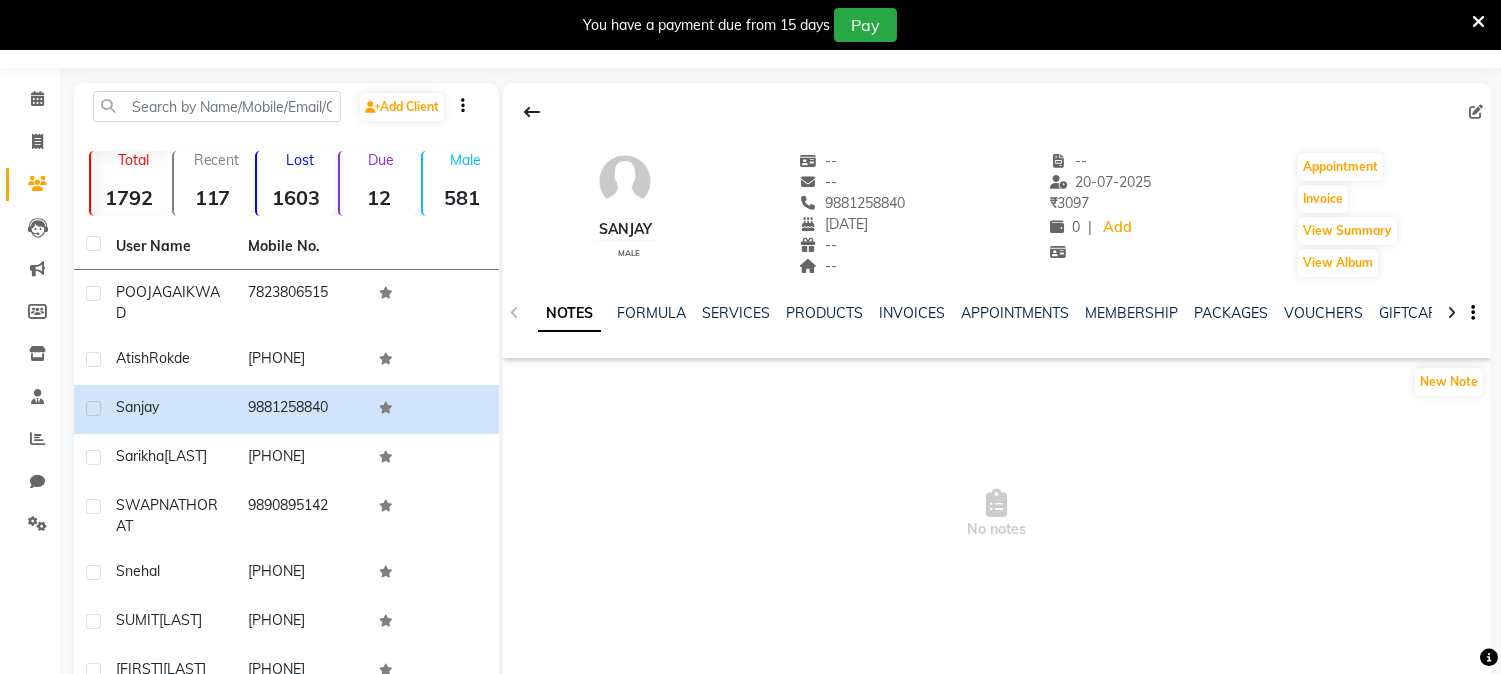 click on "9881258840" 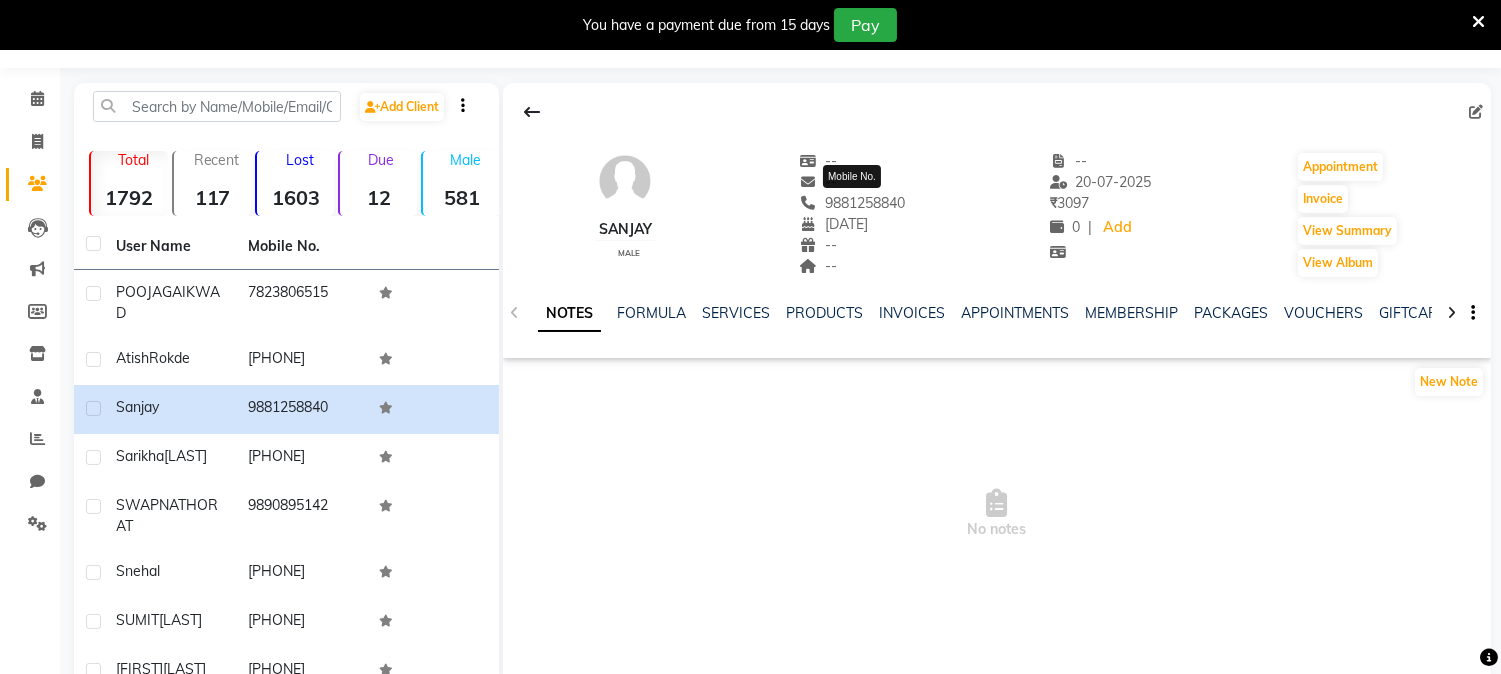 click on "9881258840" 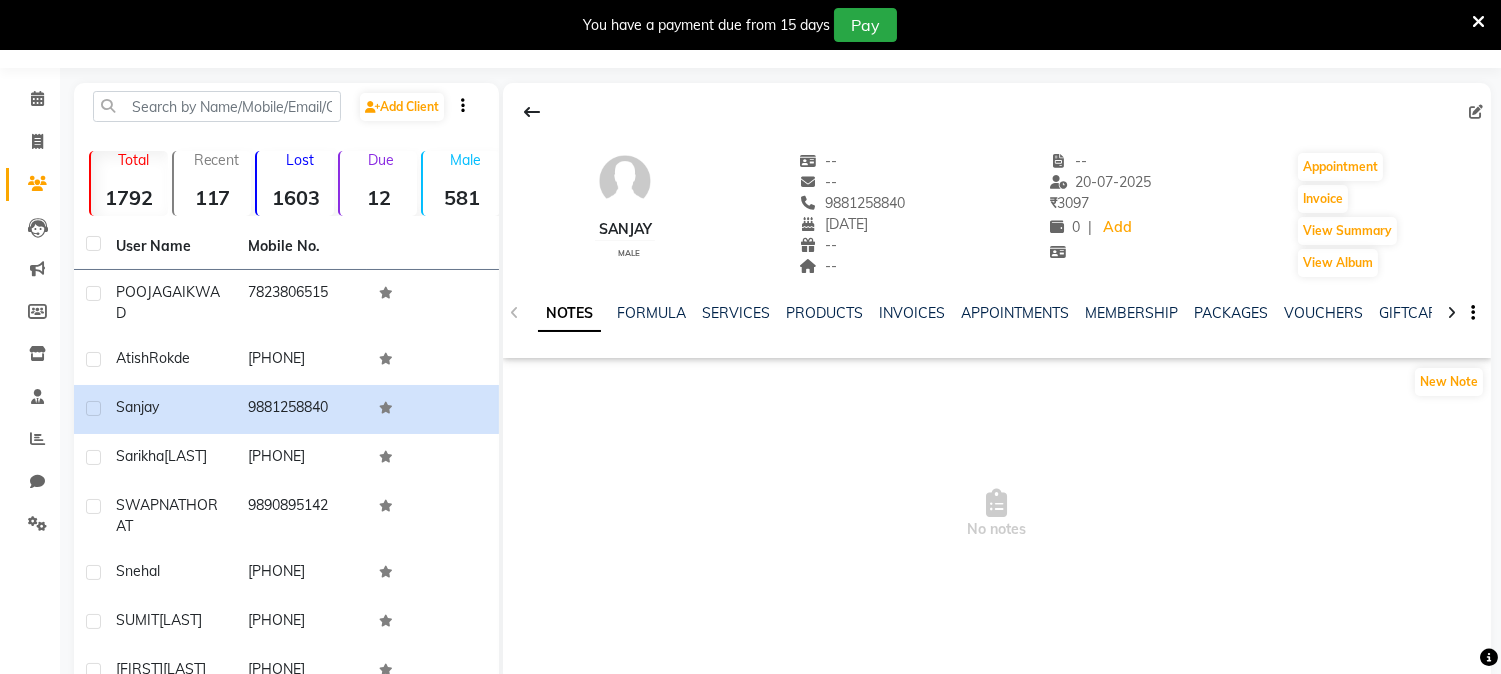 click on "9881258840" 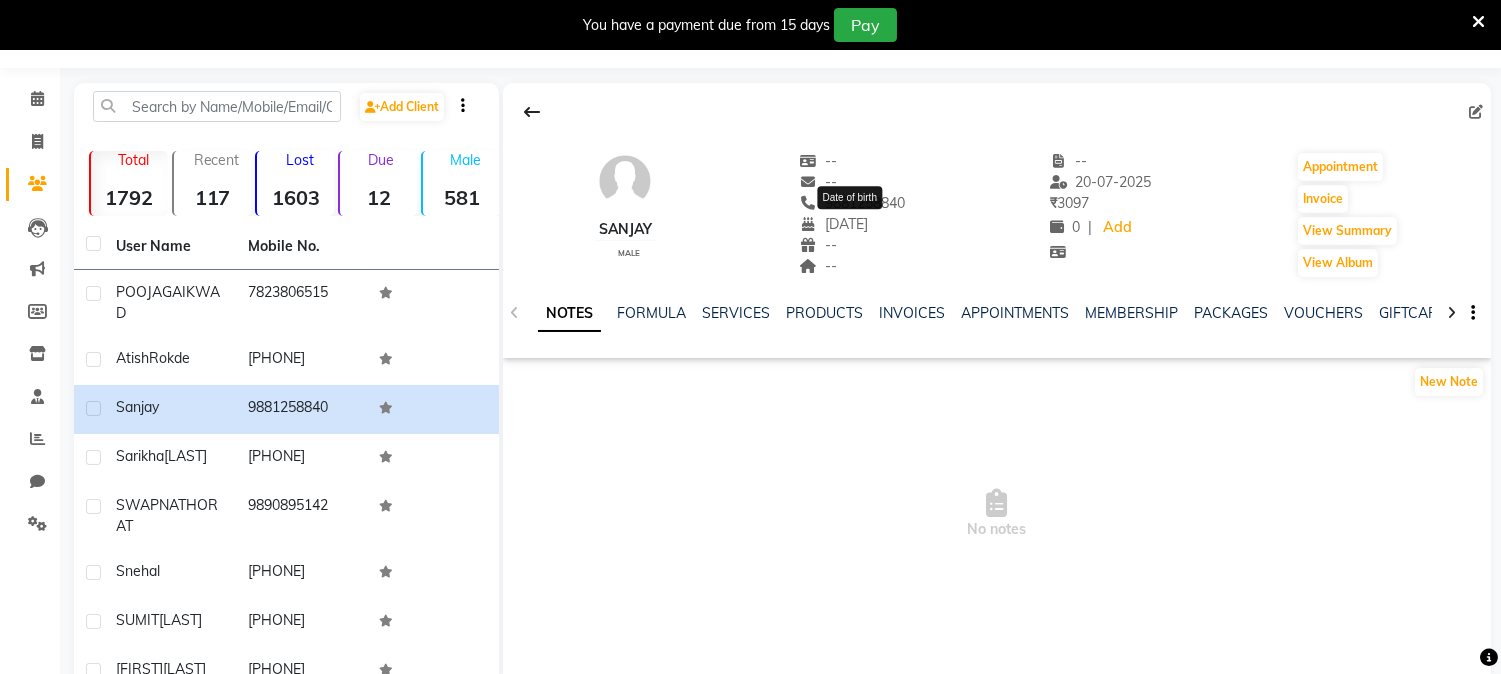 click on "[DATE]" 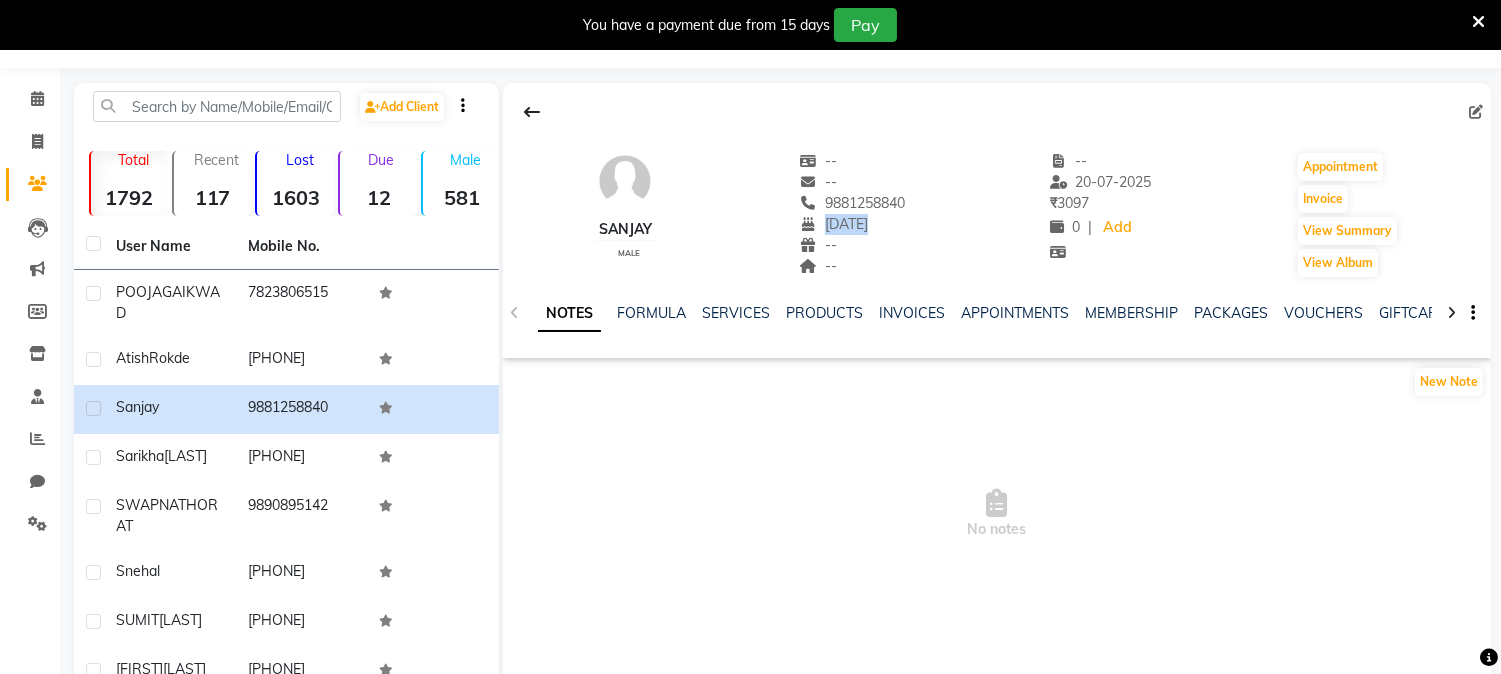 click on "[DATE]" 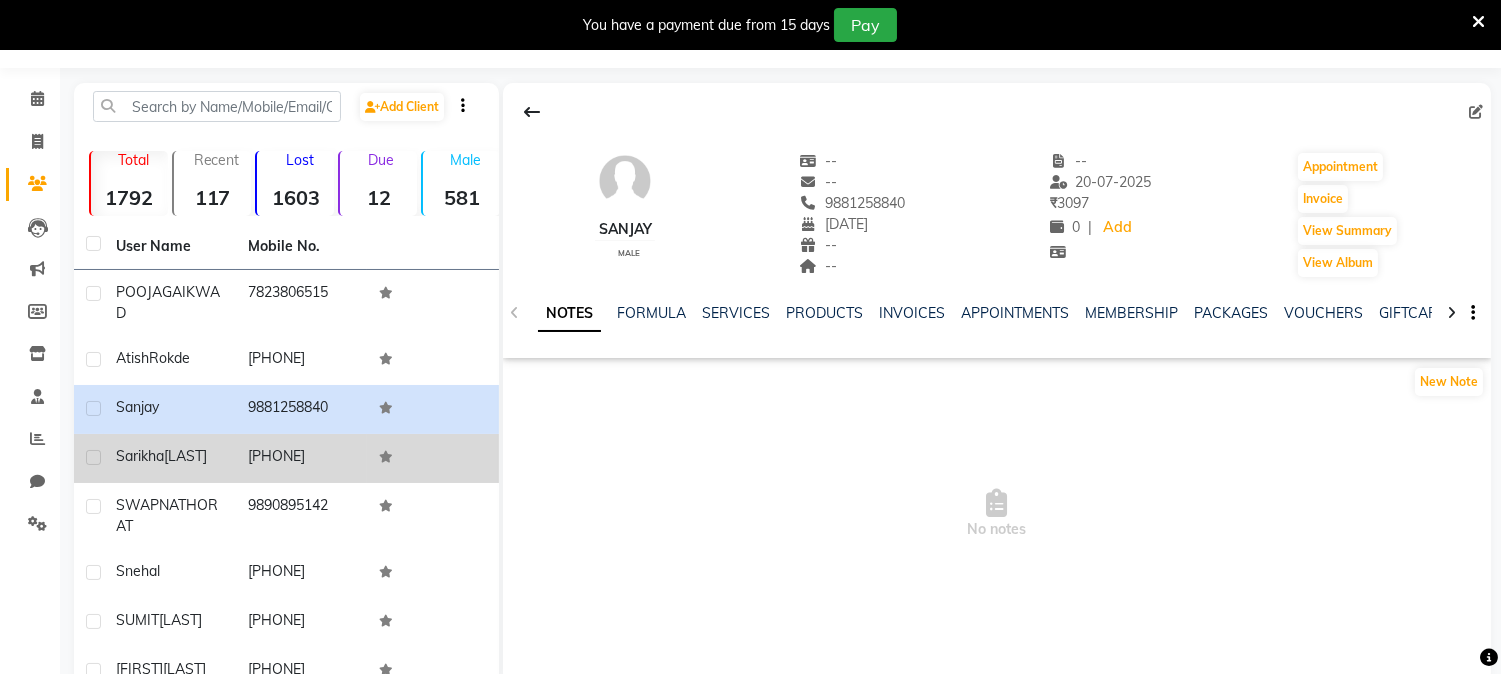click on "[PHONE]" 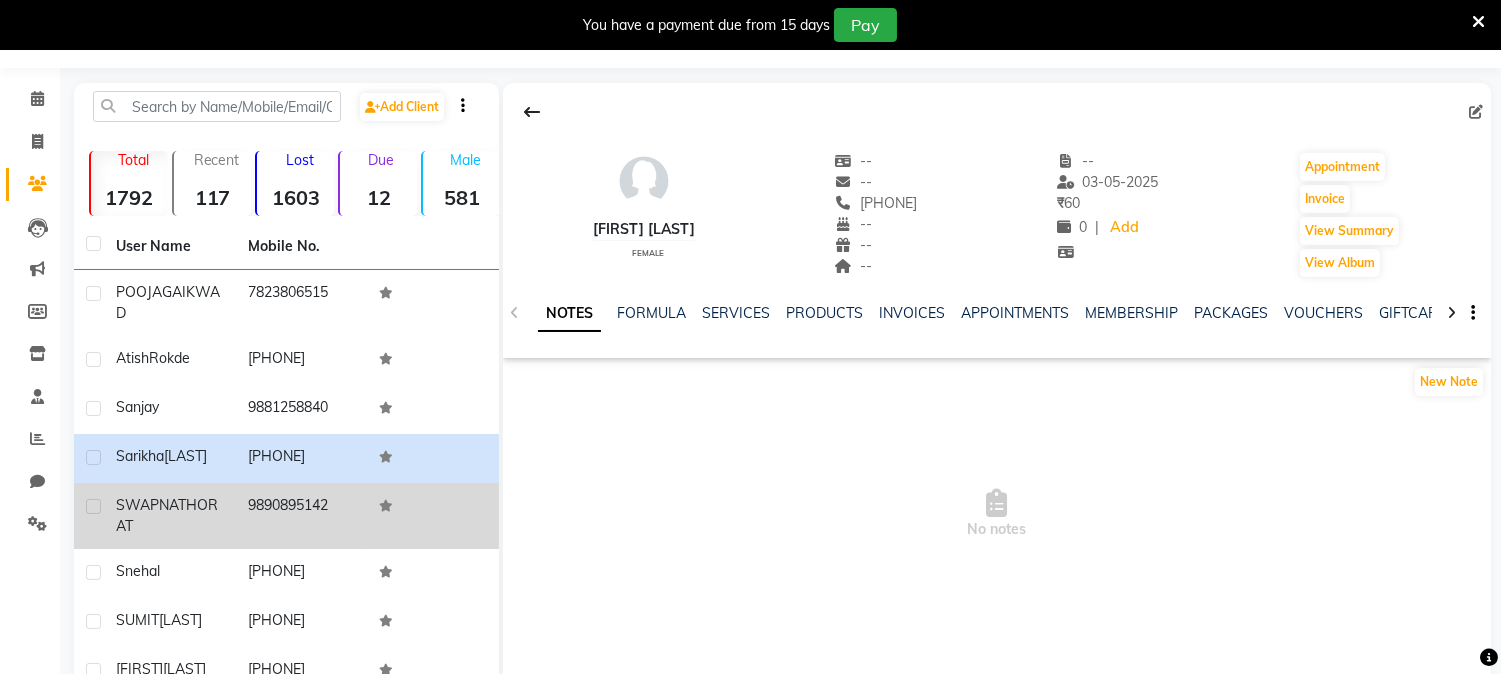 click on "[FIRST] [LAST]" 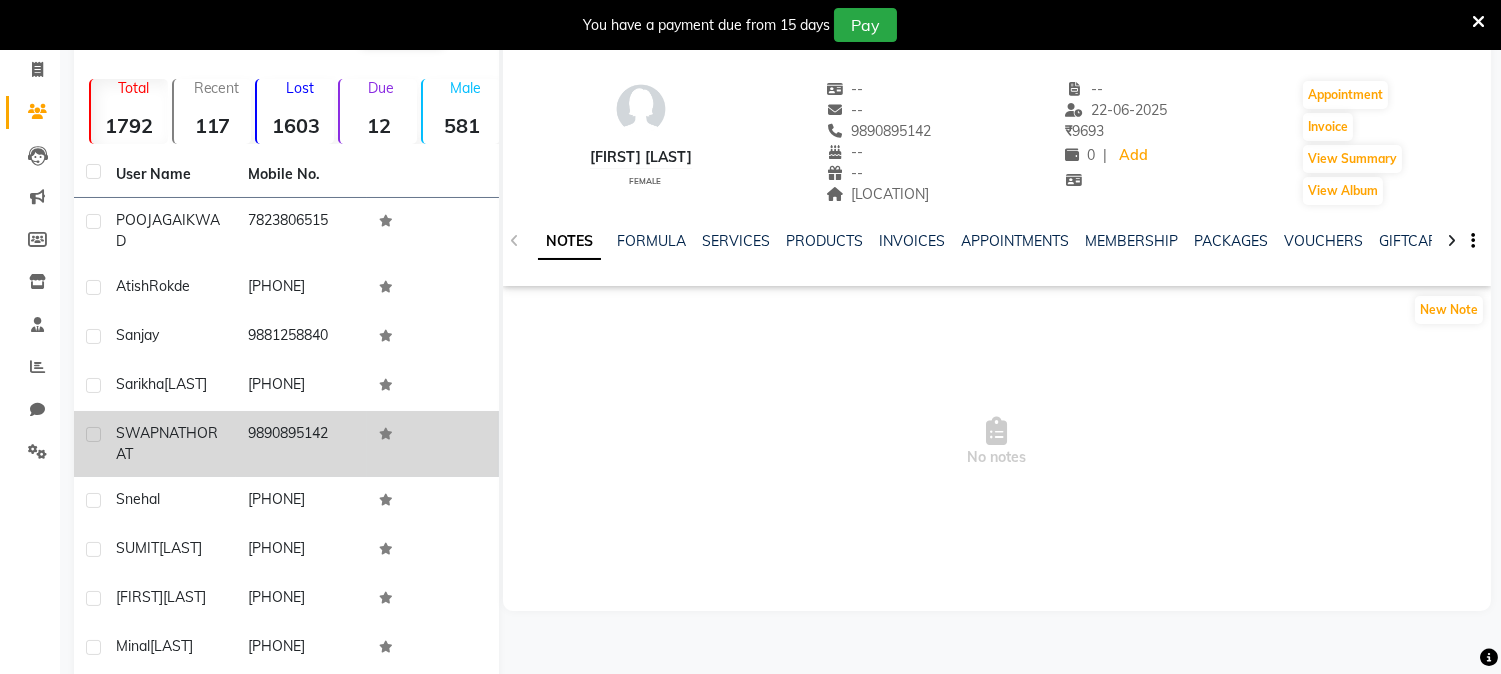 scroll, scrollTop: 165, scrollLeft: 0, axis: vertical 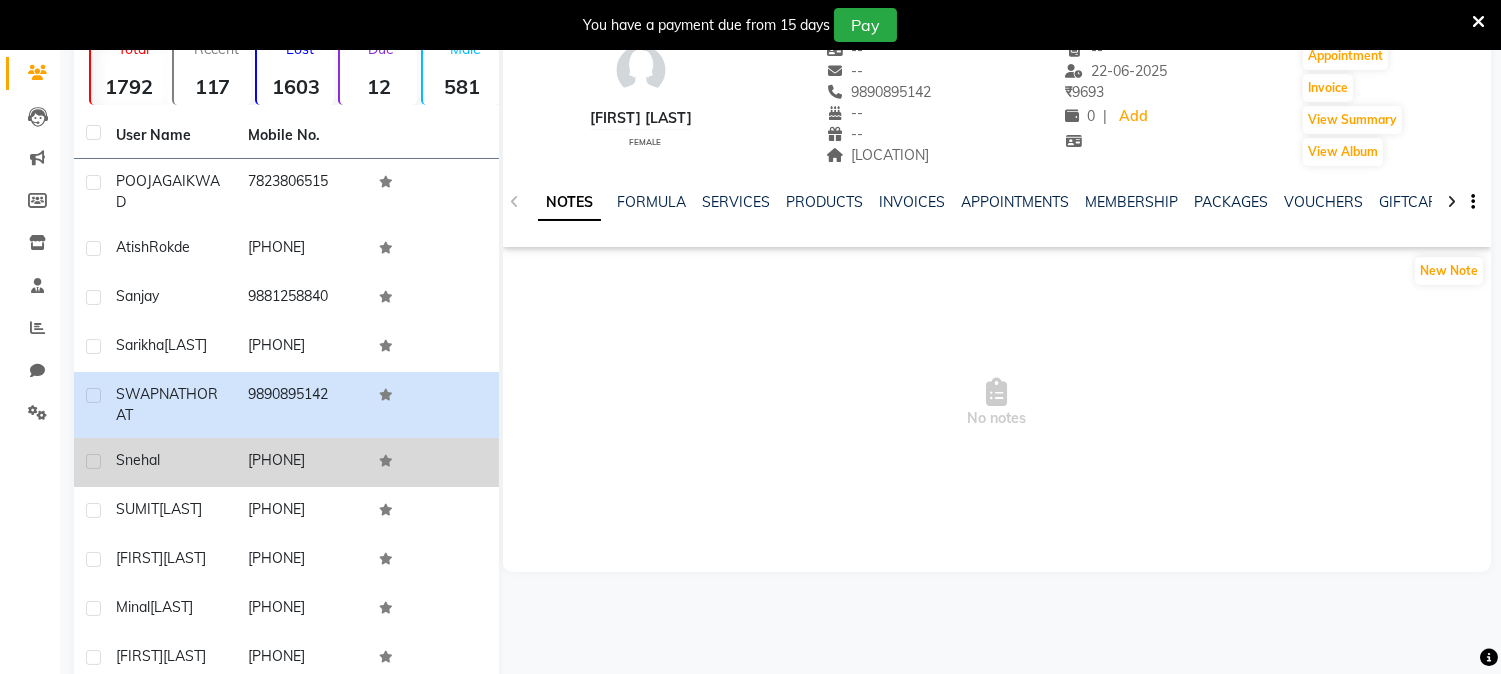 click on "[PHONE]" 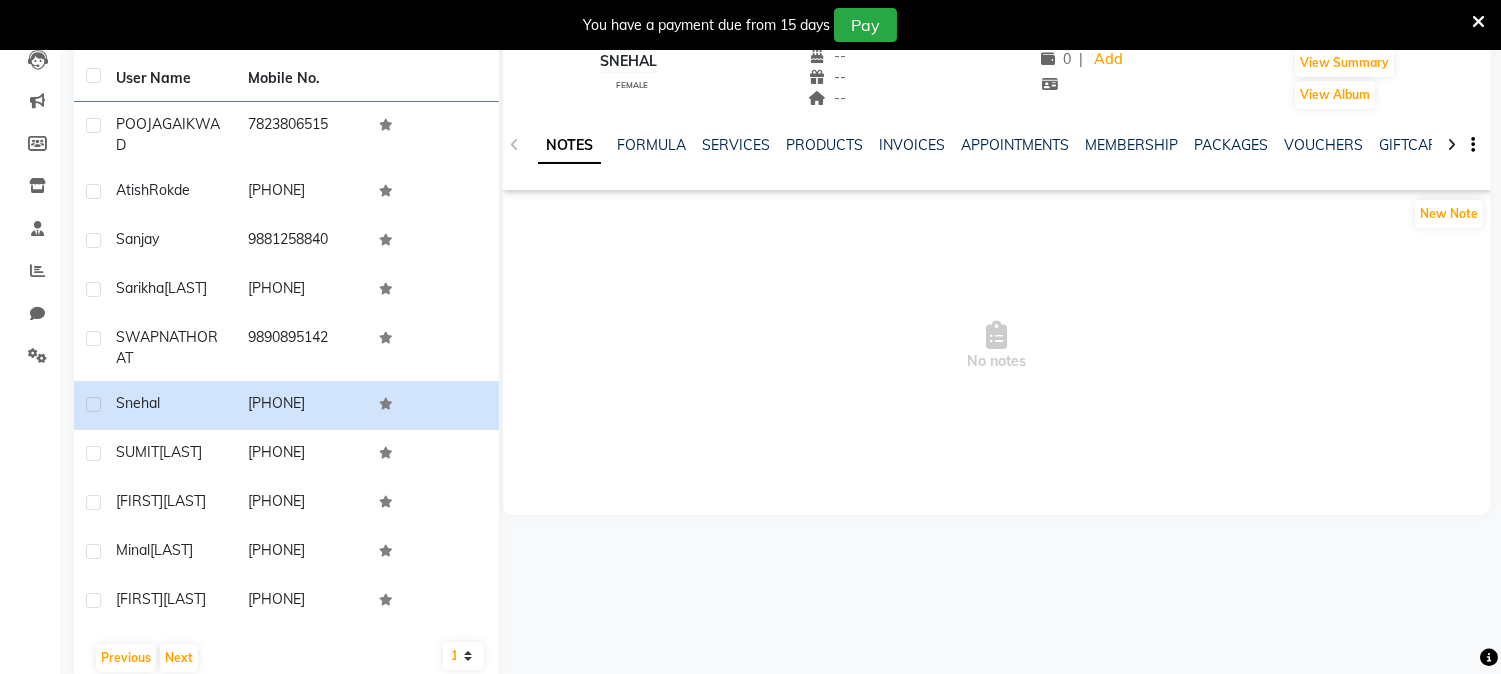scroll, scrollTop: 276, scrollLeft: 0, axis: vertical 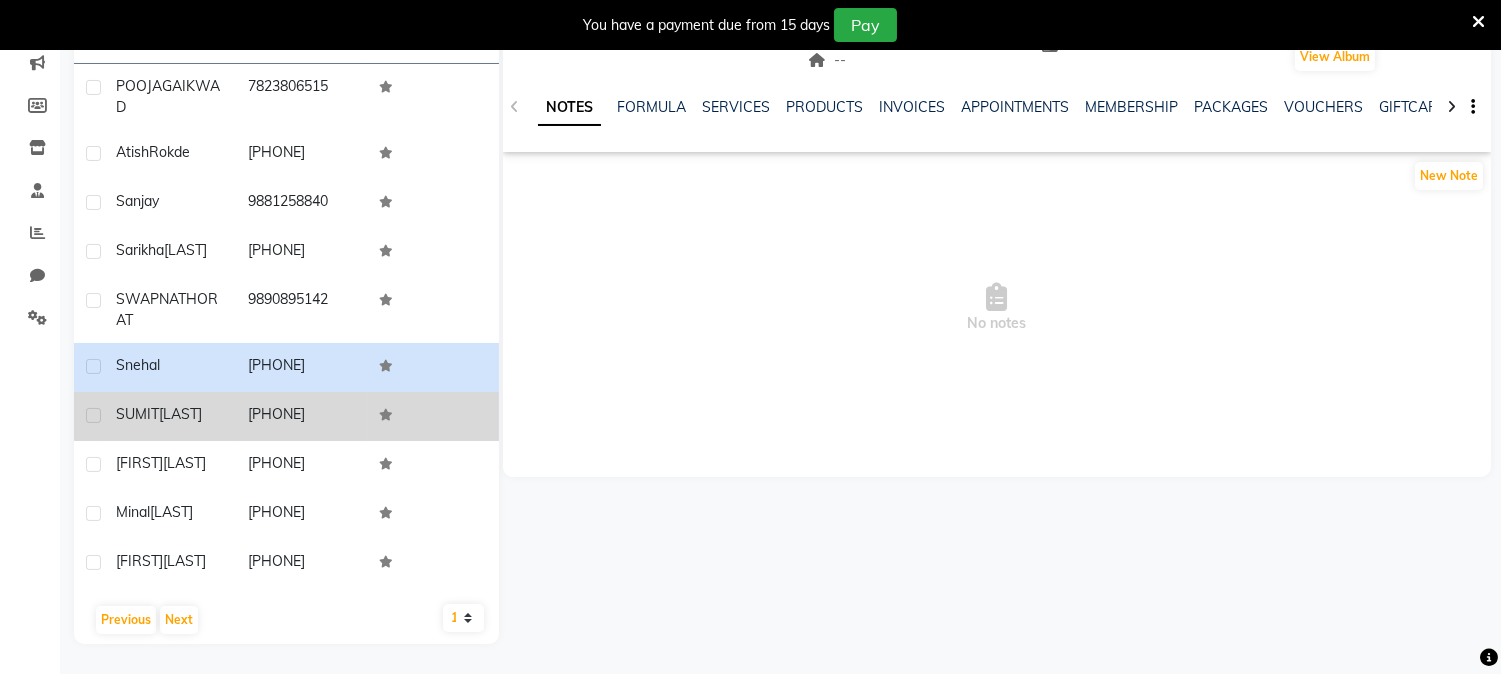 click on "[LAST]" 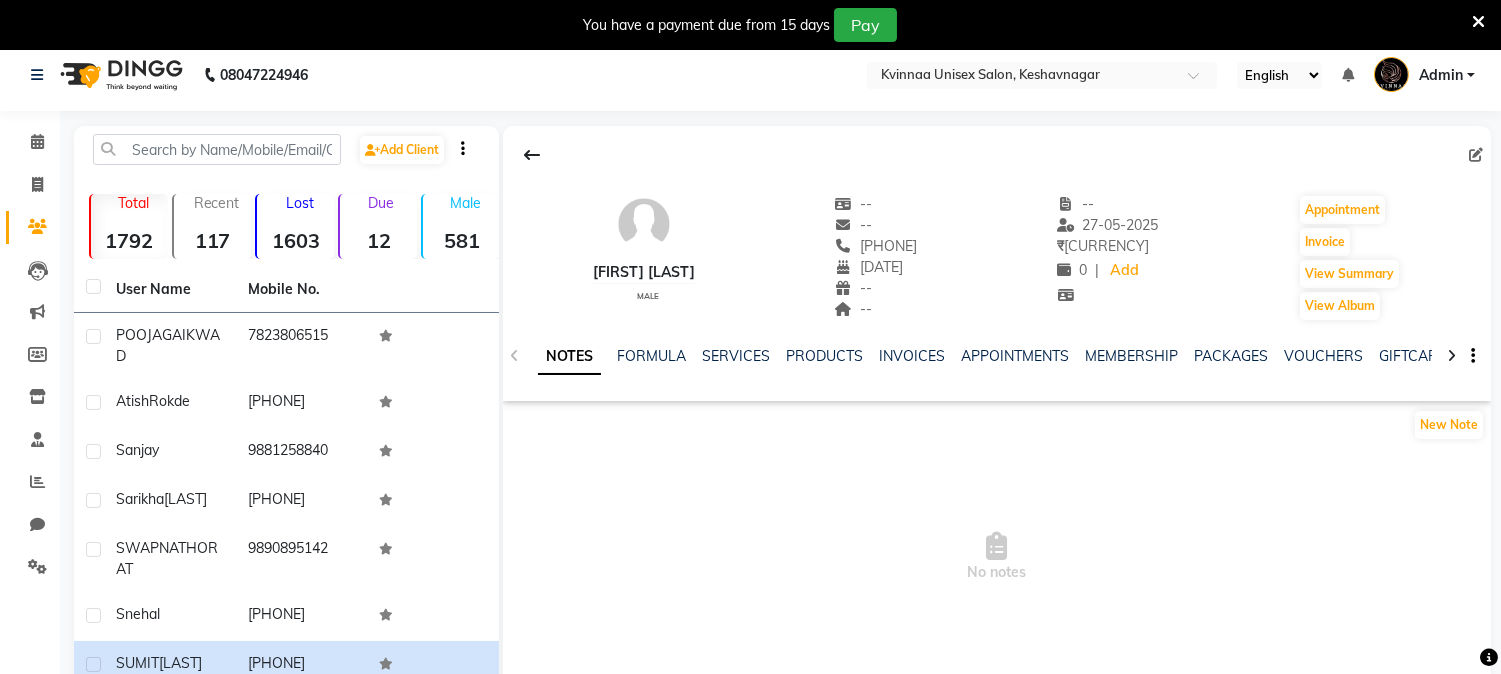scroll, scrollTop: 0, scrollLeft: 0, axis: both 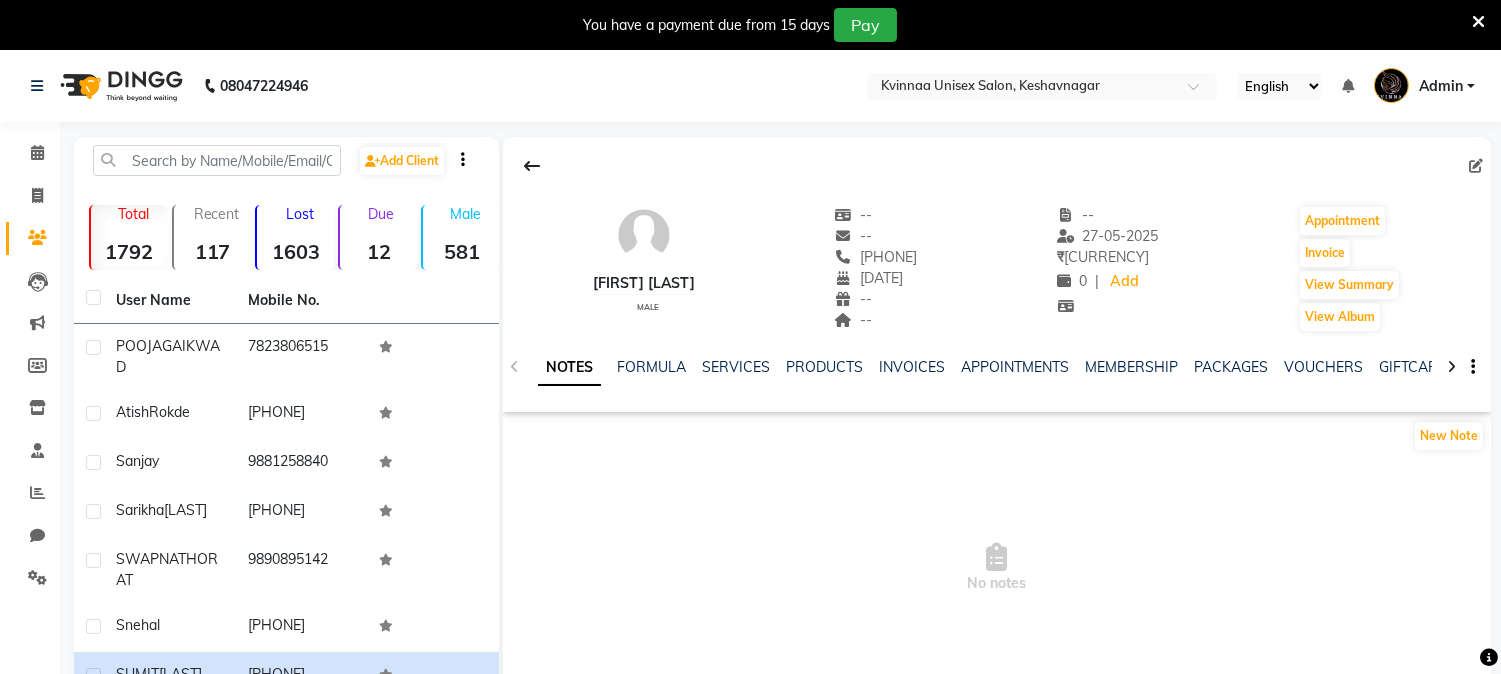 click on "[FIRST] [LAST]" 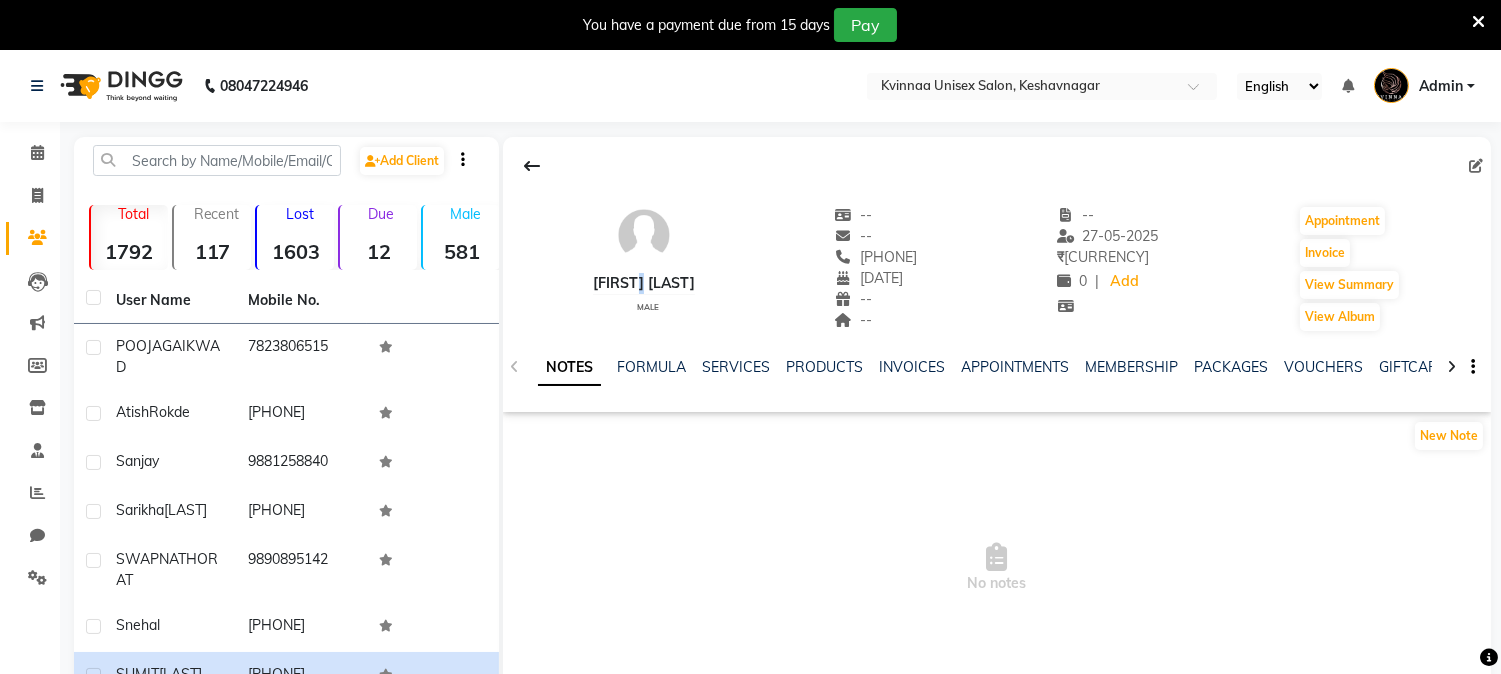 click on "[FIRST] [LAST]" 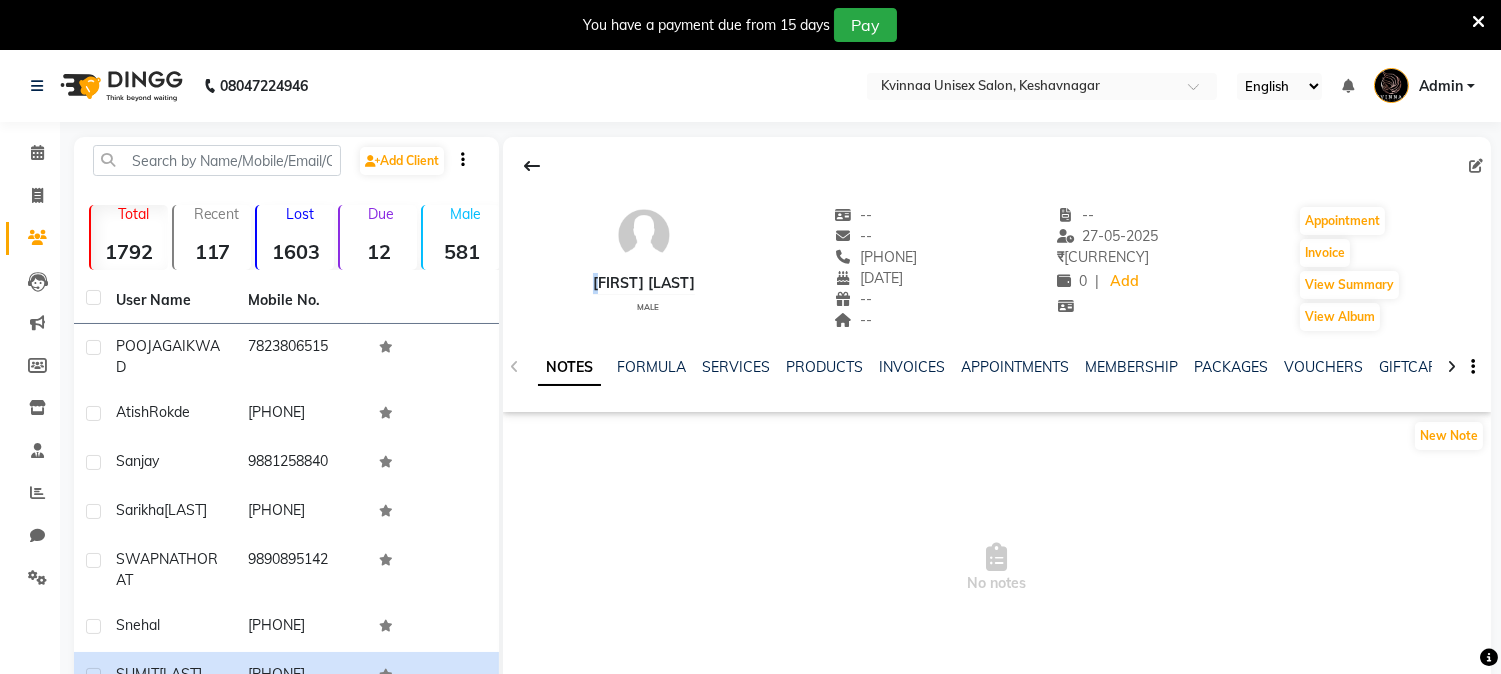 click on "[FIRST] [LAST]" 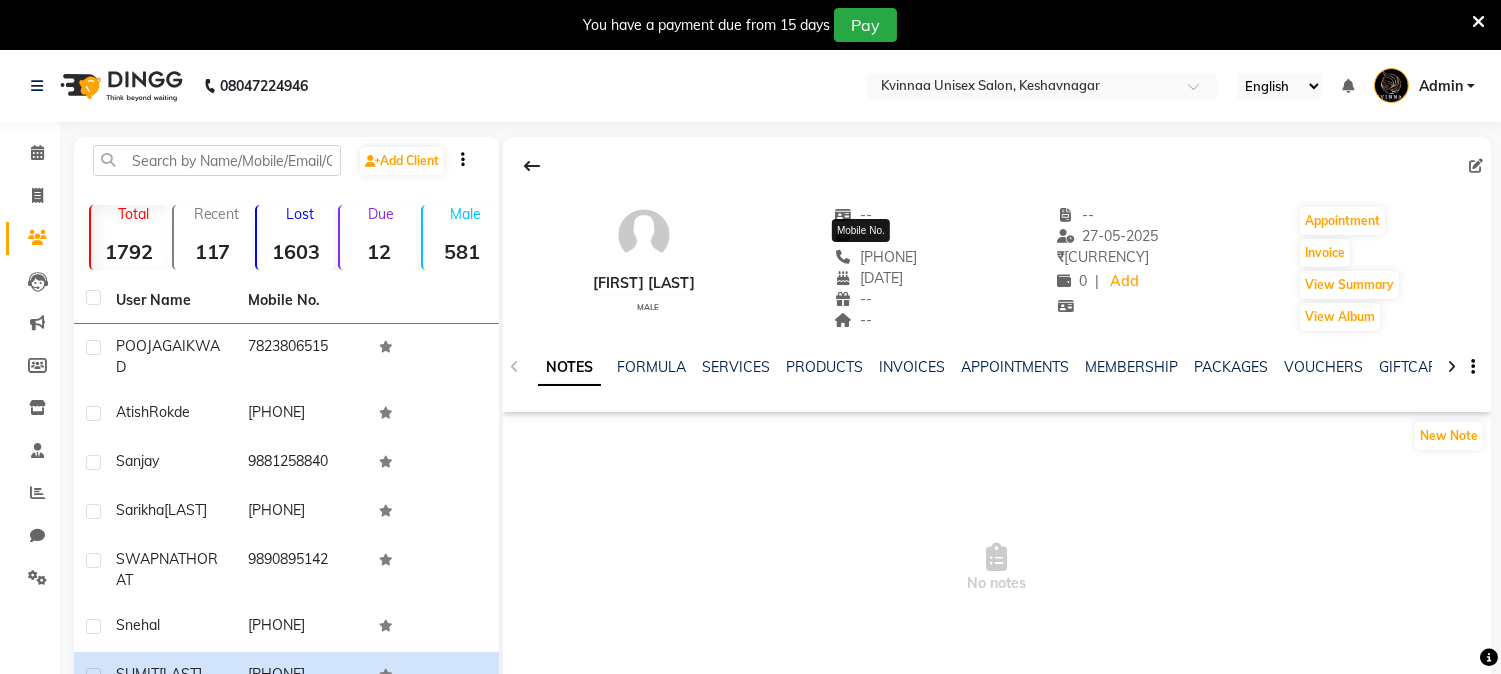 click on "[PHONE]" 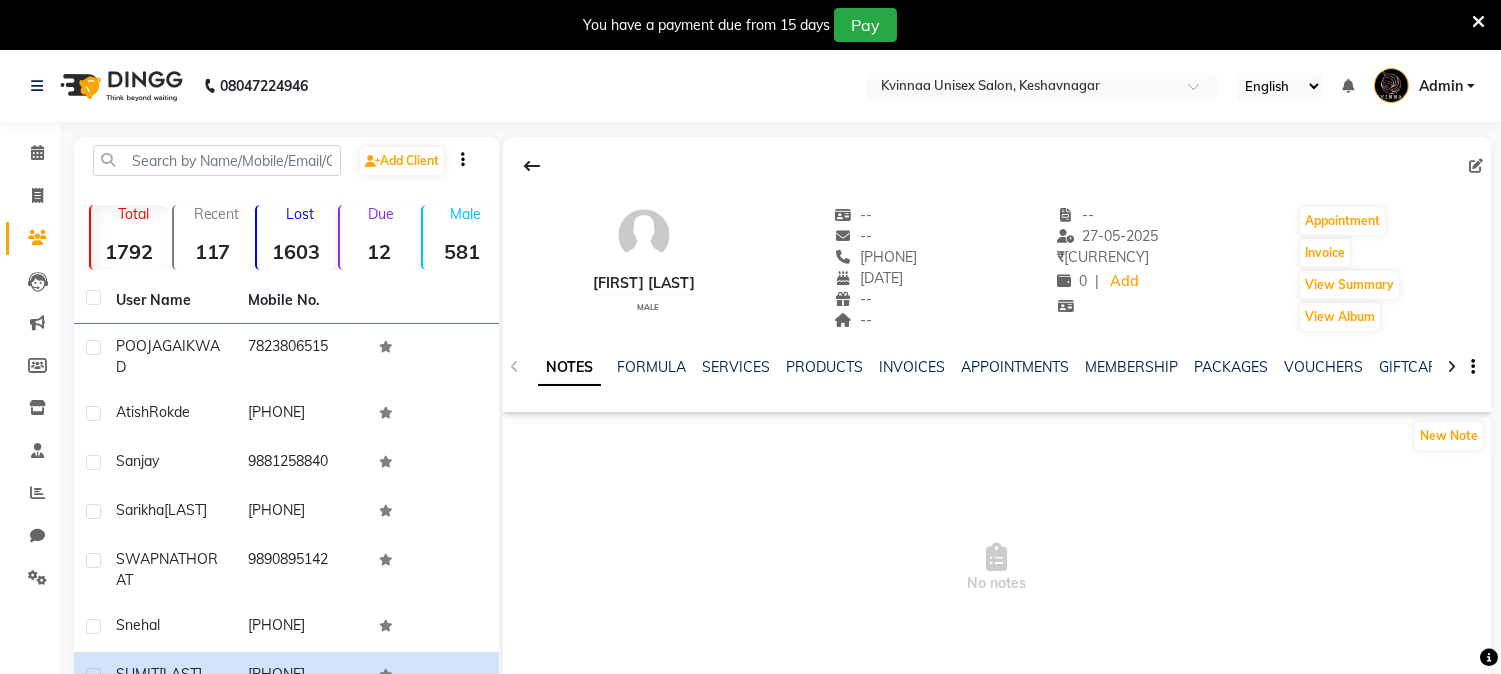 copy on "[PHONE]" 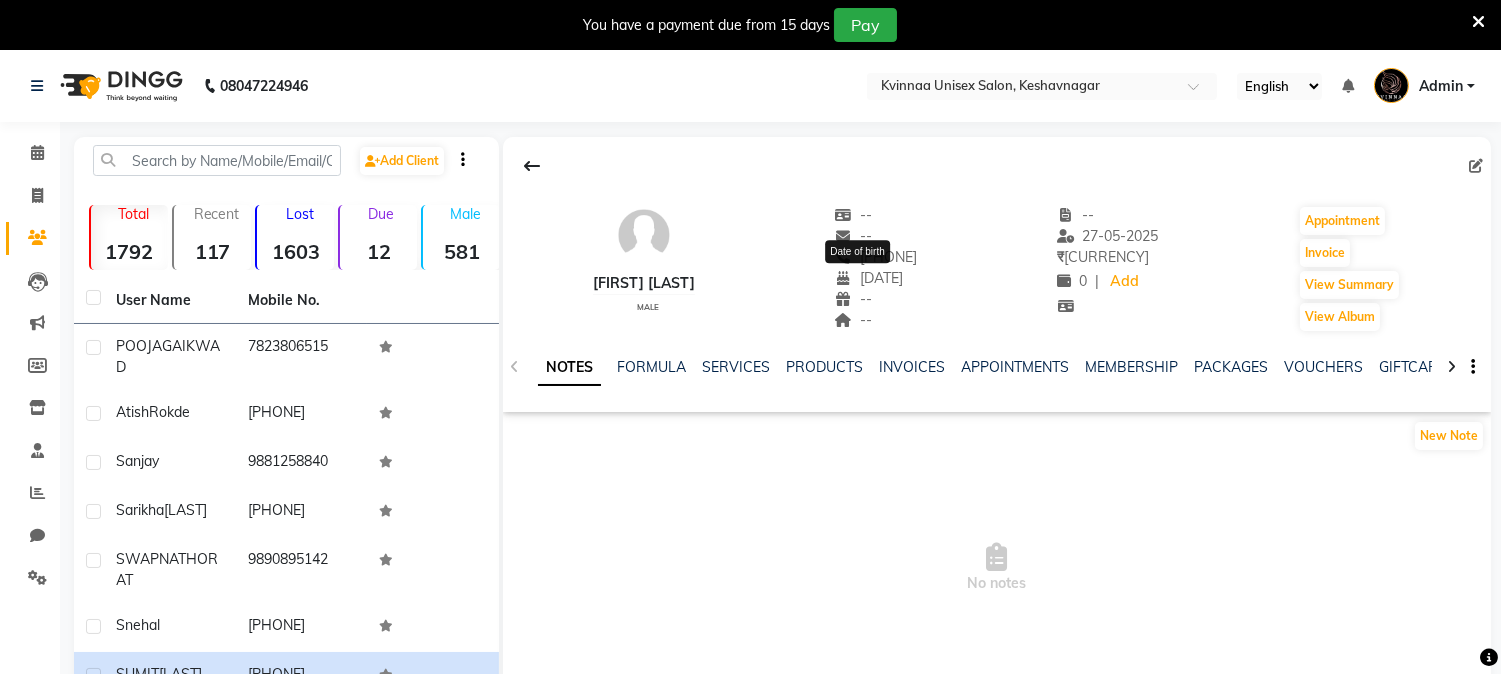 click on "[DATE]" 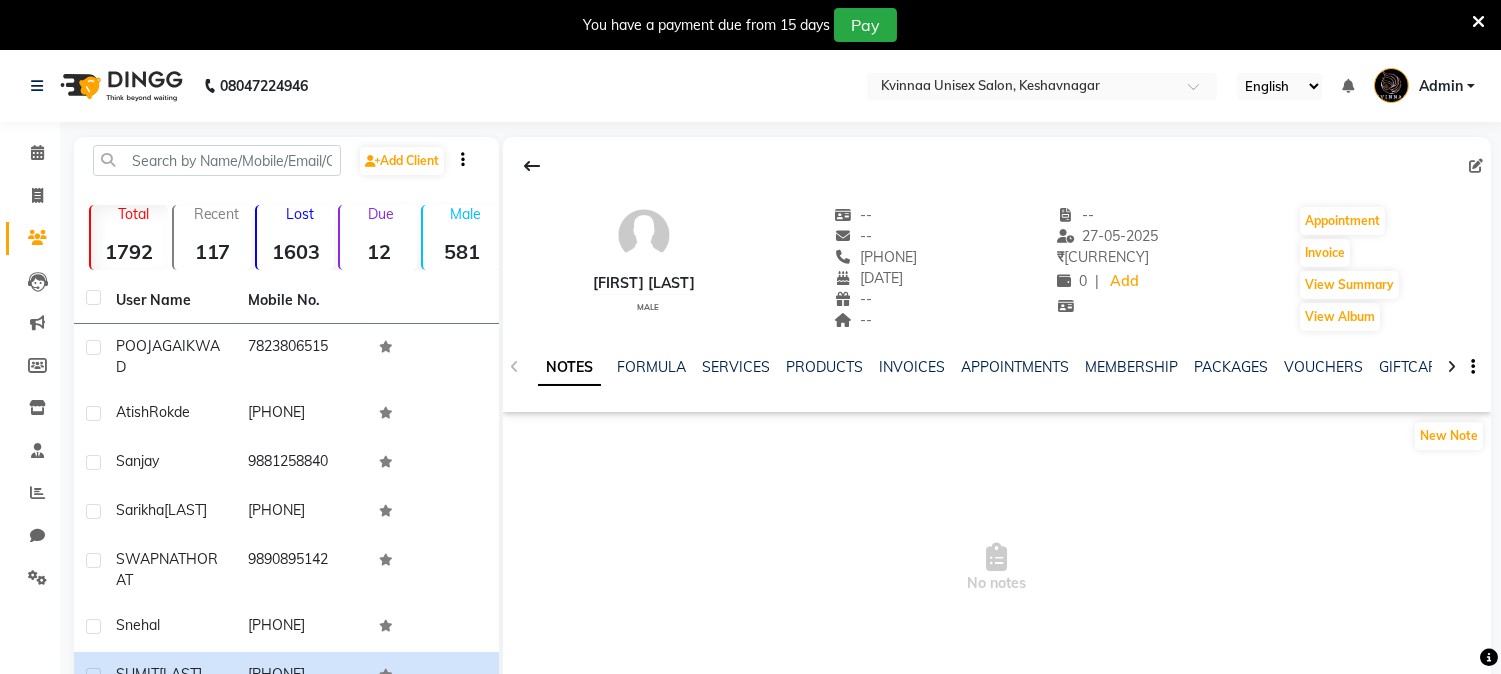 click on "[DATE]" 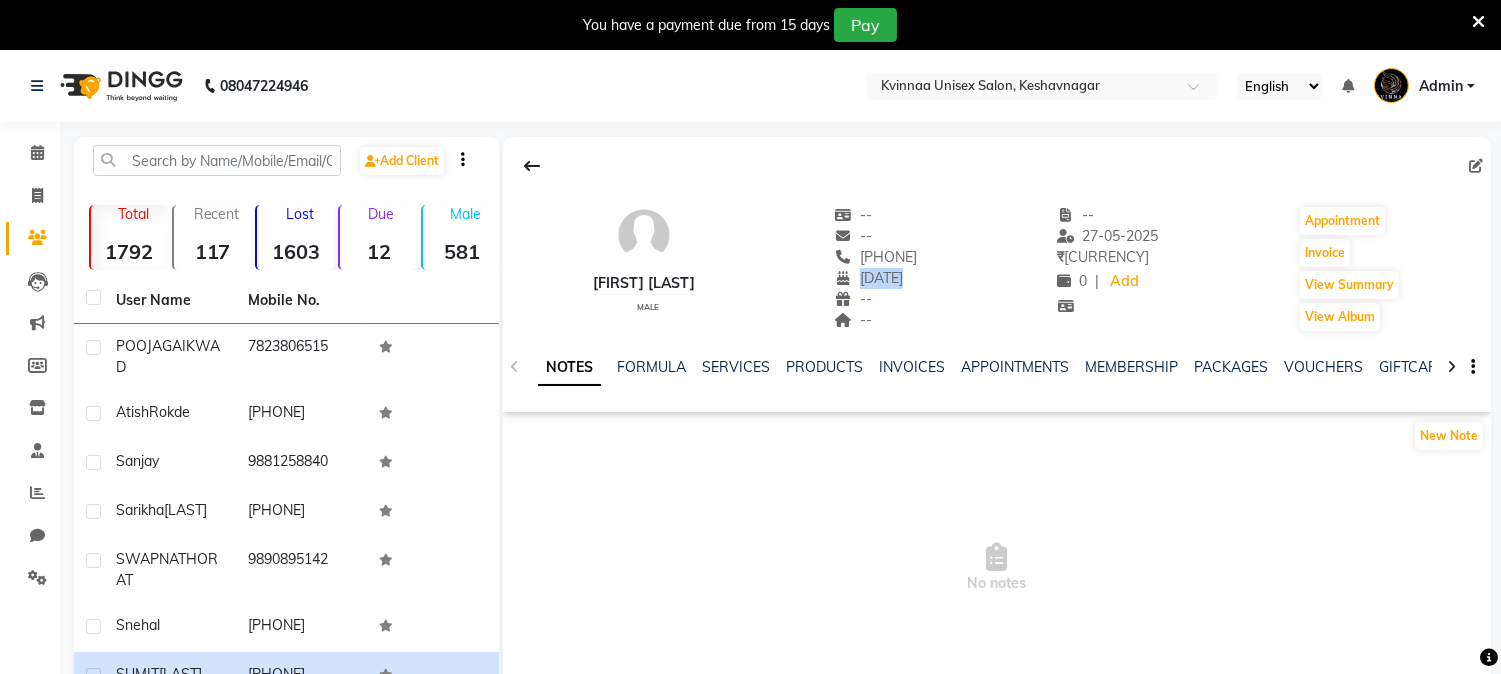 click on "[DATE]" 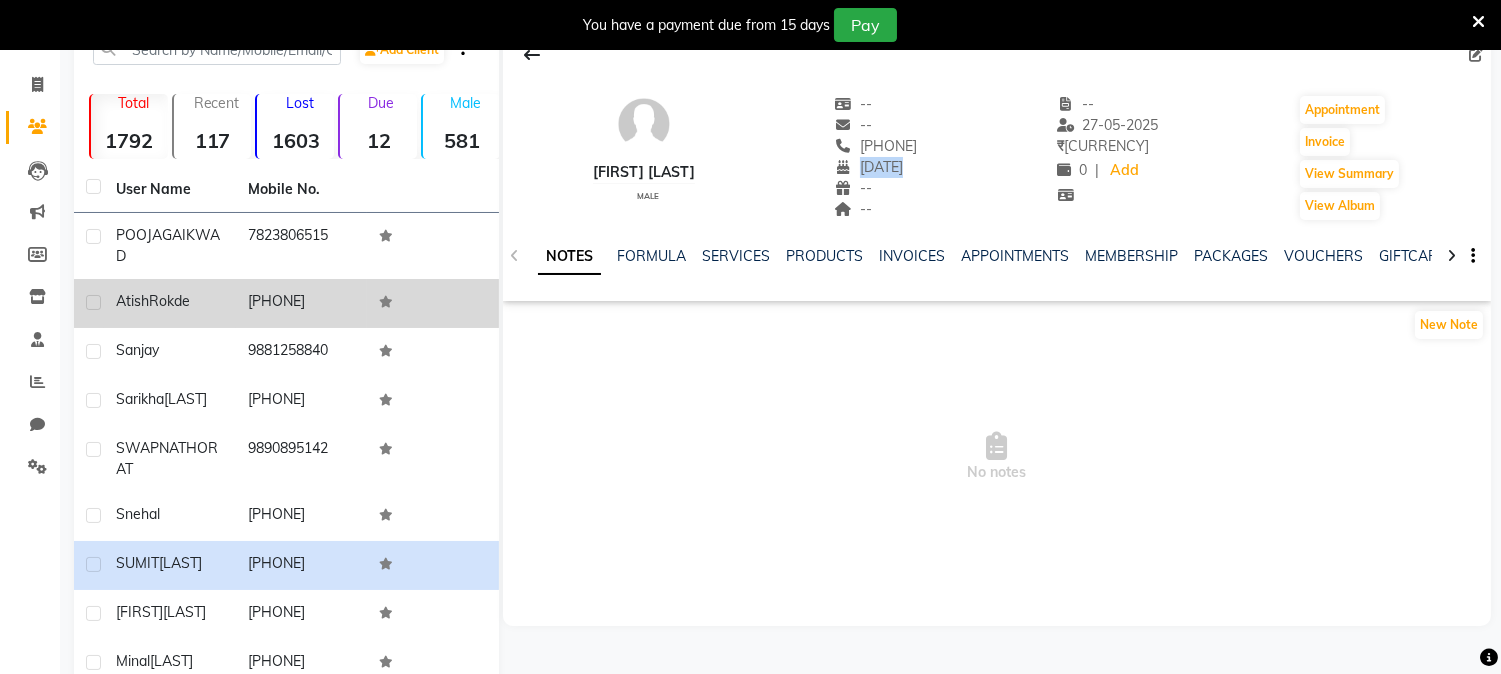 scroll, scrollTop: 222, scrollLeft: 0, axis: vertical 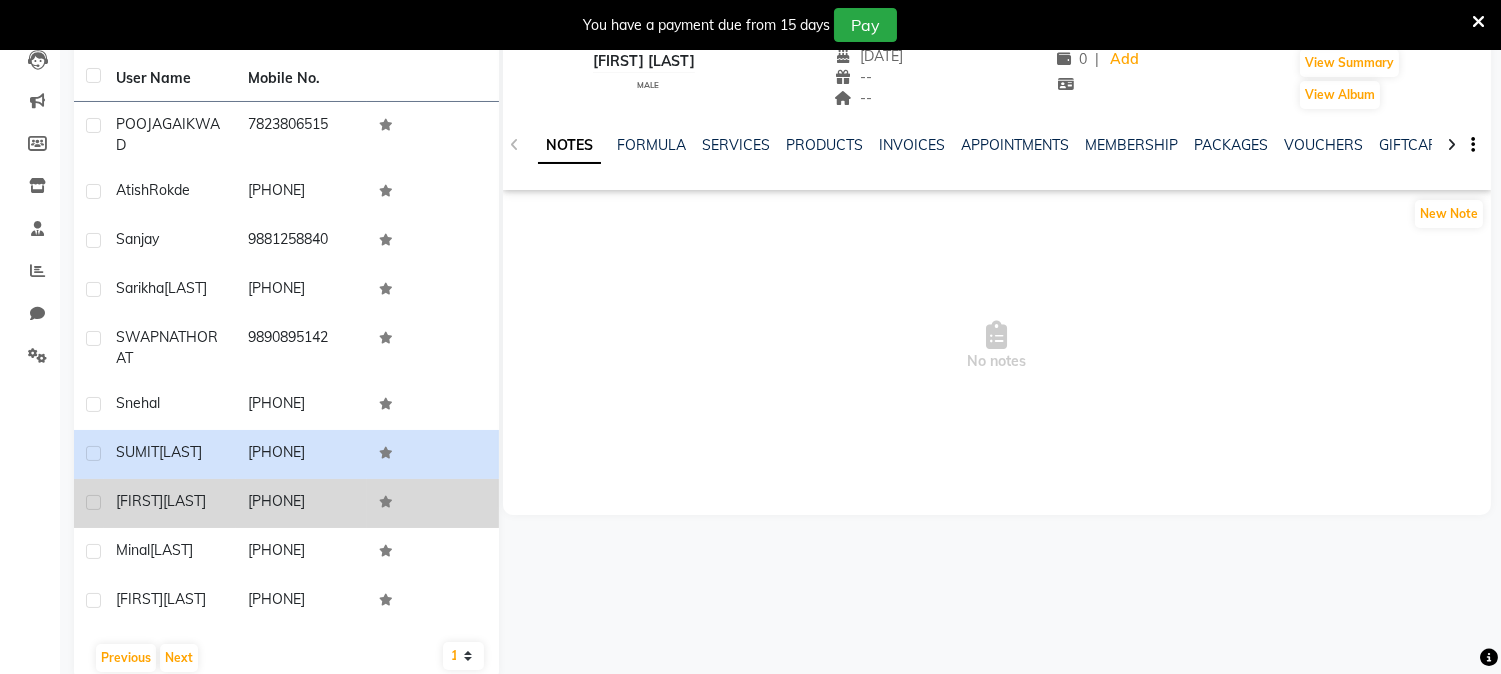 click on "[FIRST] [LAST]" 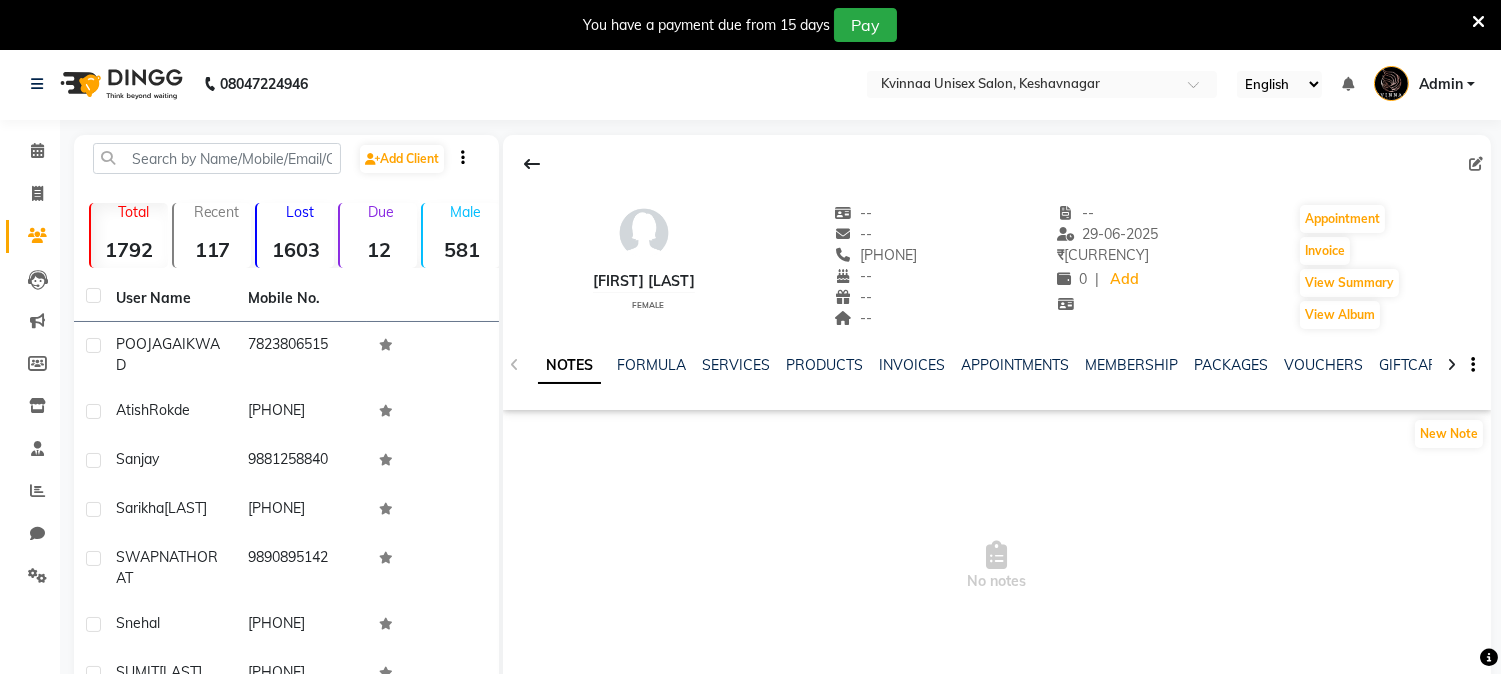 scroll, scrollTop: 222, scrollLeft: 0, axis: vertical 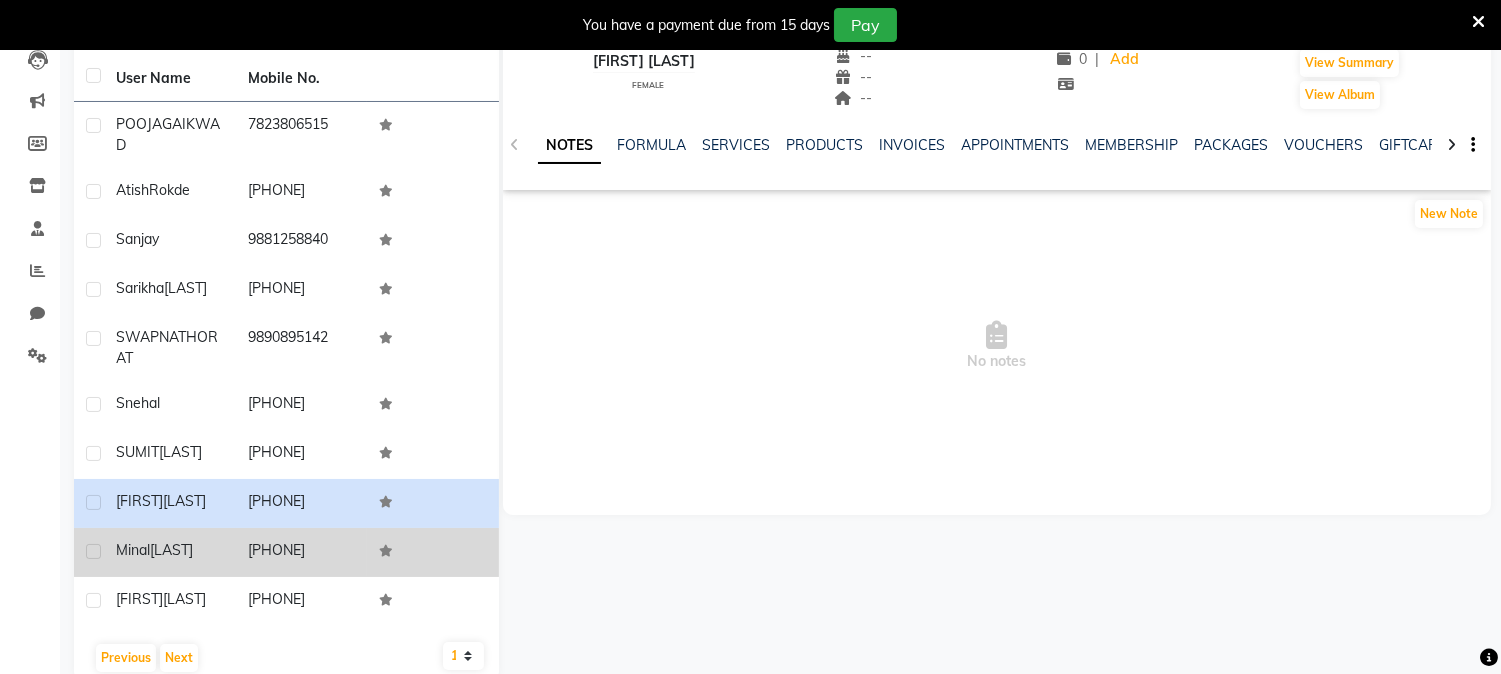 click on "[FIRST] [LAST]" 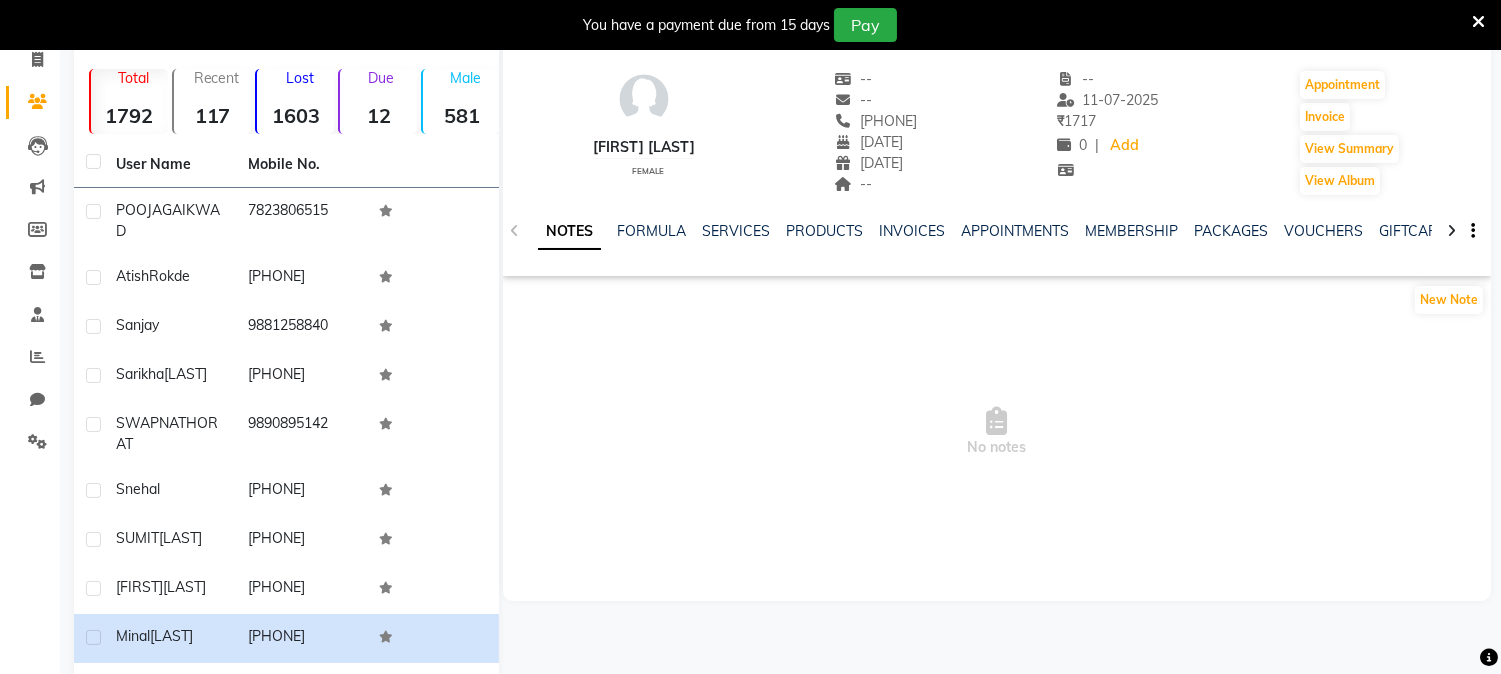 scroll, scrollTop: 111, scrollLeft: 0, axis: vertical 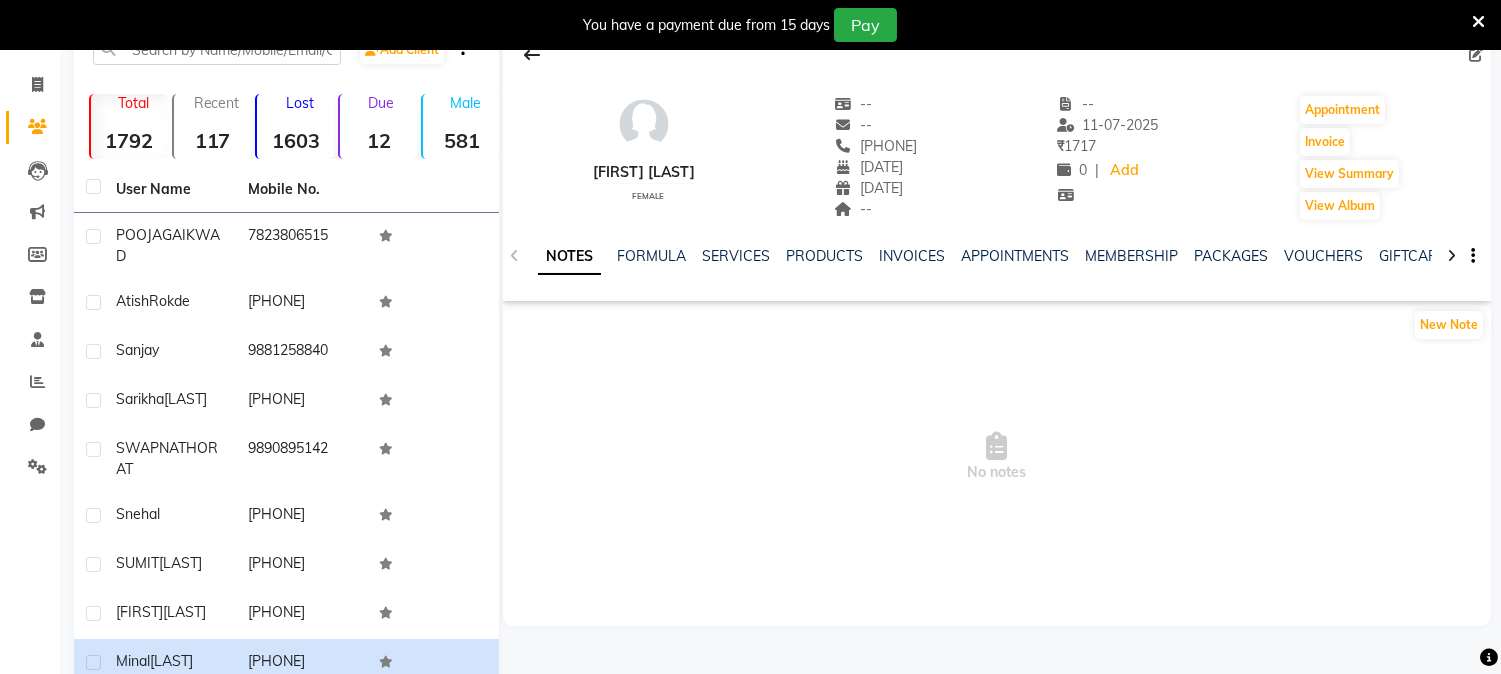 click on "[FIRST] [LAST]" 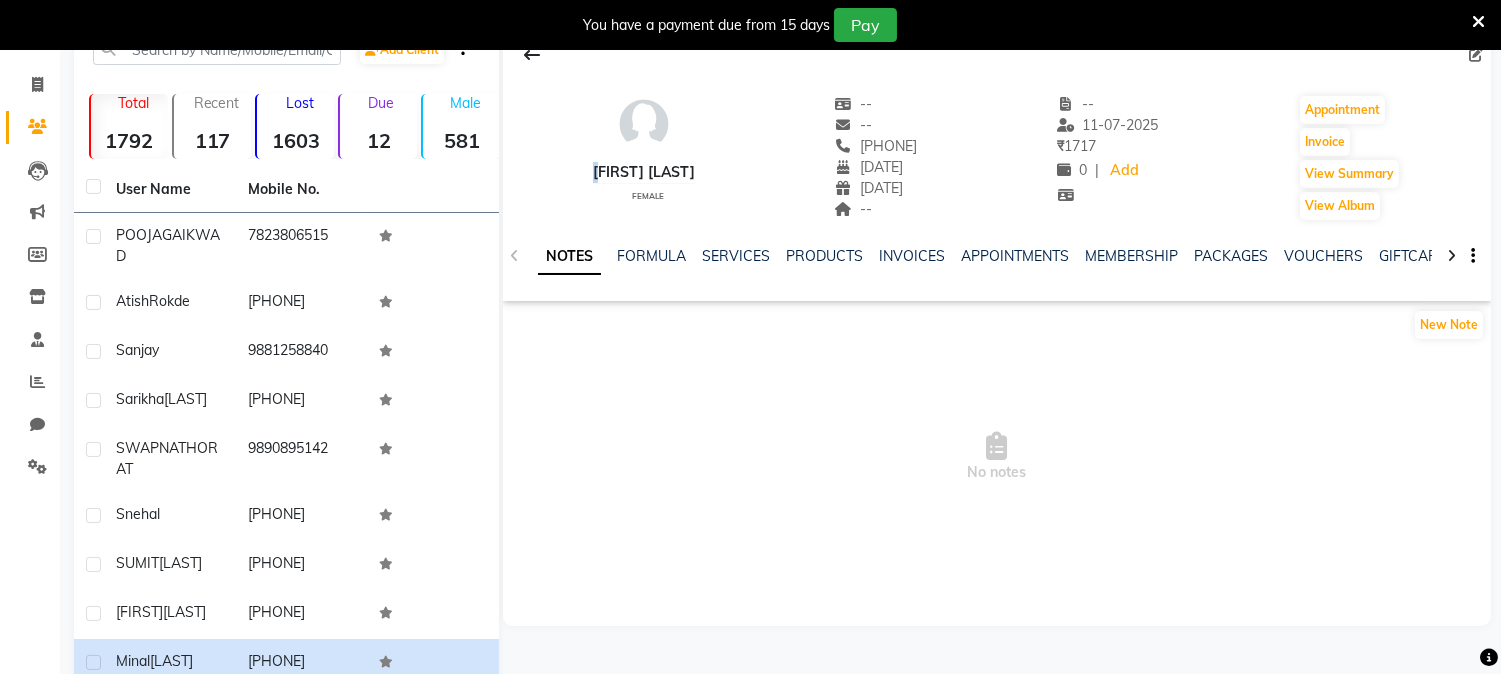 click on "[FIRST] [LAST]" 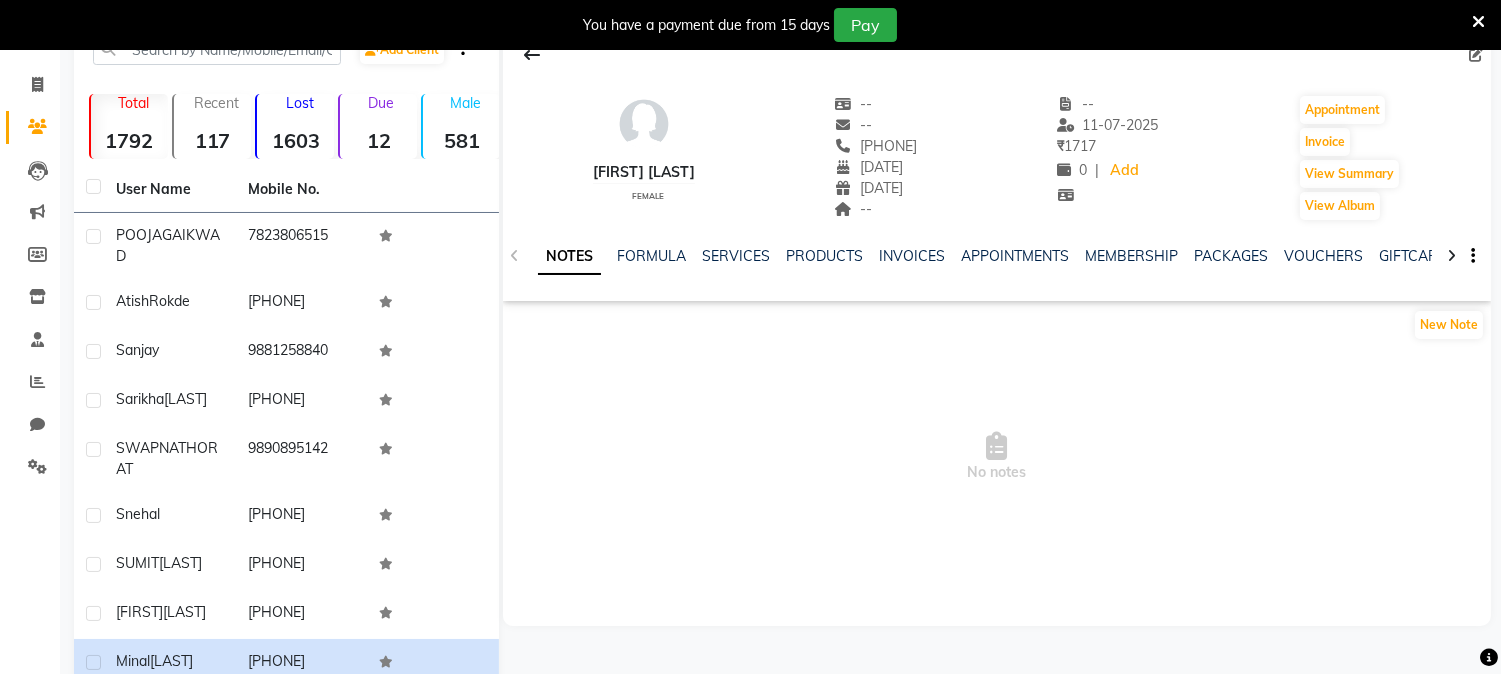 click on "[PHONE]" 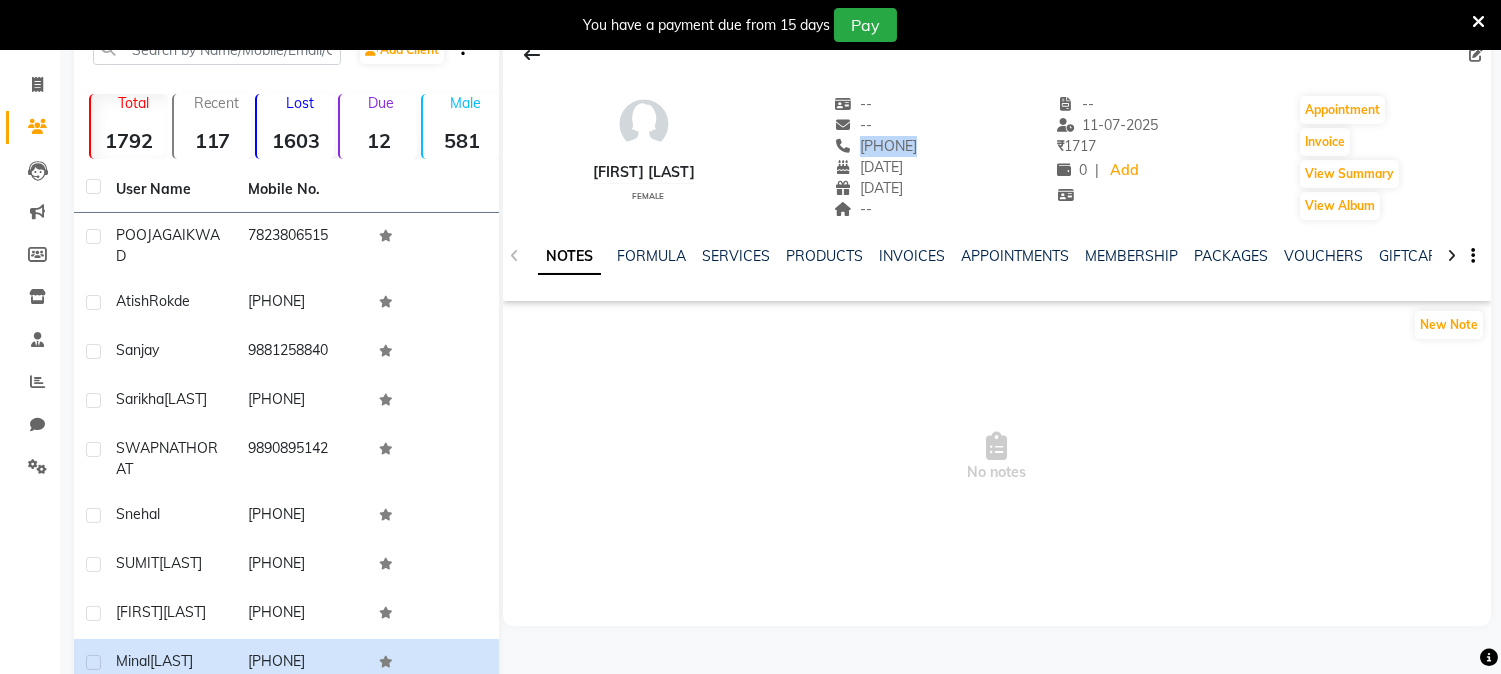 click on "[PHONE]" 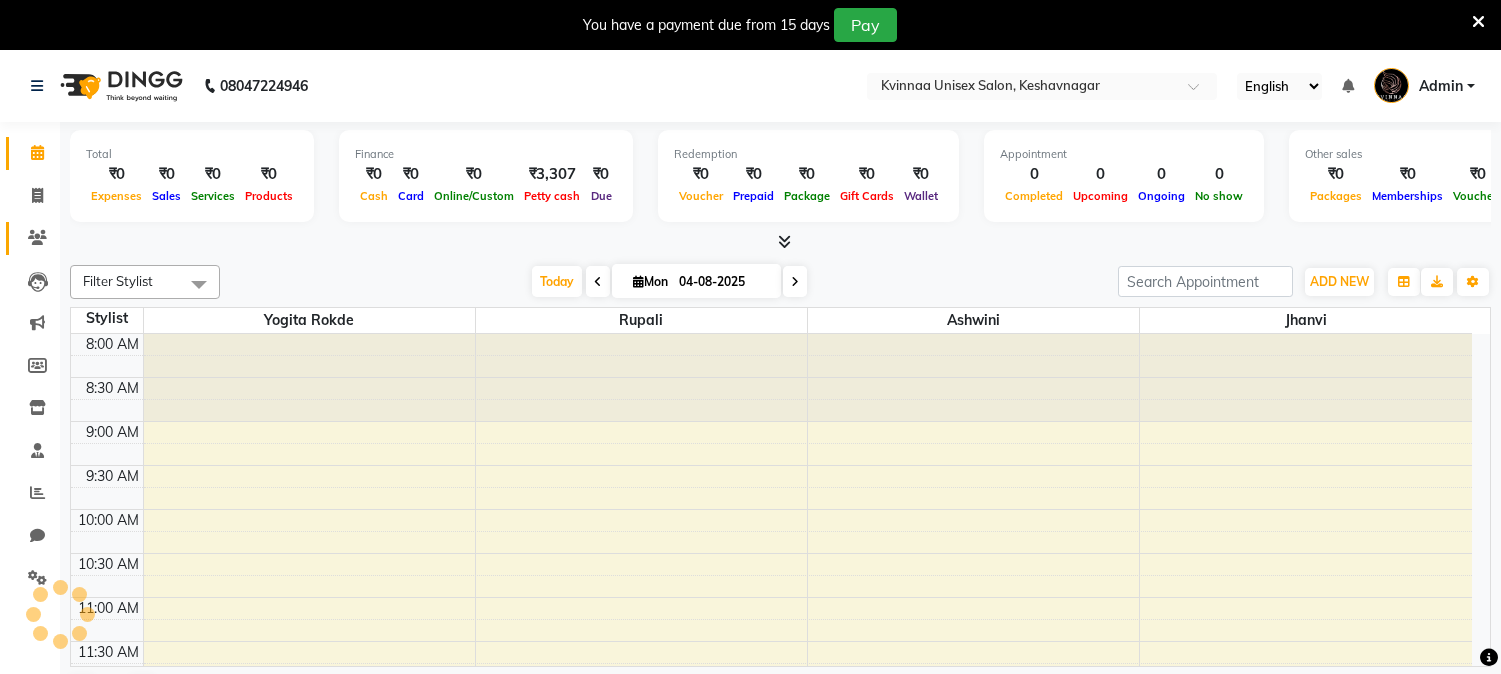scroll, scrollTop: 0, scrollLeft: 0, axis: both 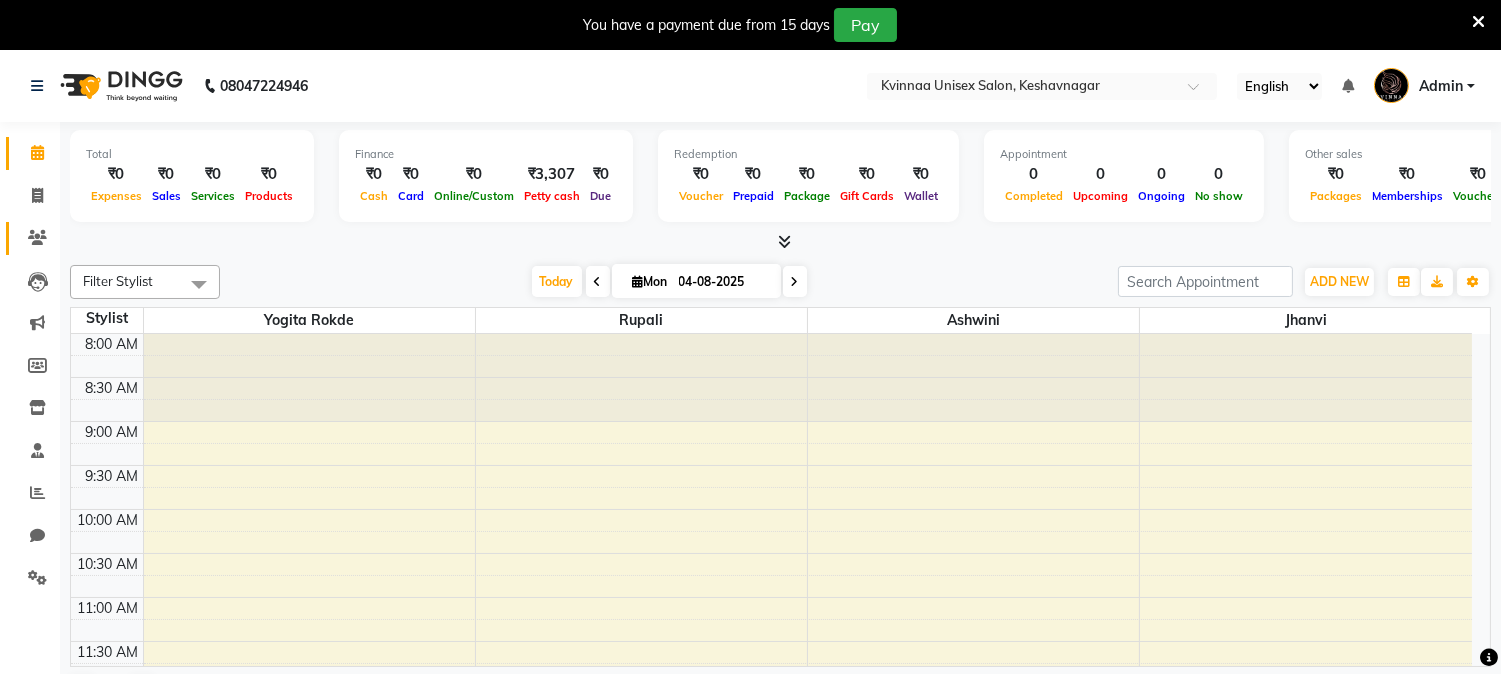 click 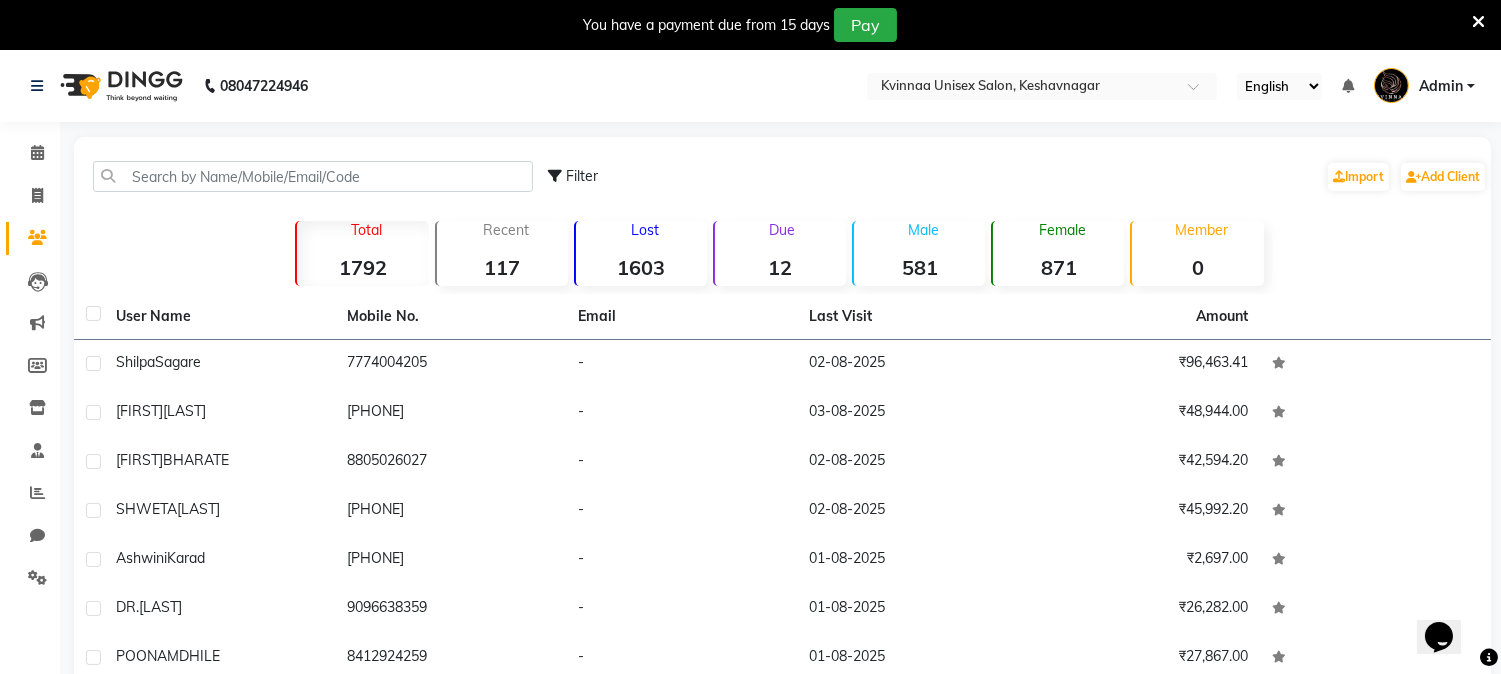 scroll, scrollTop: 0, scrollLeft: 0, axis: both 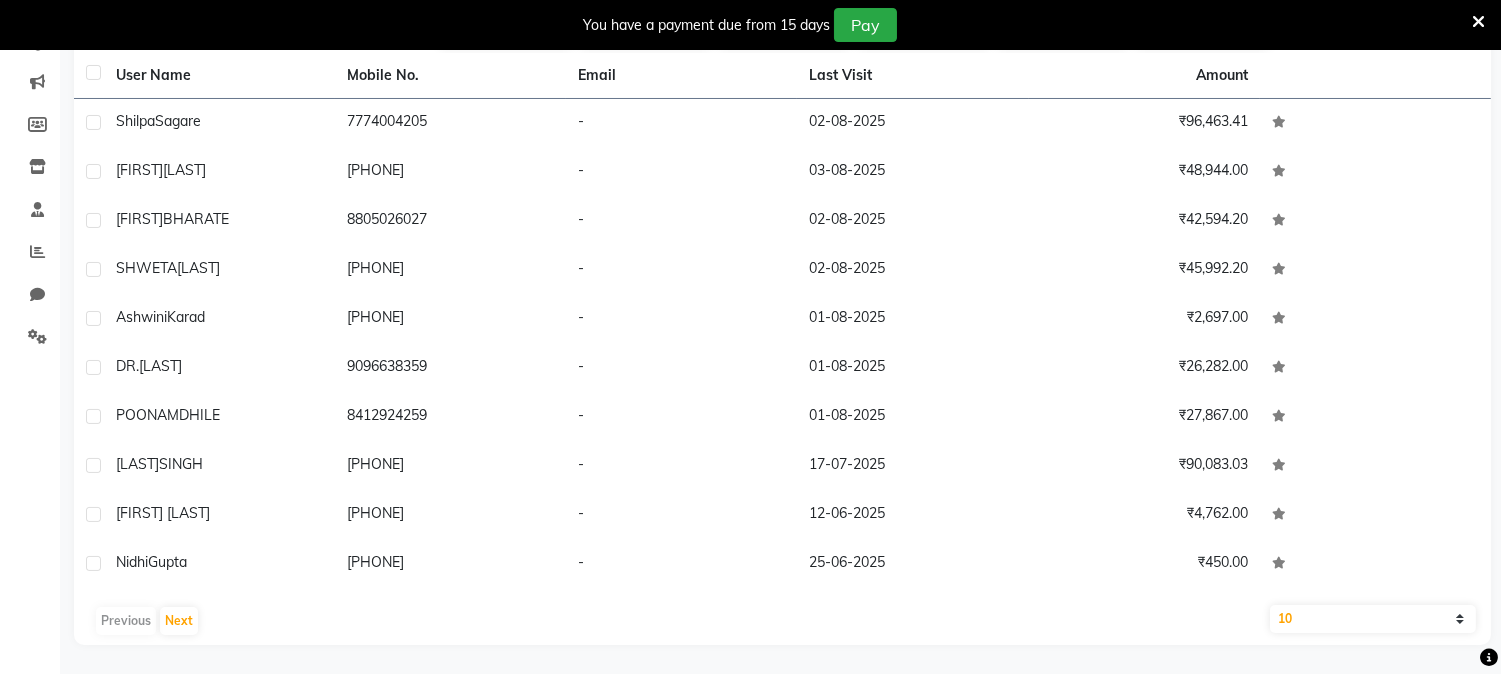 click on "Previous   Next" 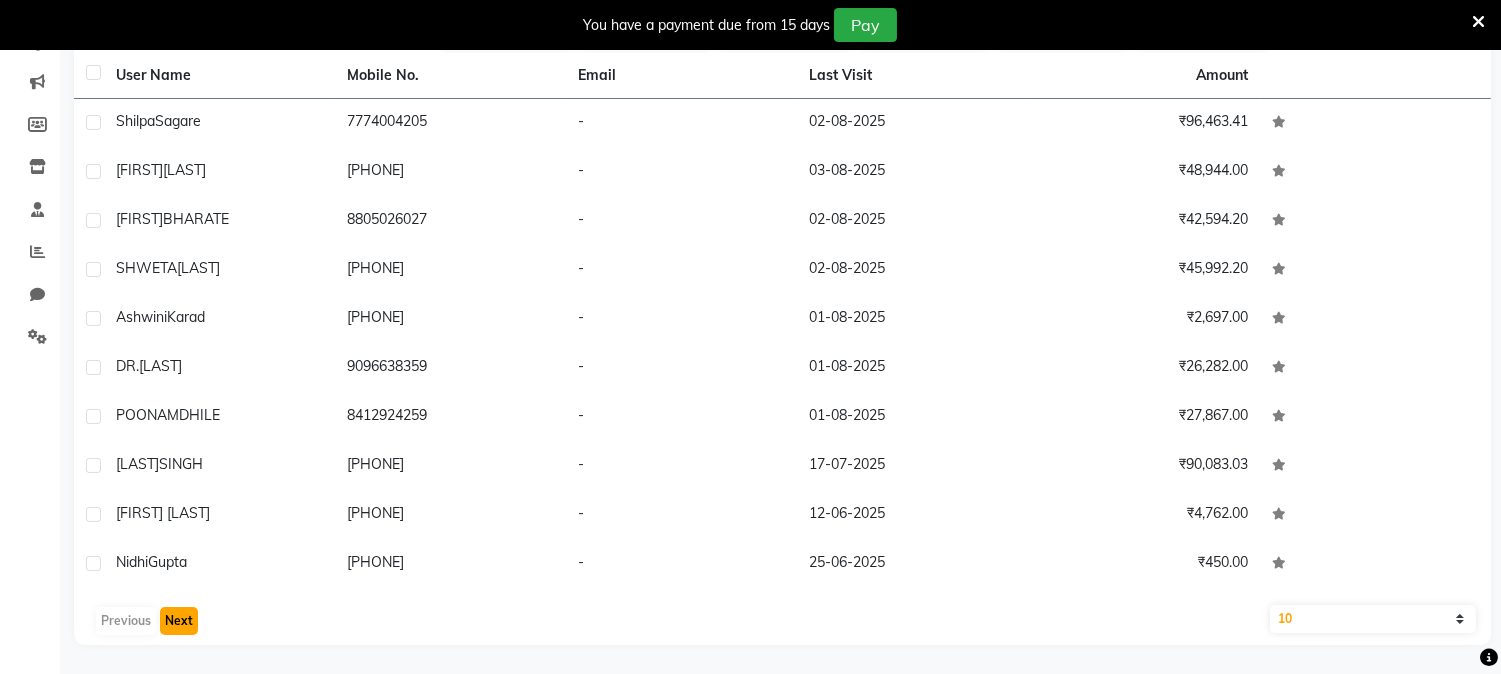 click on "Next" 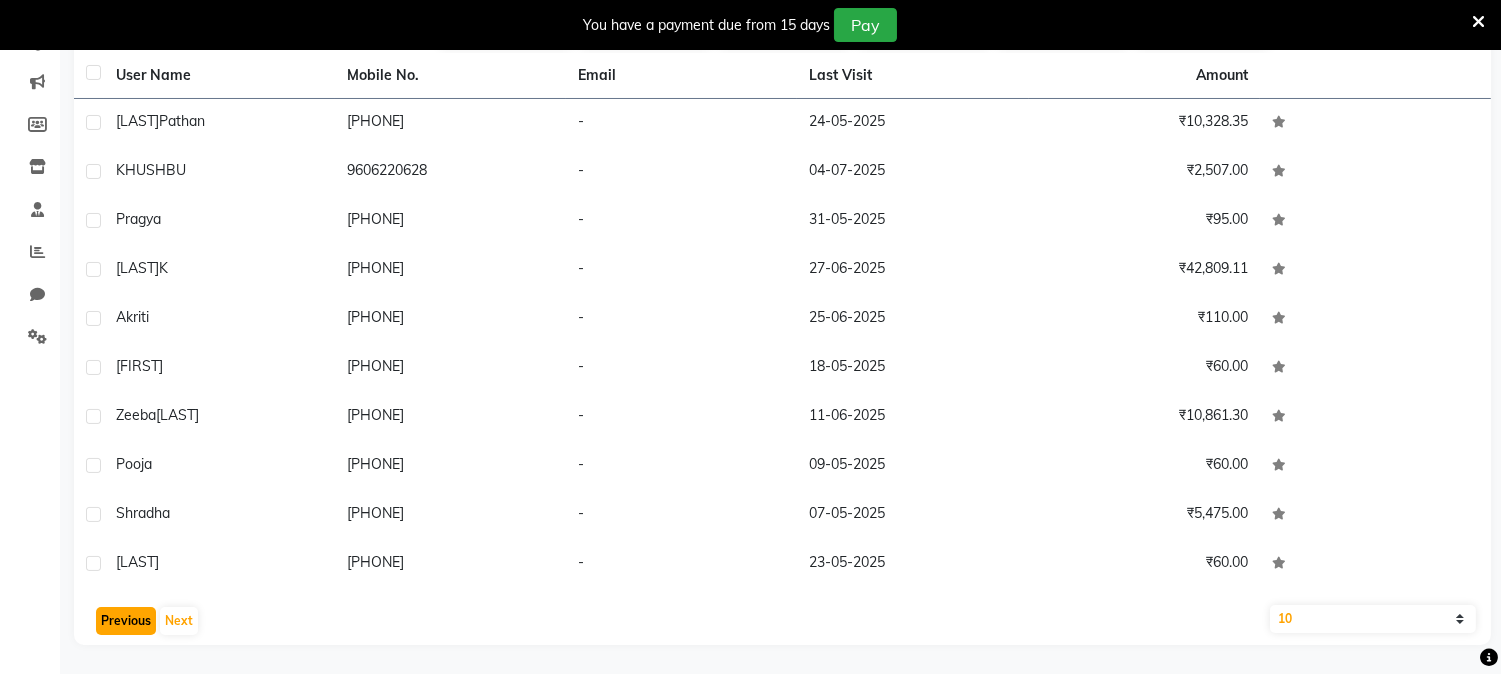 click on "Previous" 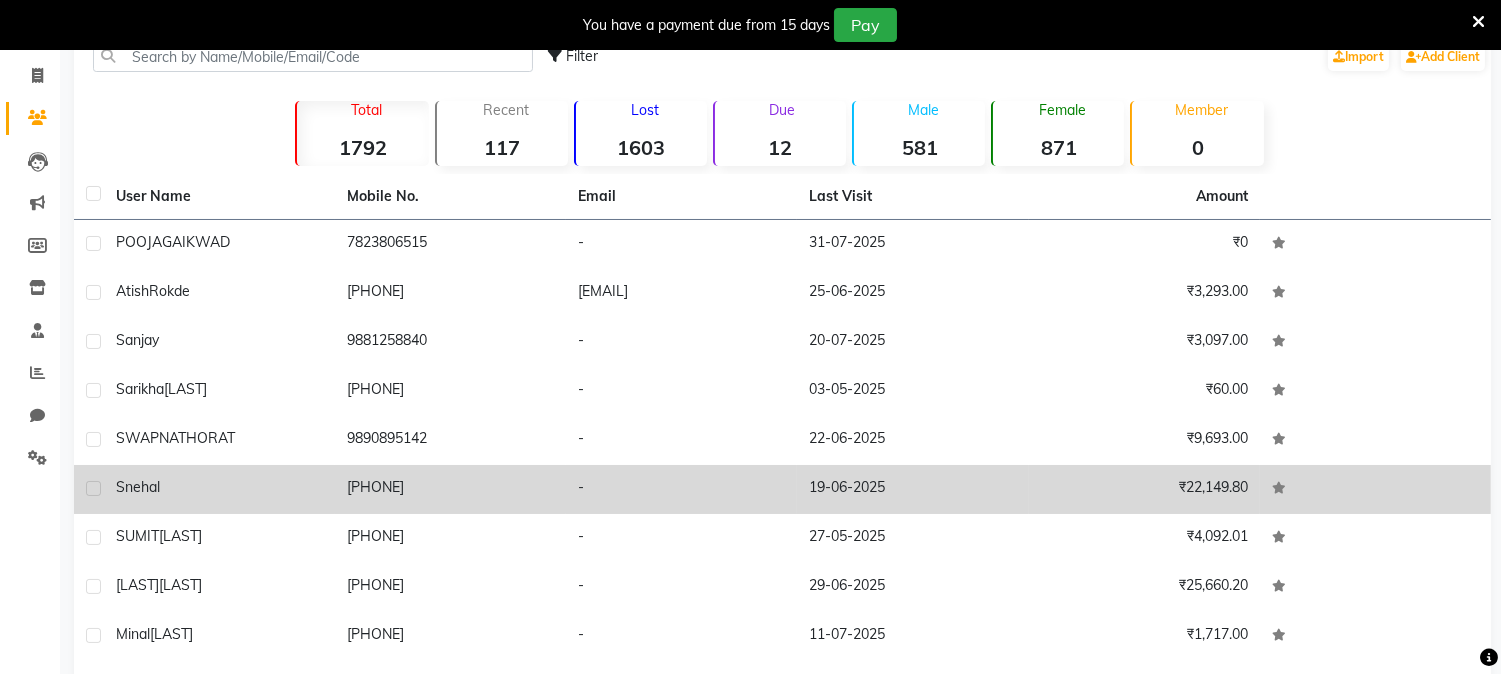 scroll, scrollTop: 0, scrollLeft: 0, axis: both 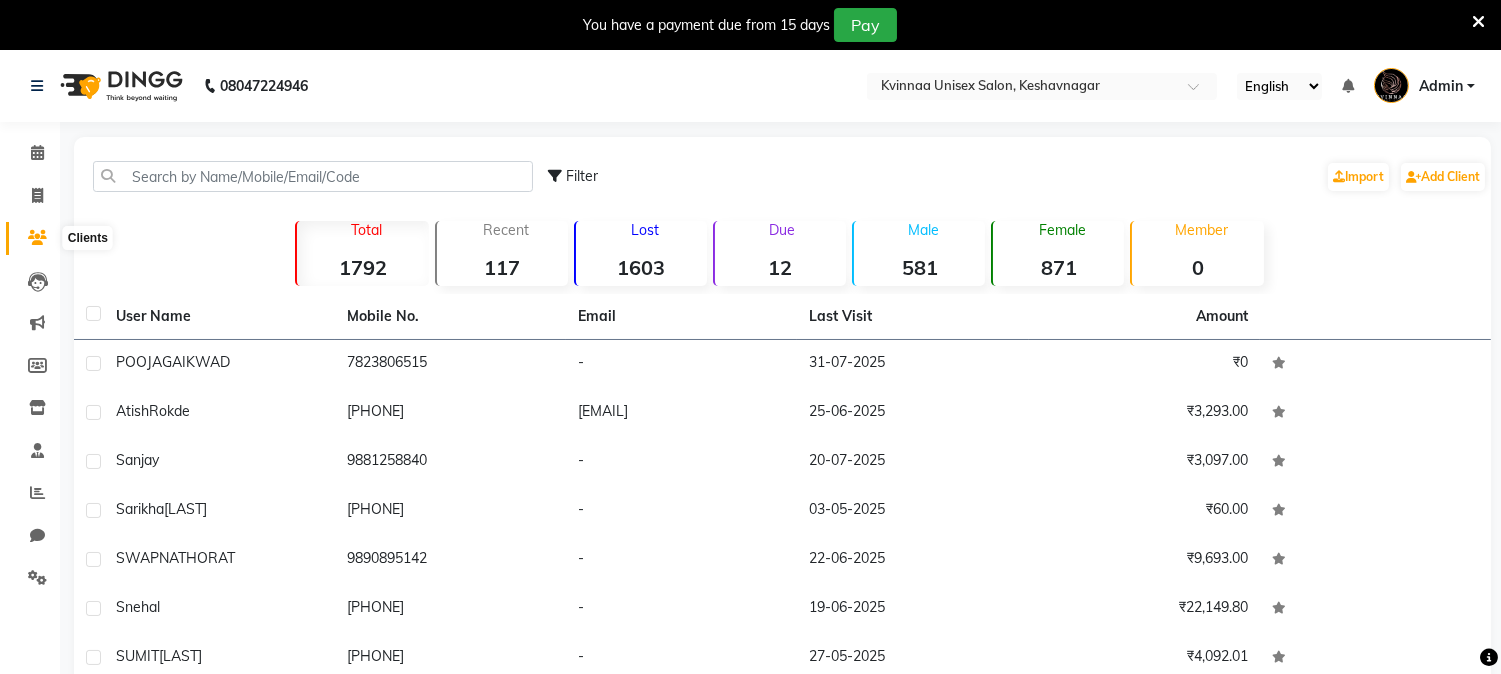 click 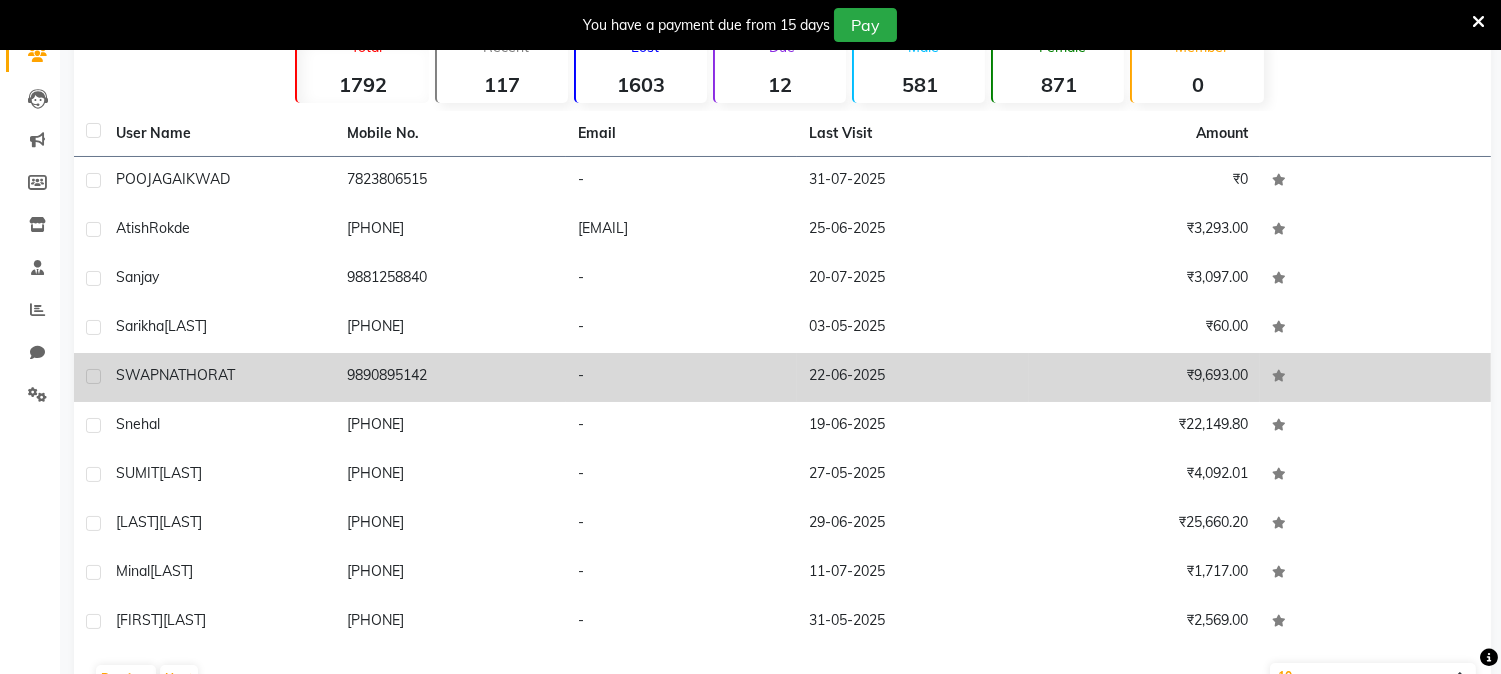scroll, scrollTop: 222, scrollLeft: 0, axis: vertical 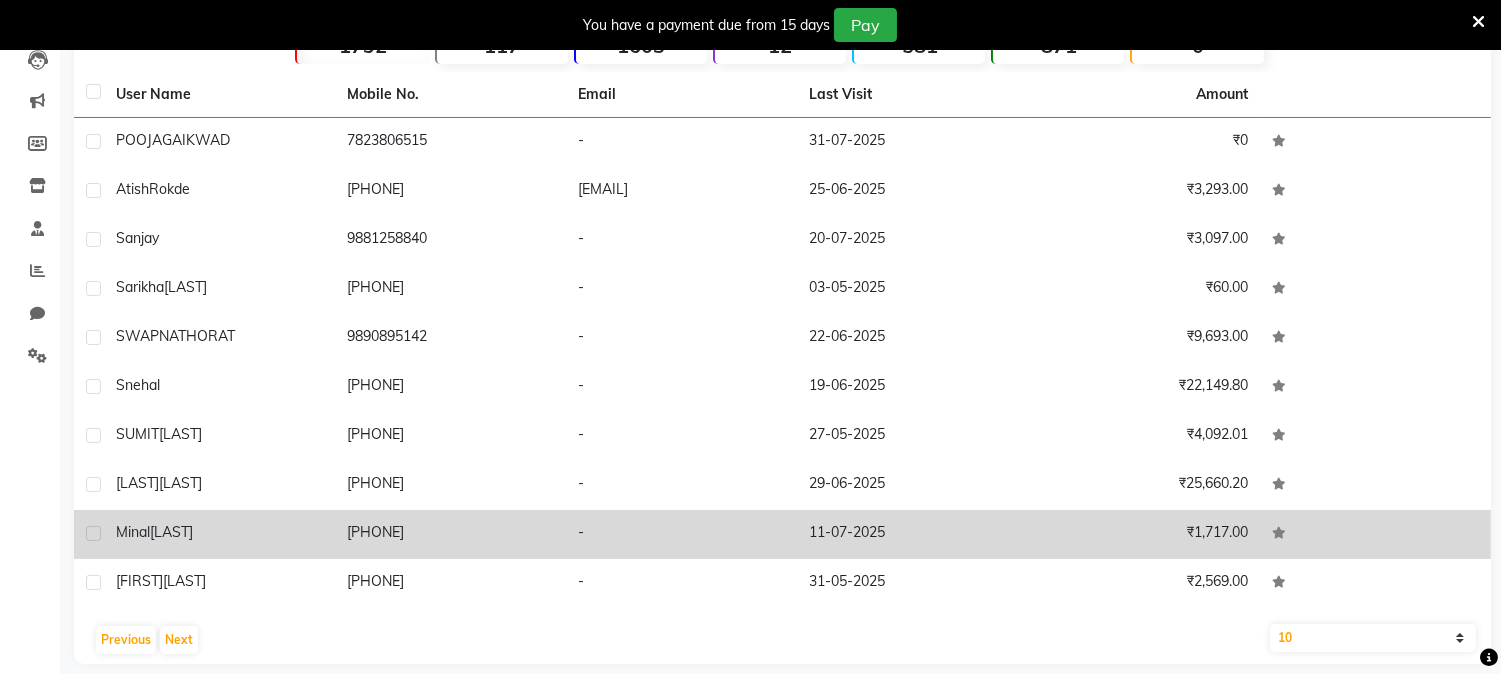 click on "[PHONE]" 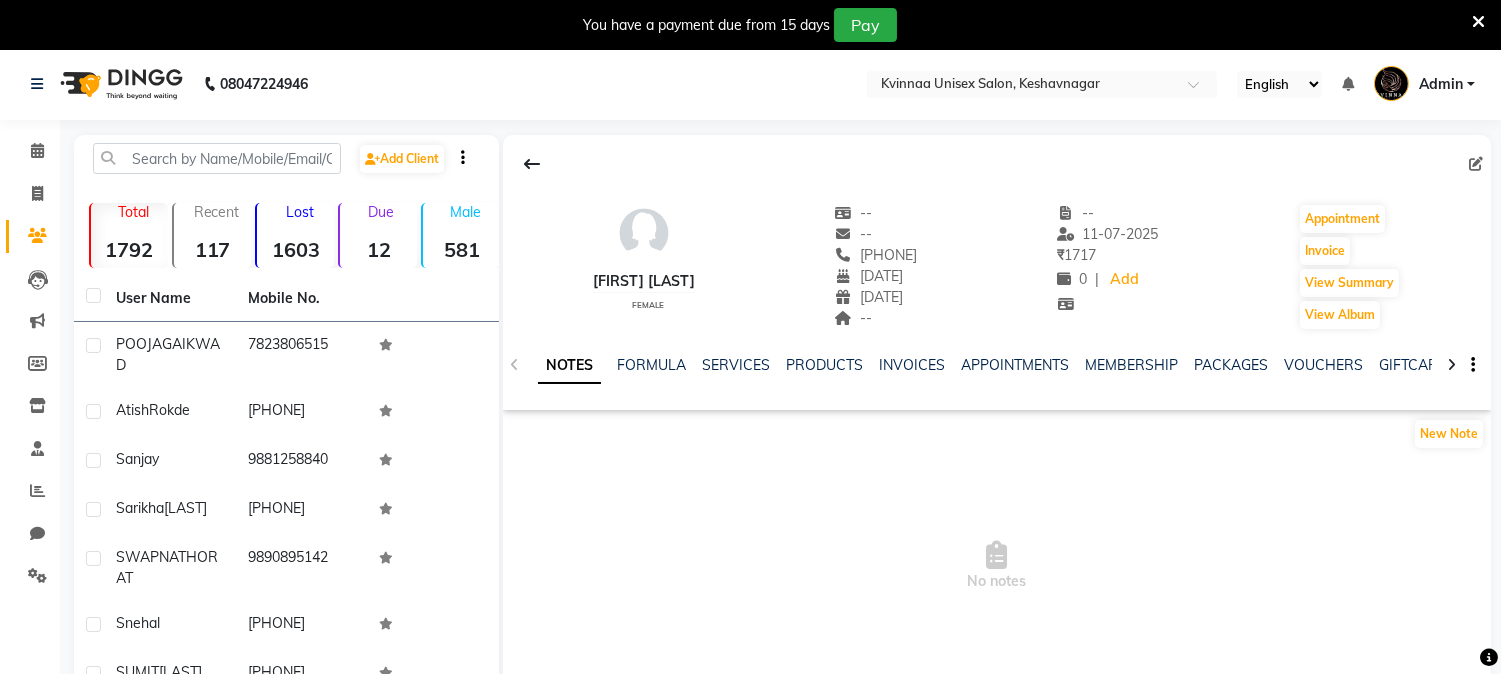 scroll, scrollTop: 0, scrollLeft: 0, axis: both 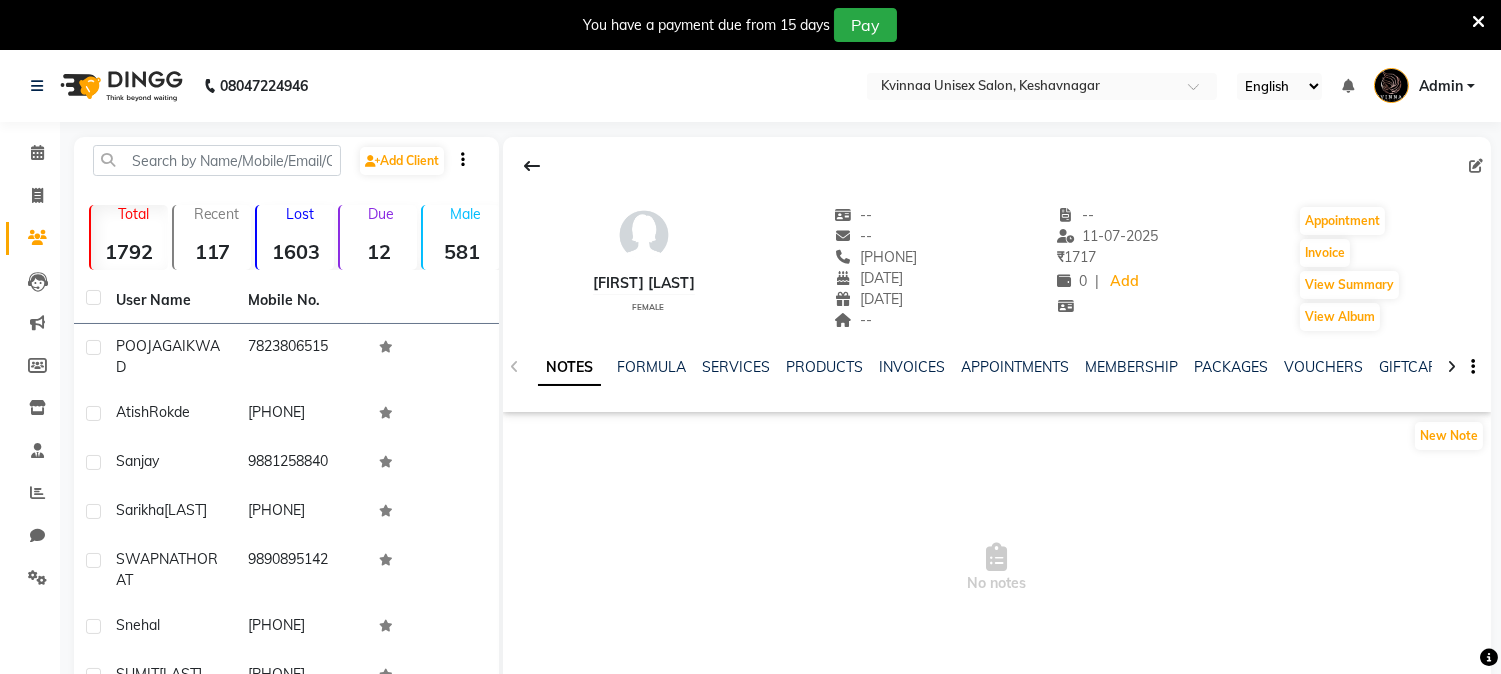 click on "[DATE]" 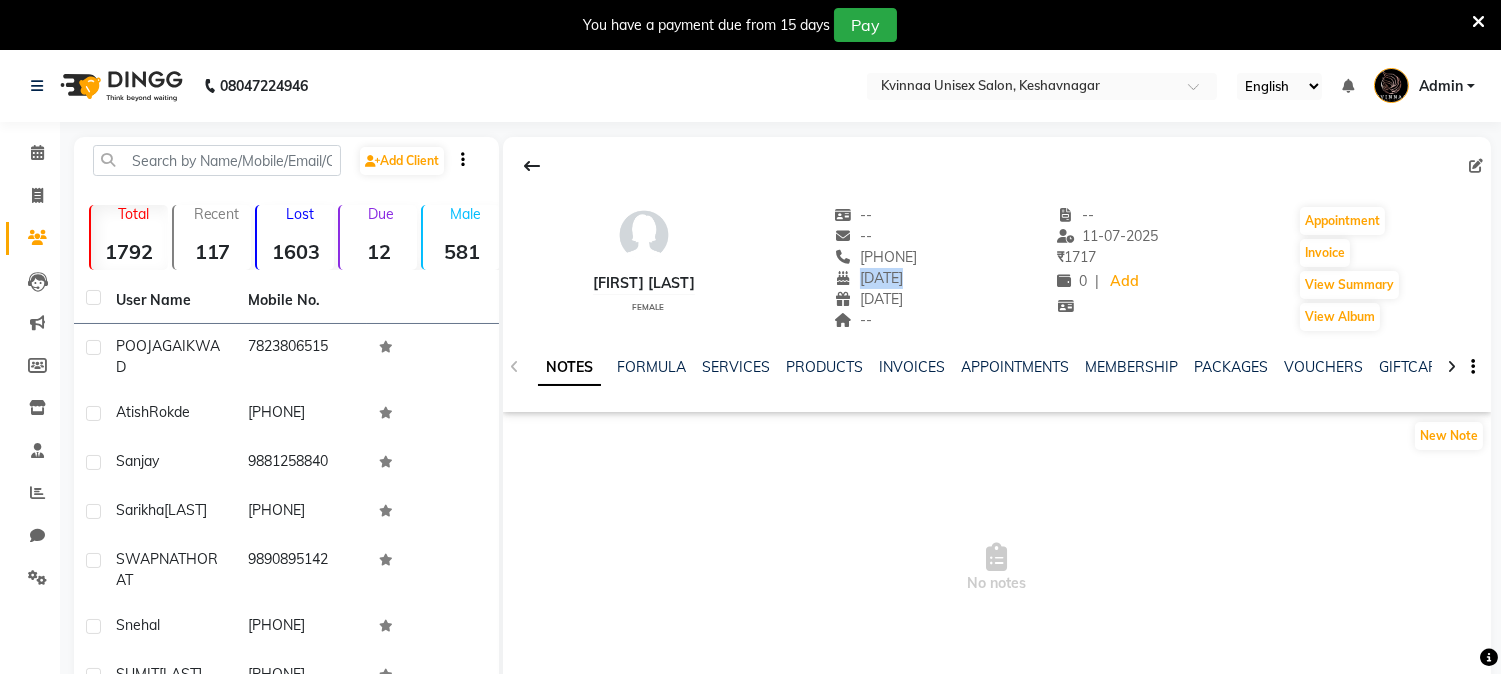 click on "[DATE]" 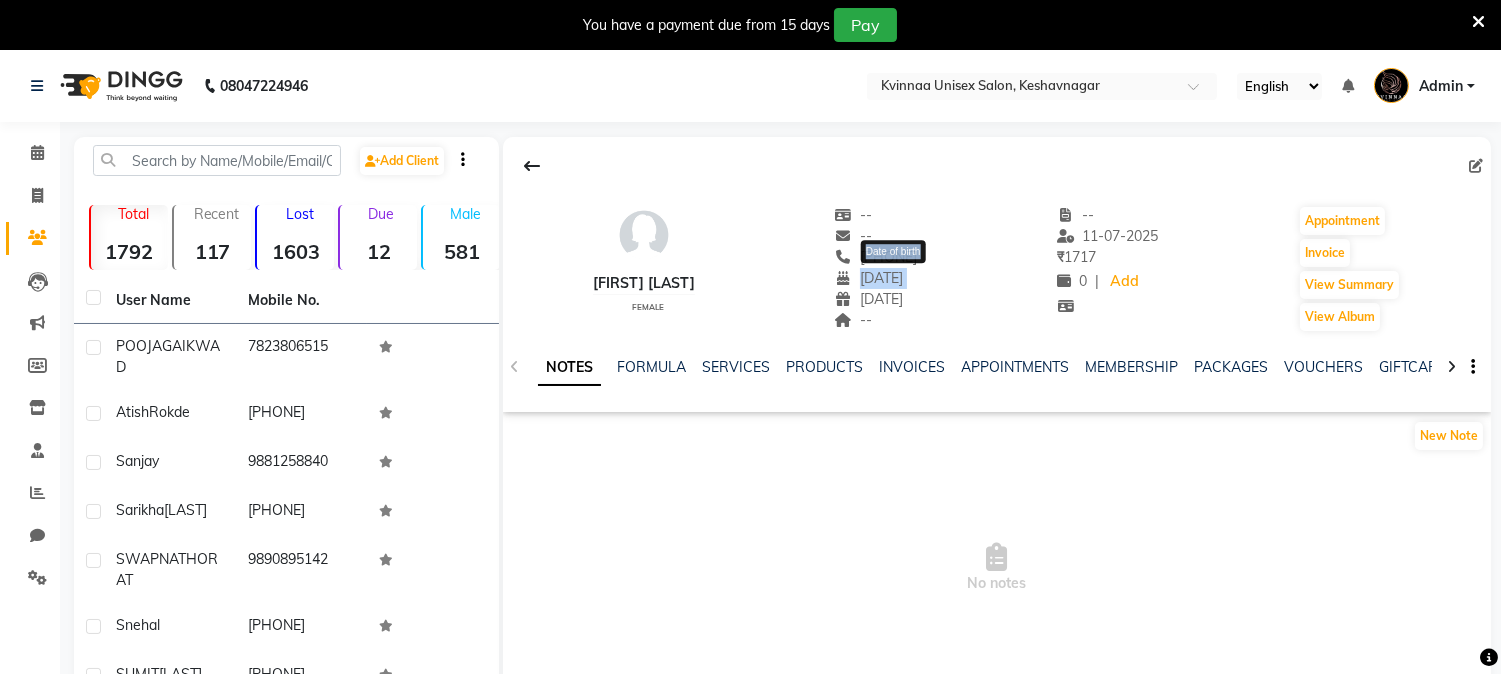 copy on "[DATE]" 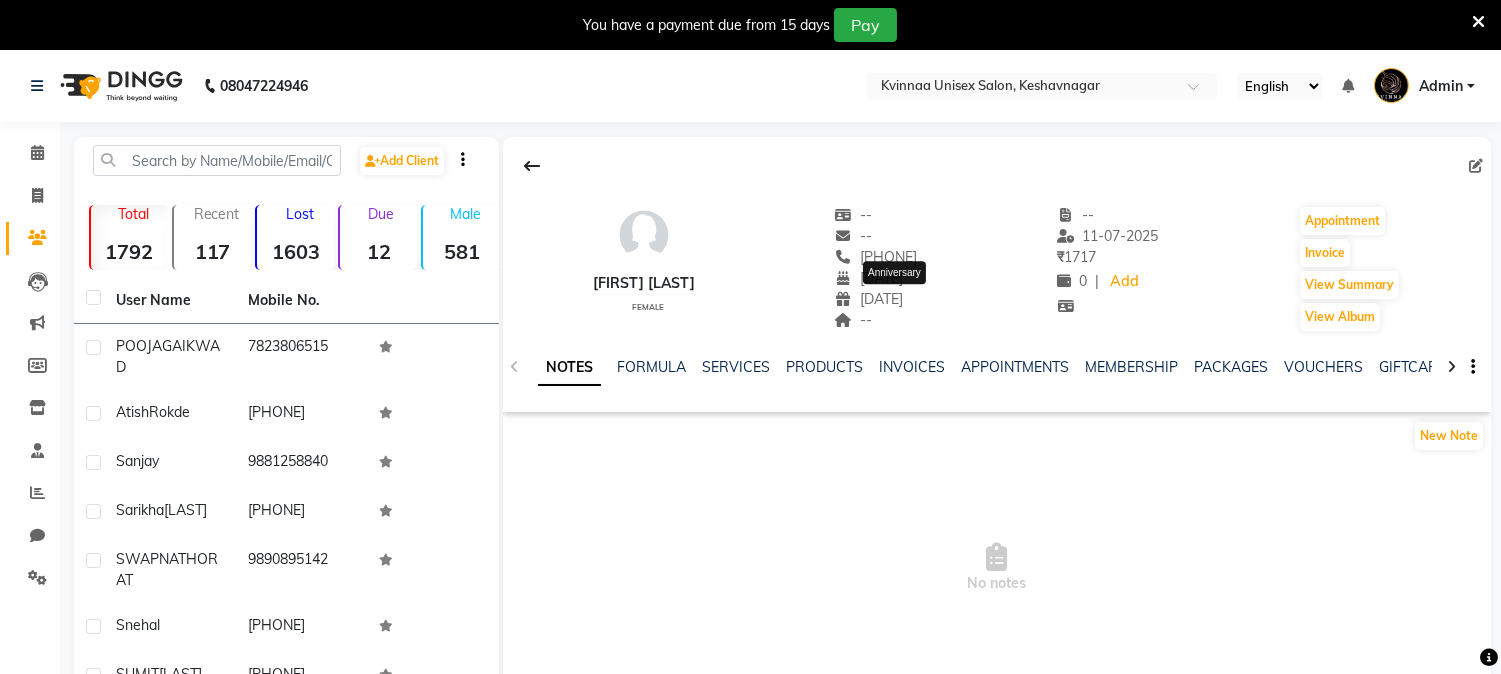 click on "[DATE]" 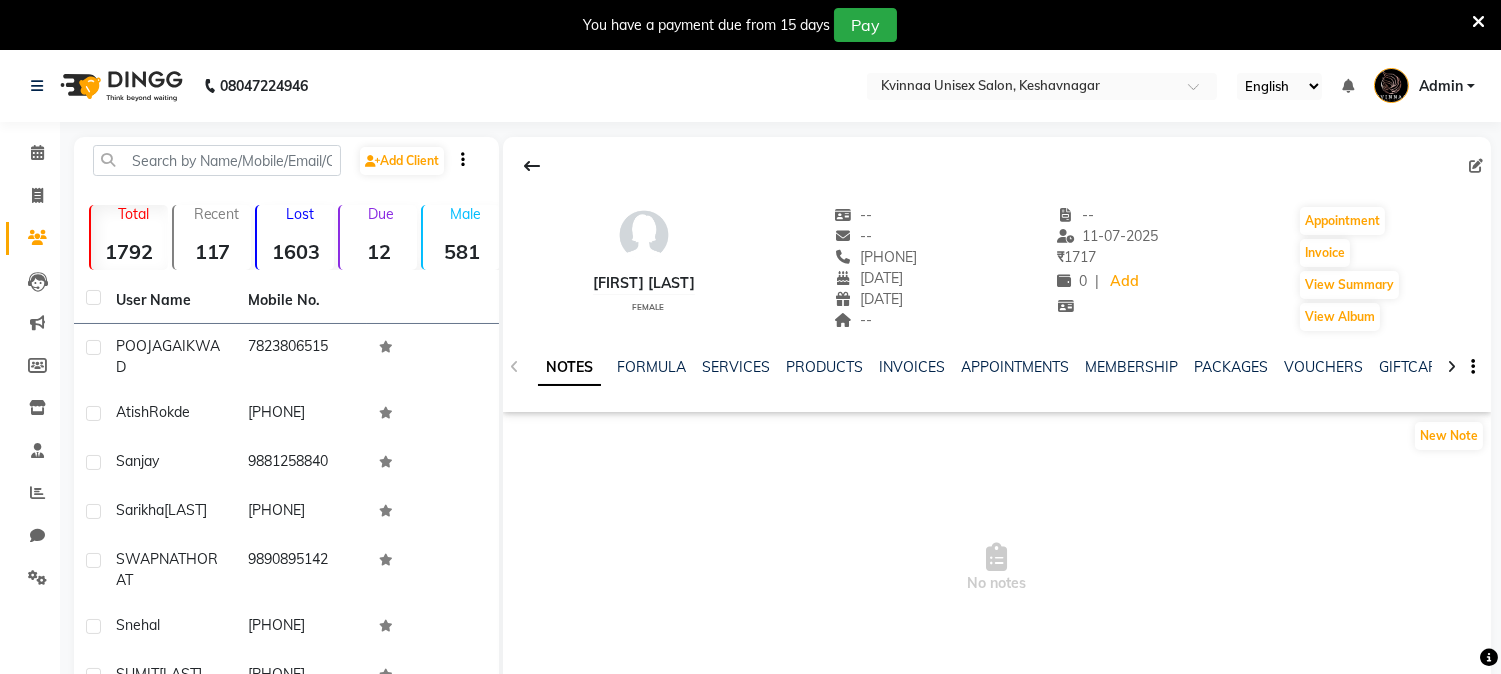 click on "[DATE]" 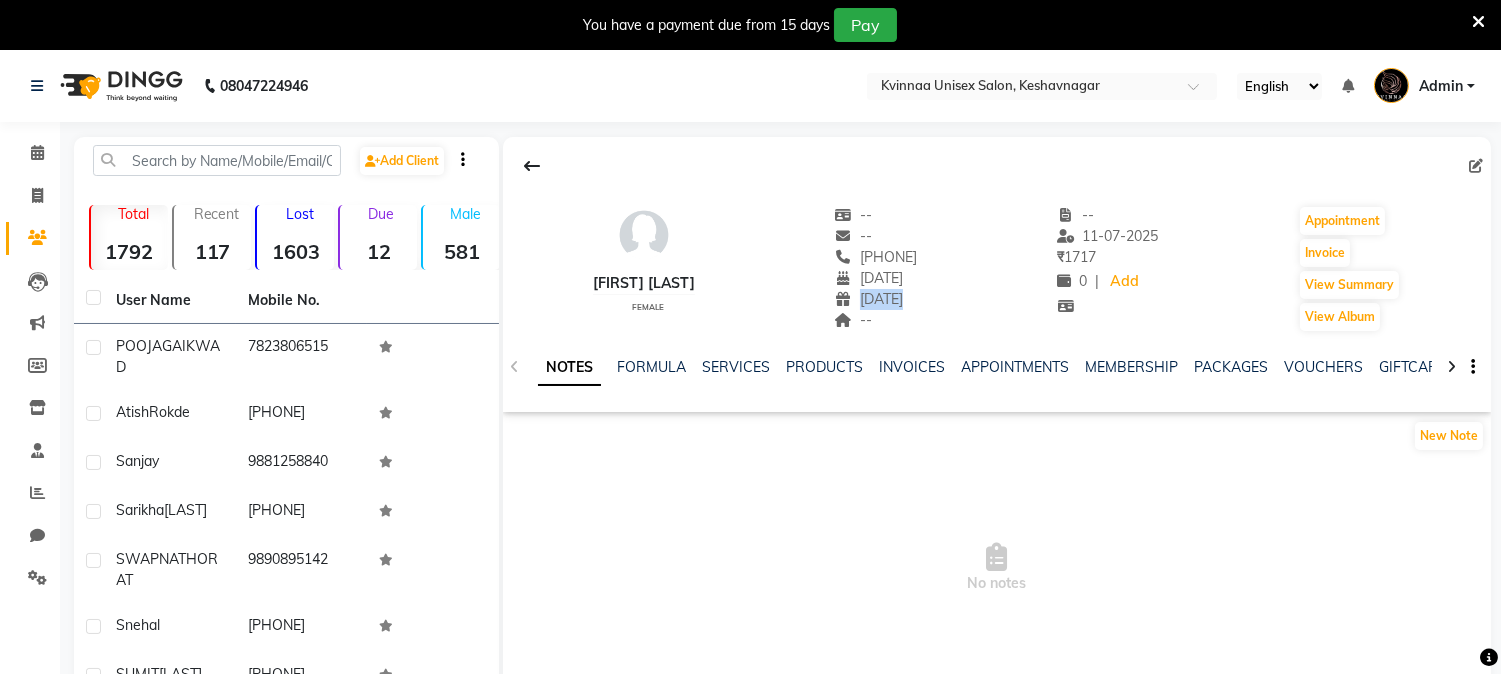 click on "[DATE]" 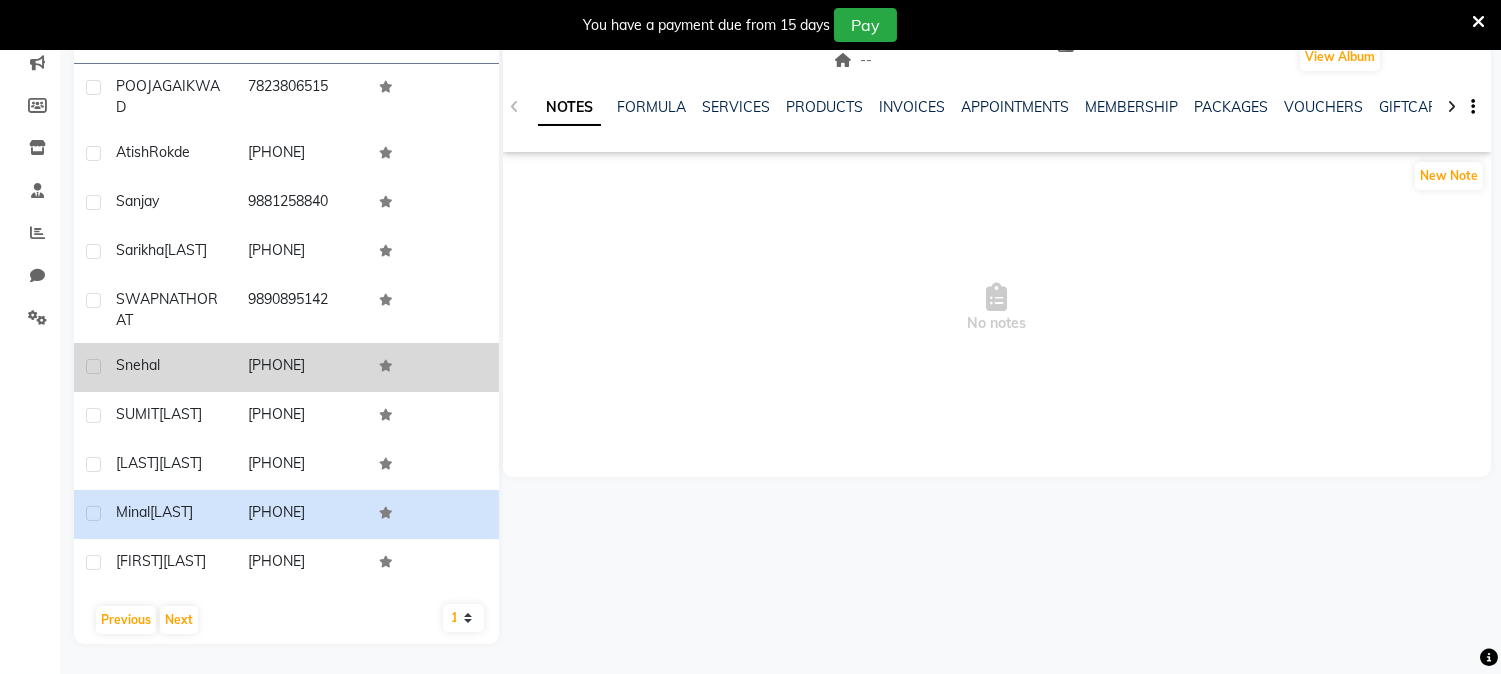 scroll, scrollTop: 276, scrollLeft: 0, axis: vertical 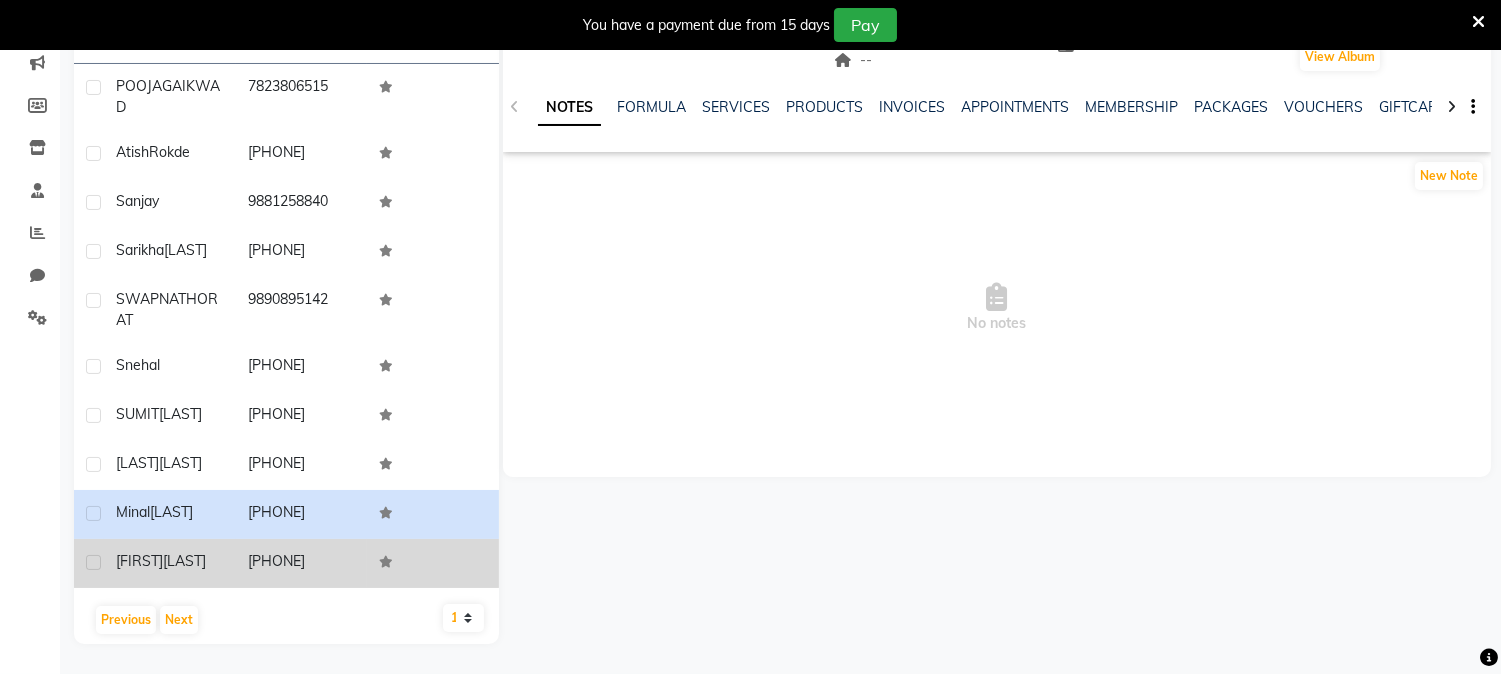 click on "[FIRST] [LAST]" 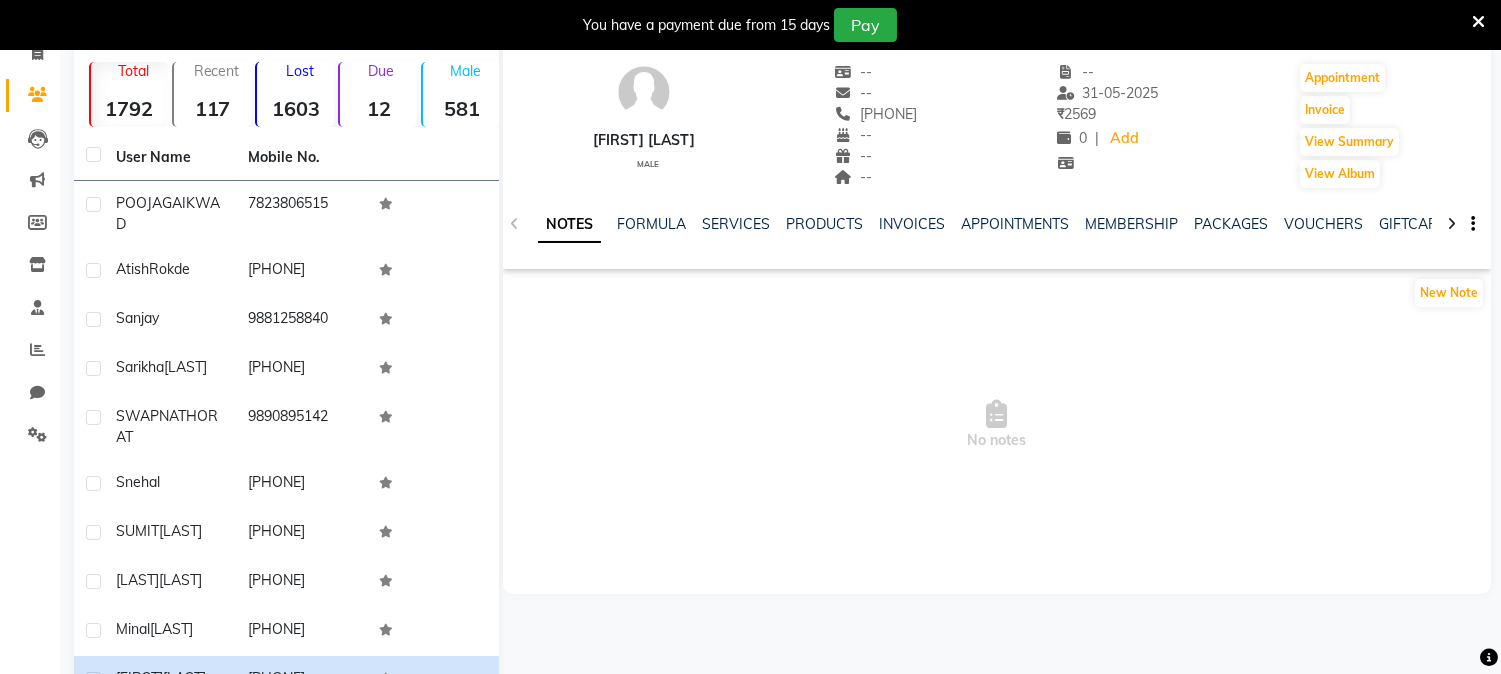 scroll, scrollTop: 276, scrollLeft: 0, axis: vertical 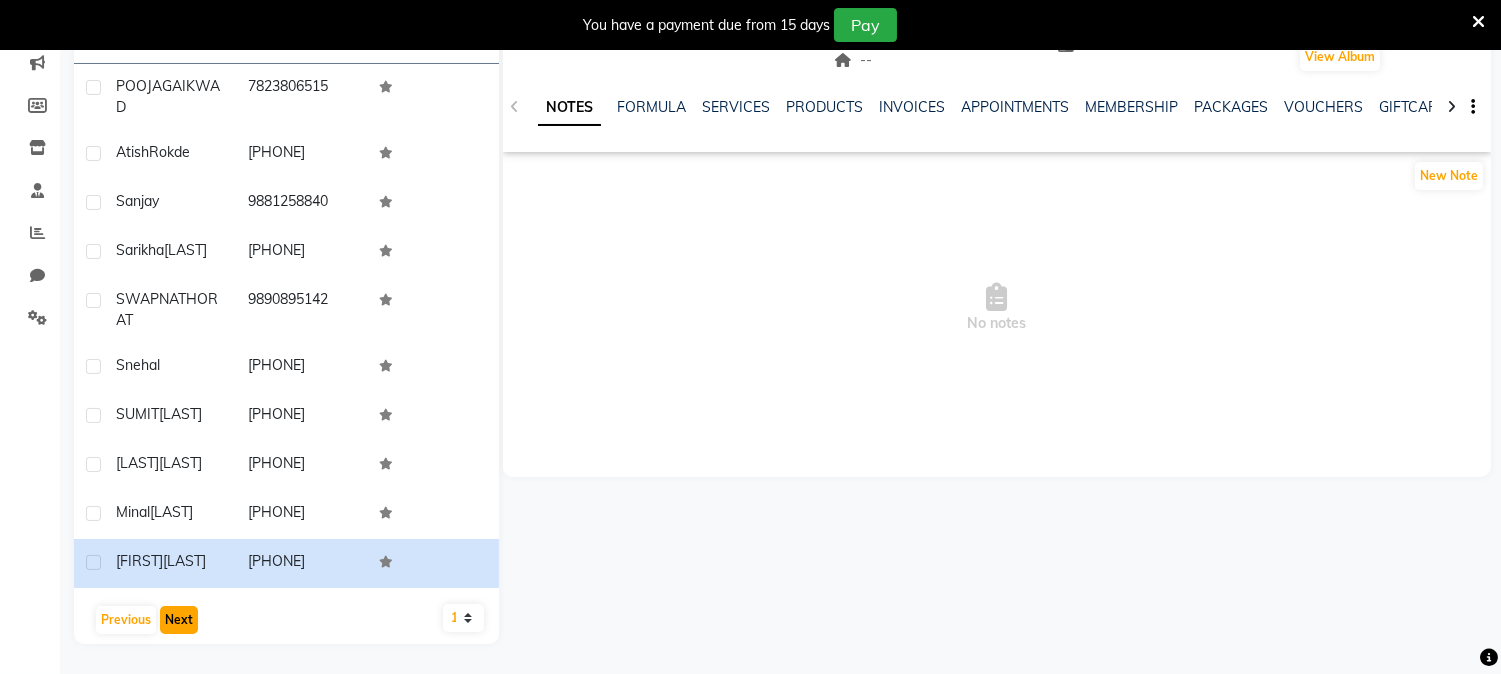 click on "Next" 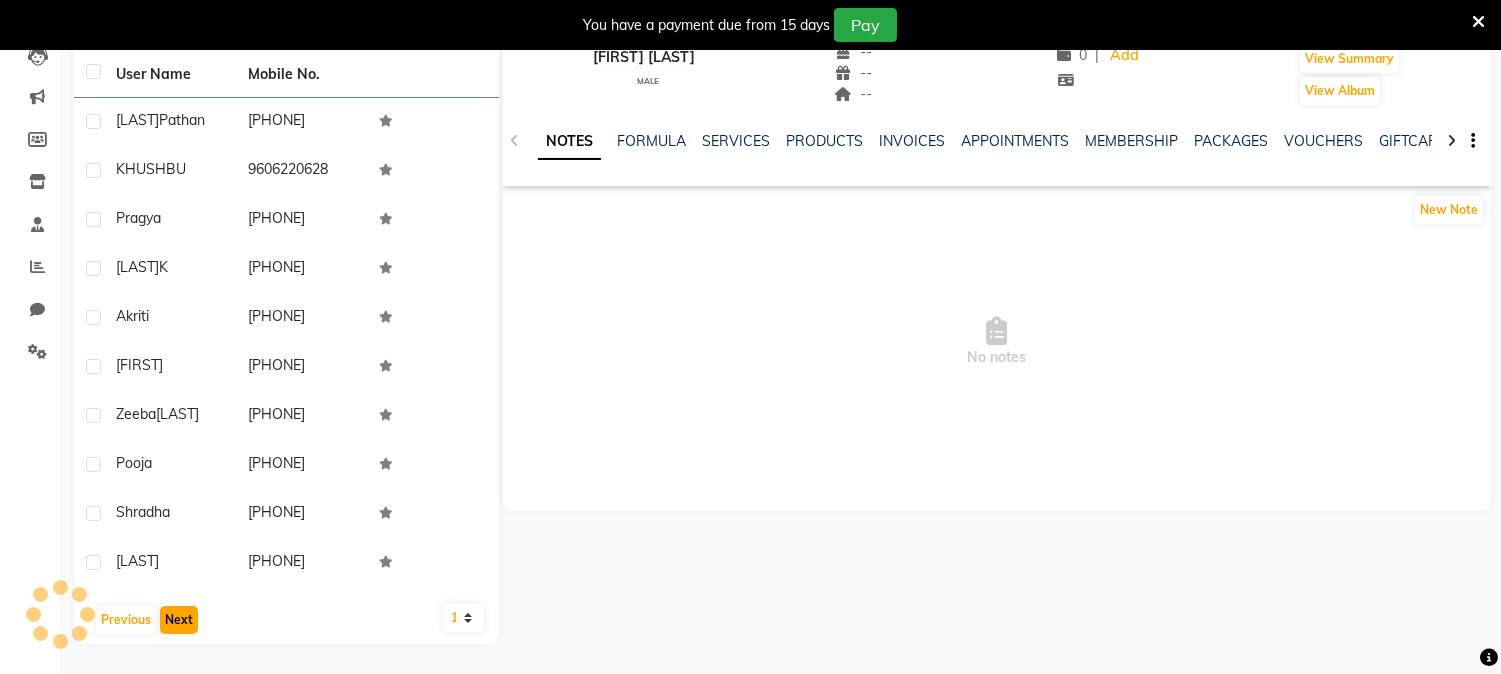 scroll, scrollTop: 225, scrollLeft: 0, axis: vertical 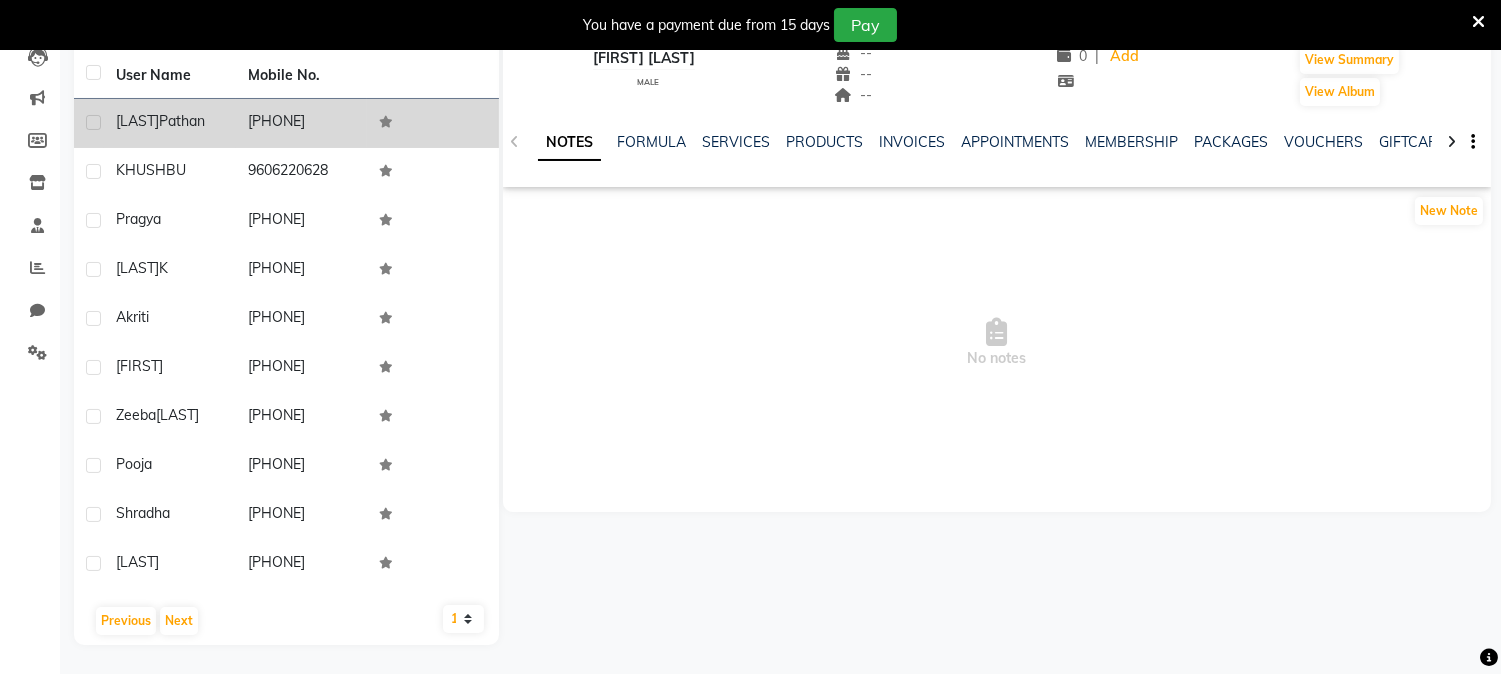 click on "[PHONE]" 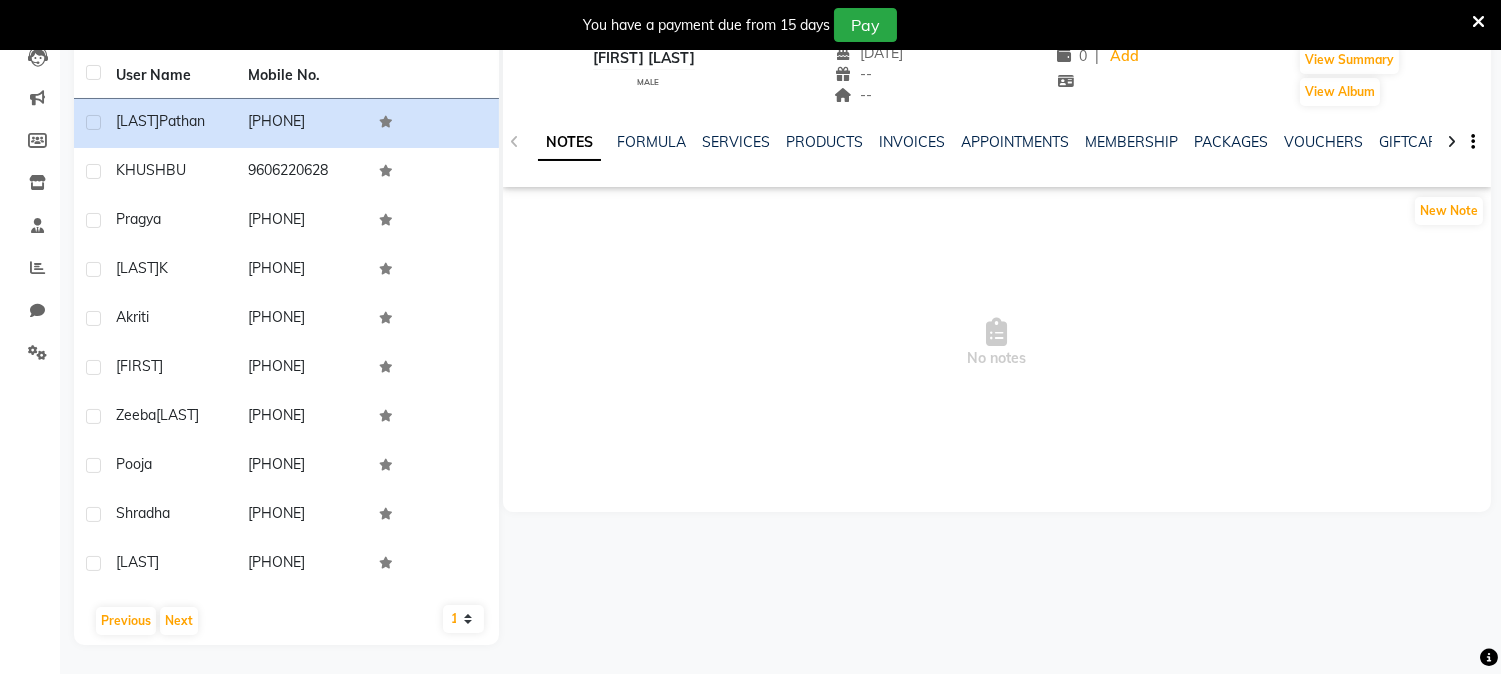 scroll, scrollTop: 114, scrollLeft: 0, axis: vertical 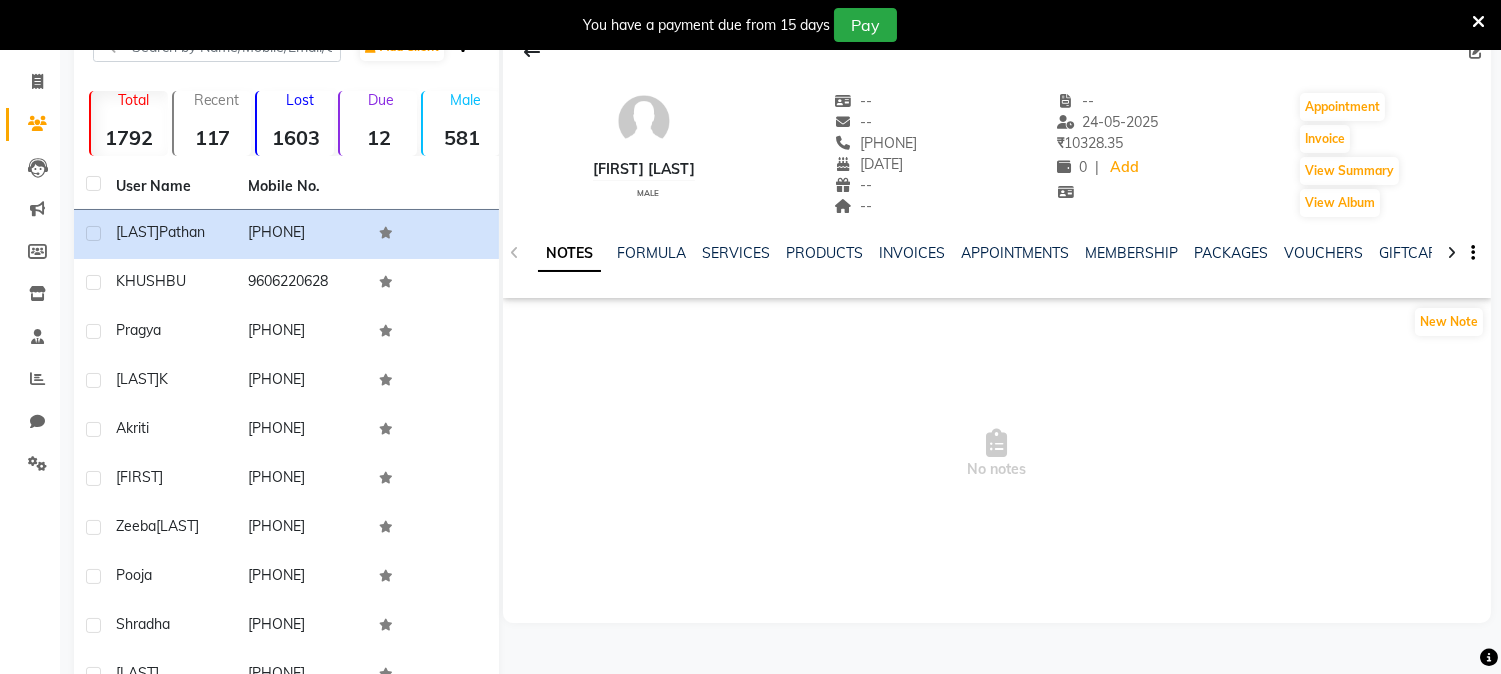 click on "asran pathan" 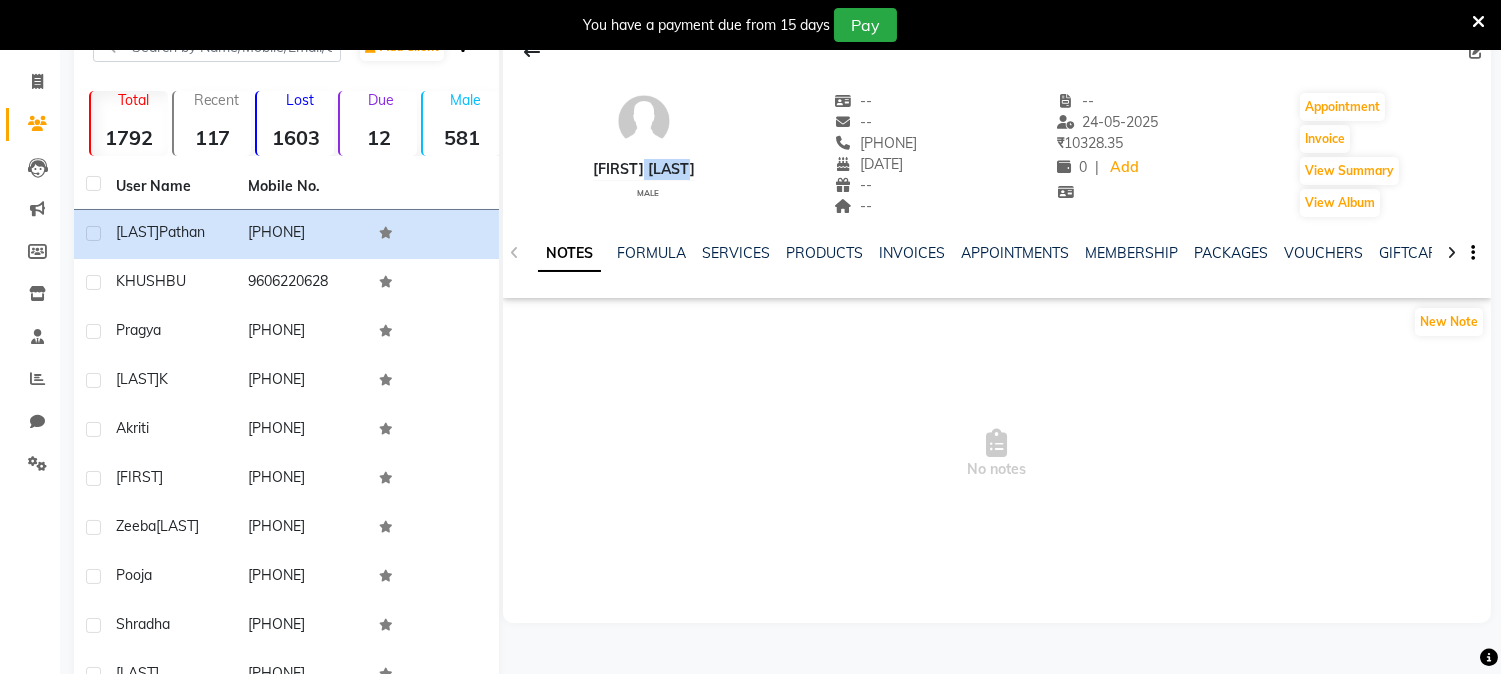click on "asran pathan" 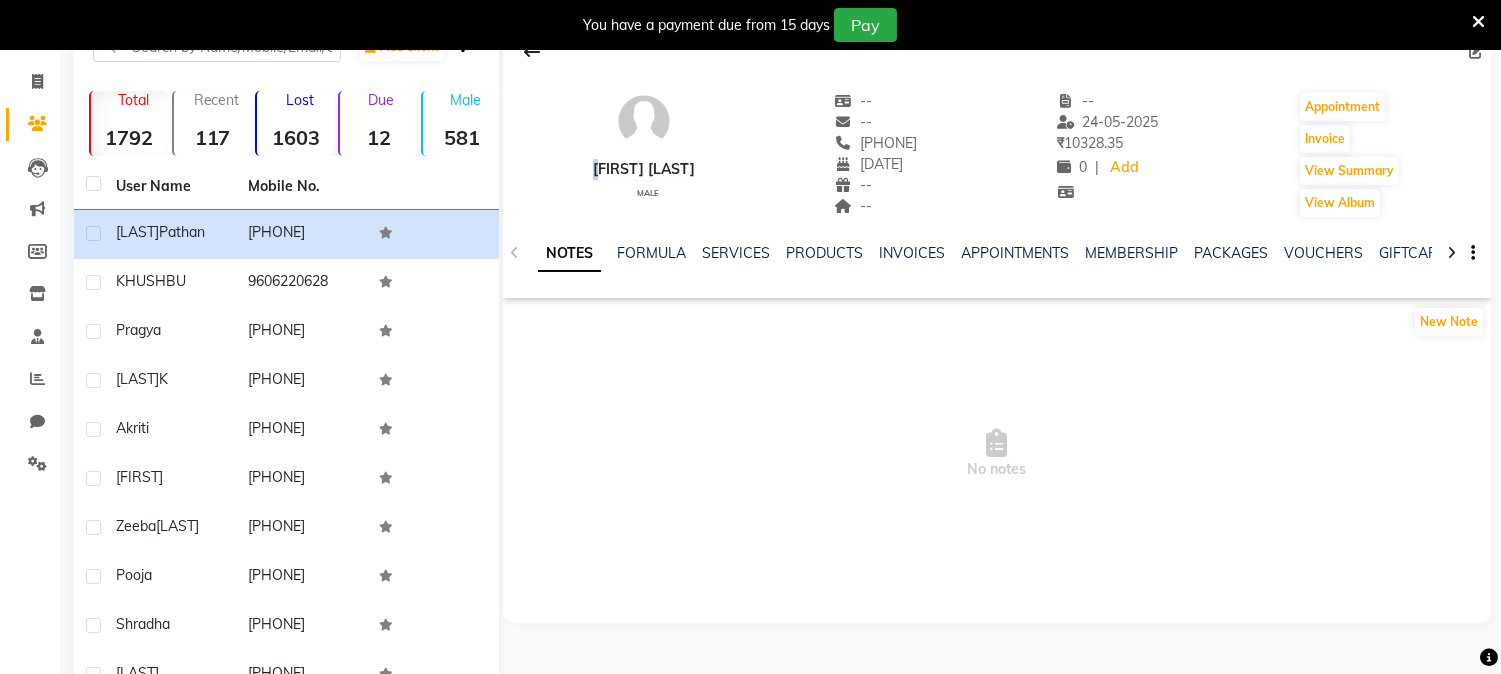 click on "asran pathan" 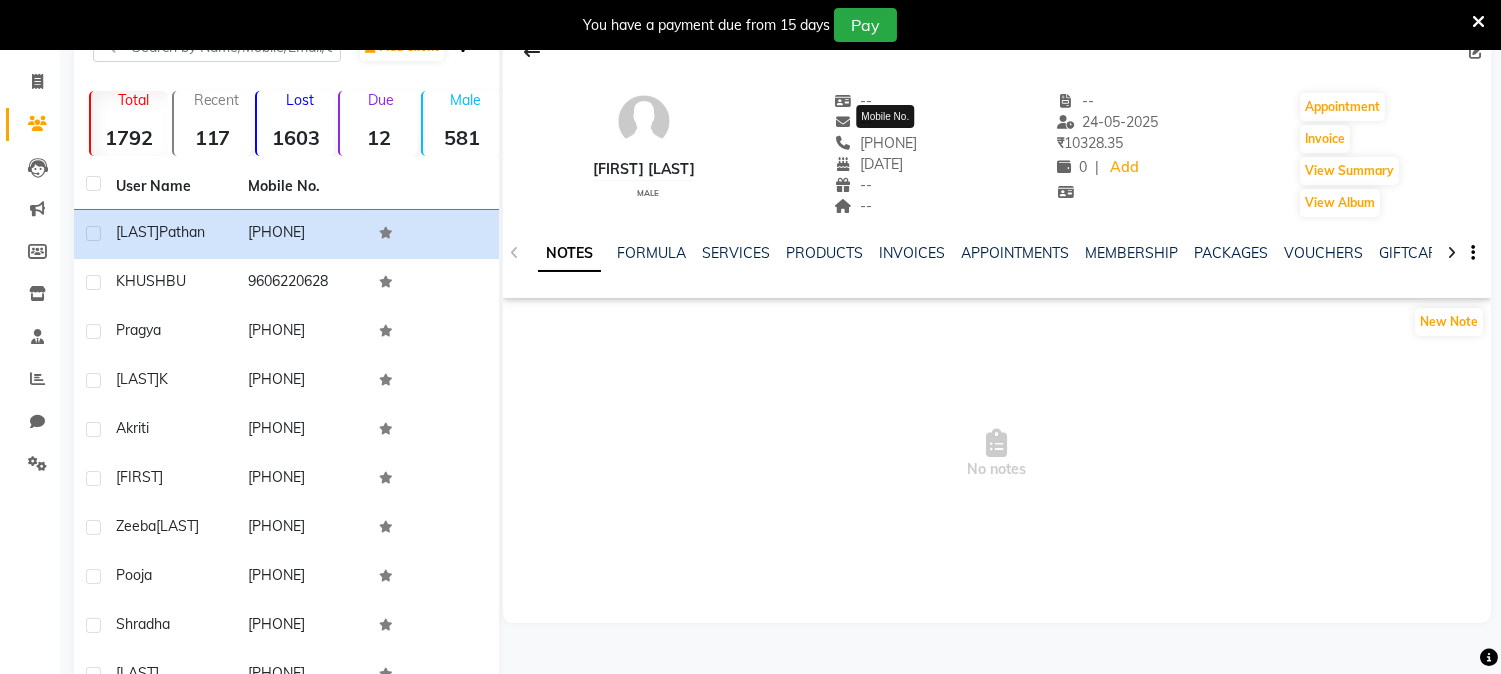 click on "[PHONE]" 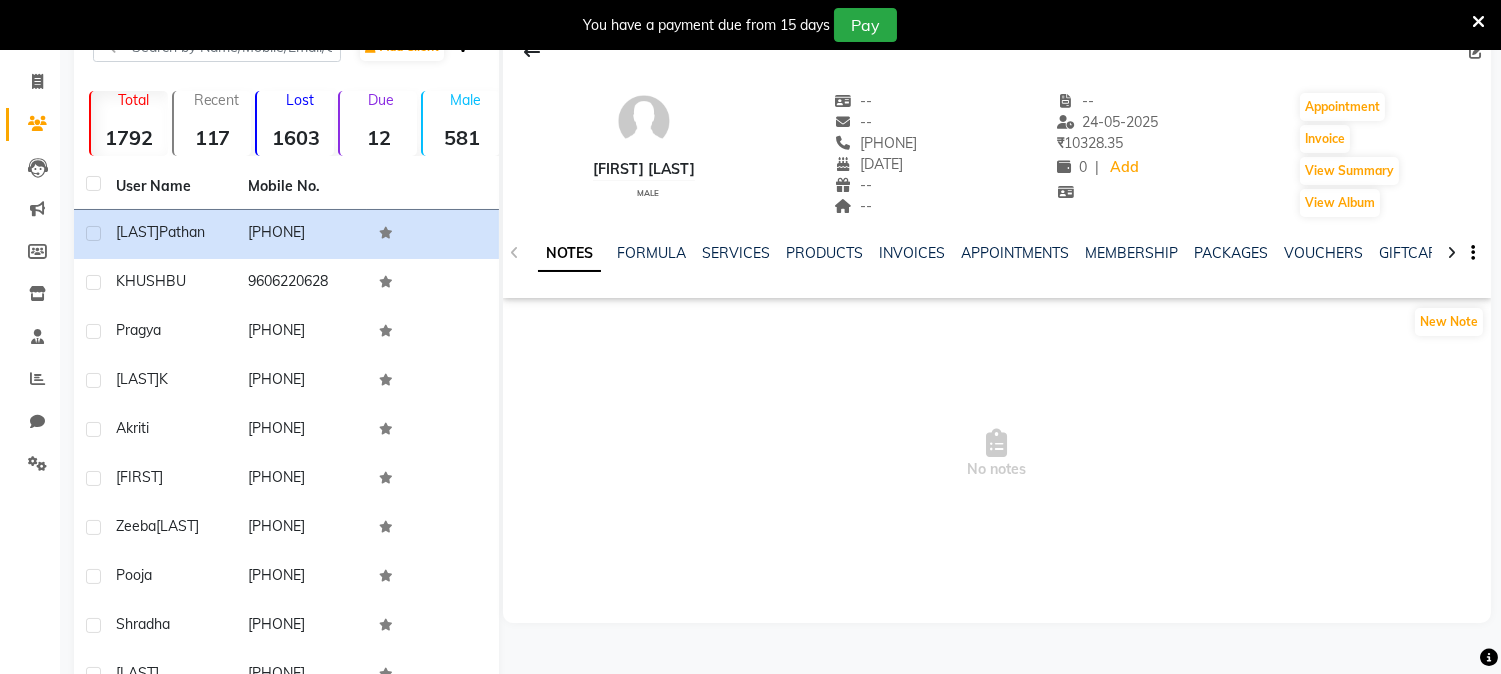 click on "[PHONE]" 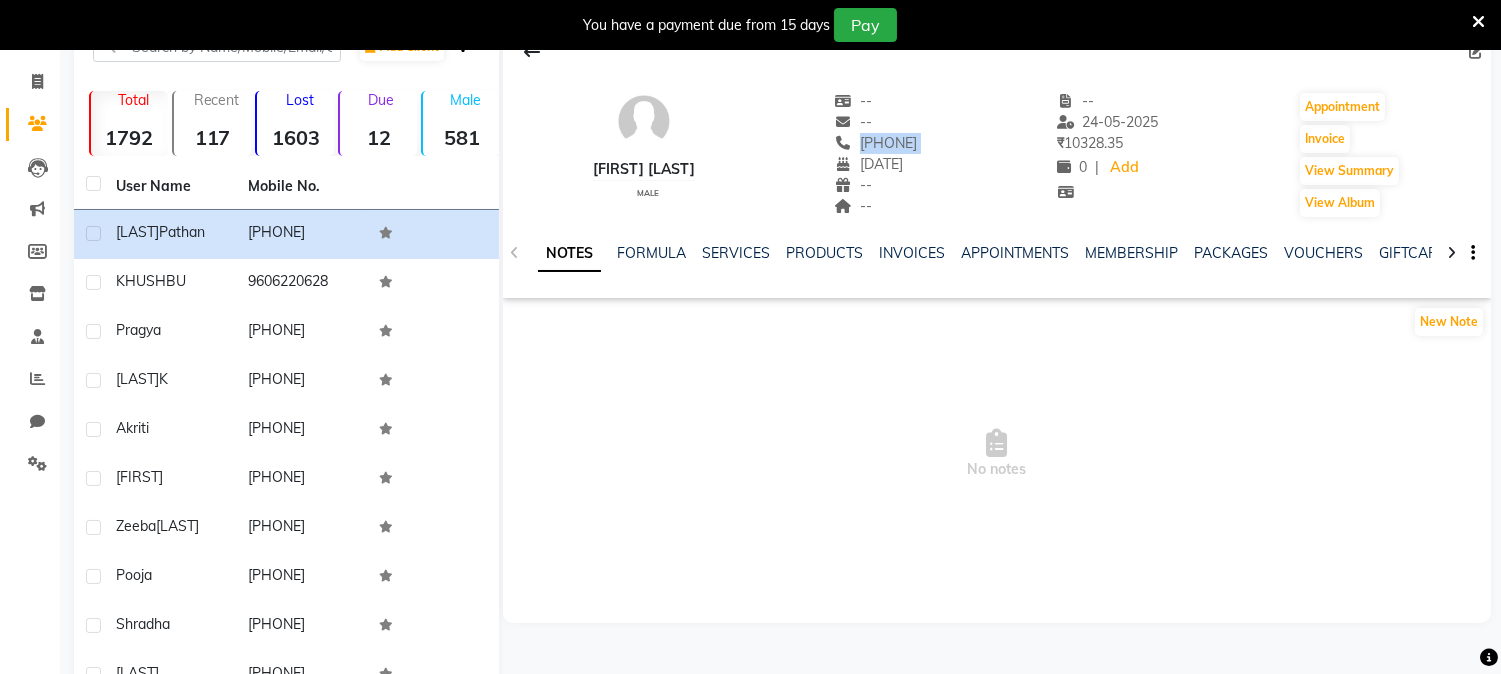 click on "[PHONE]" 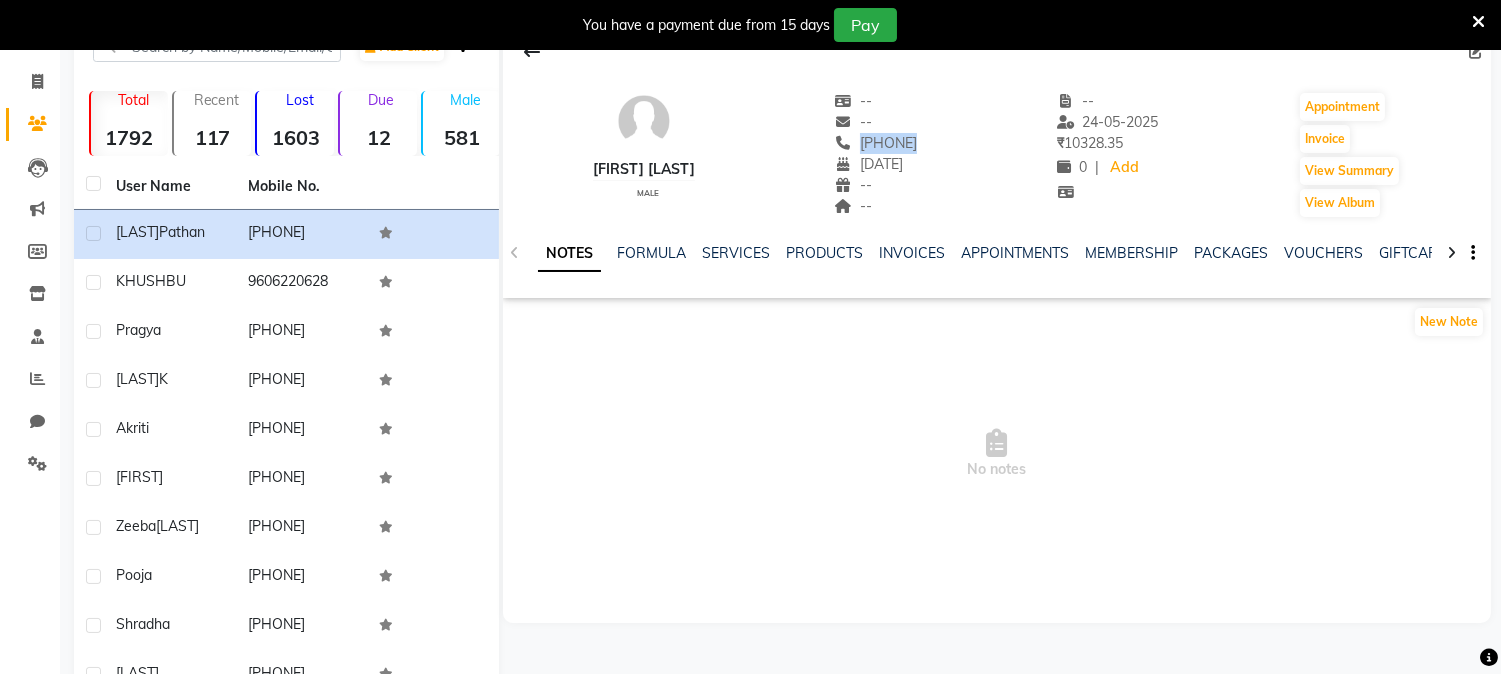 copy on "8378988269 Mobile No." 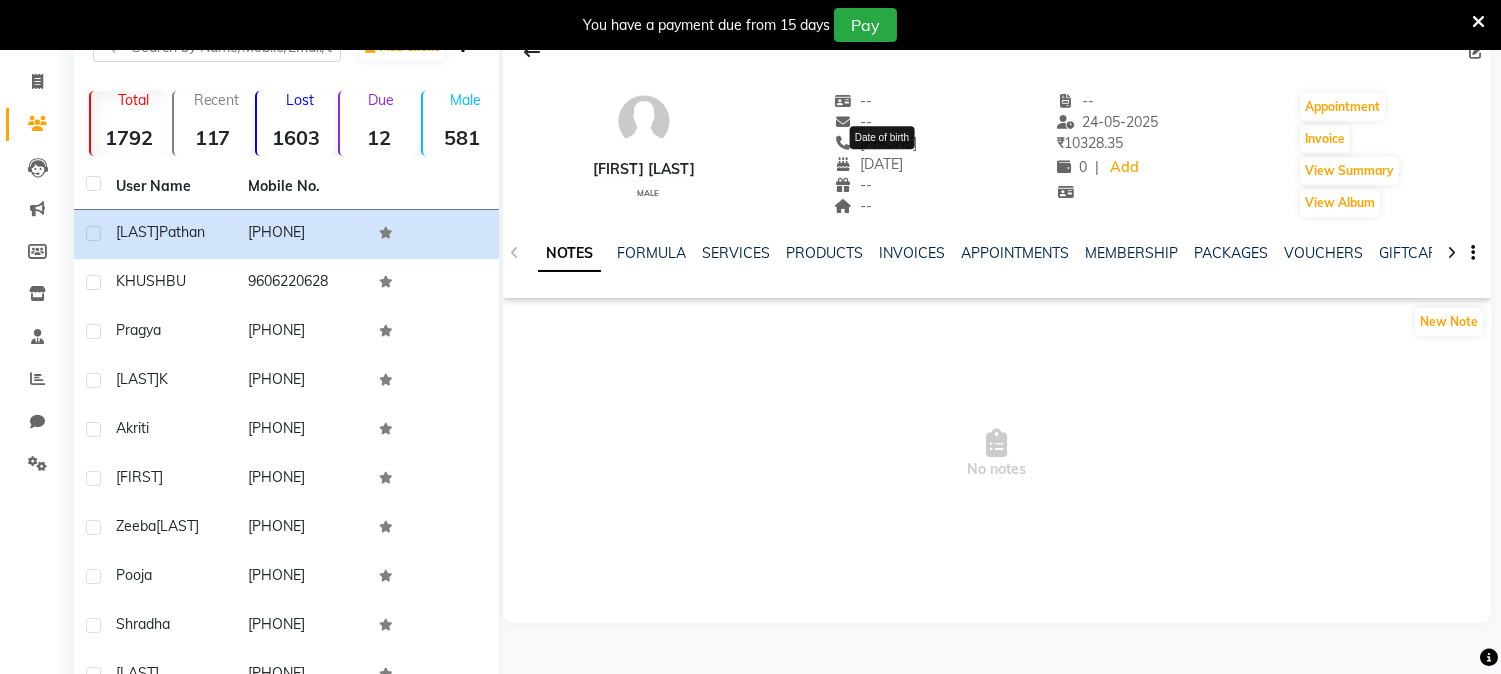 click on "22-01-1986" 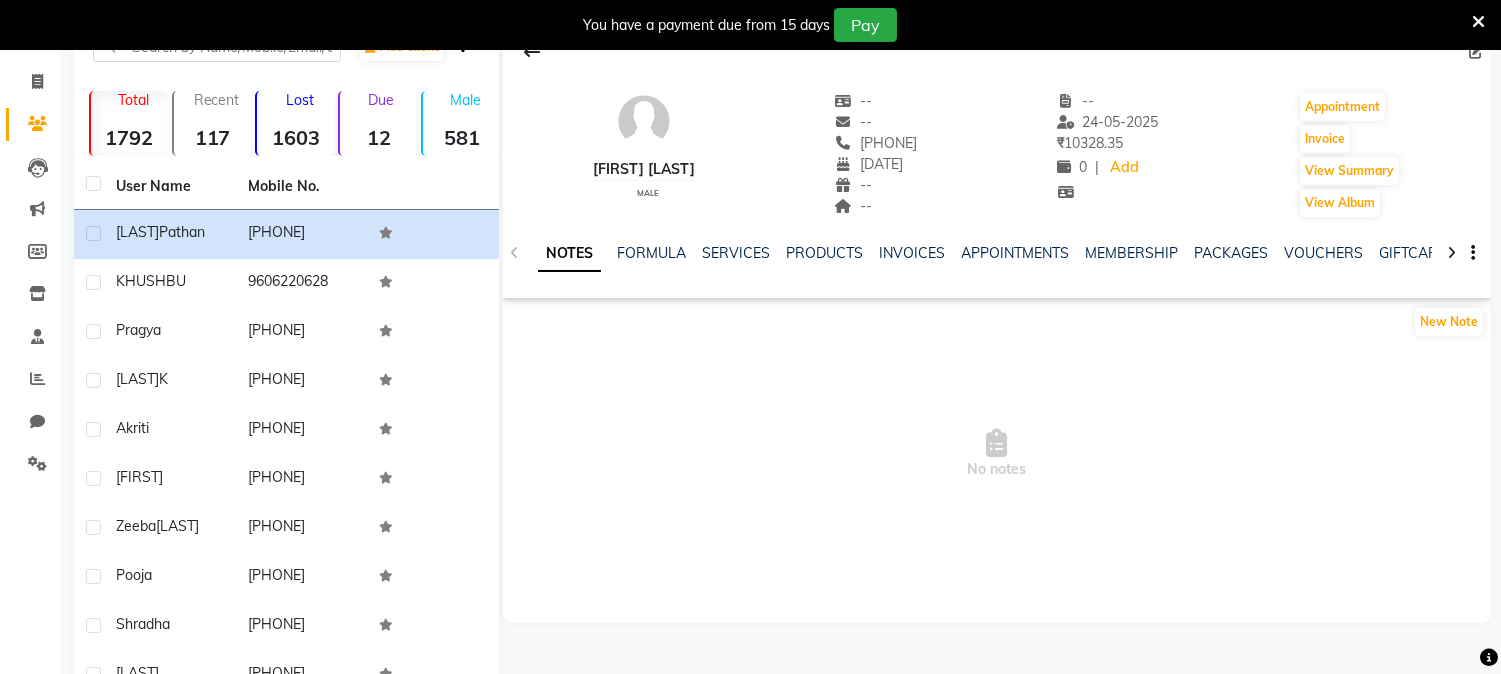 click on "22-01-1986" 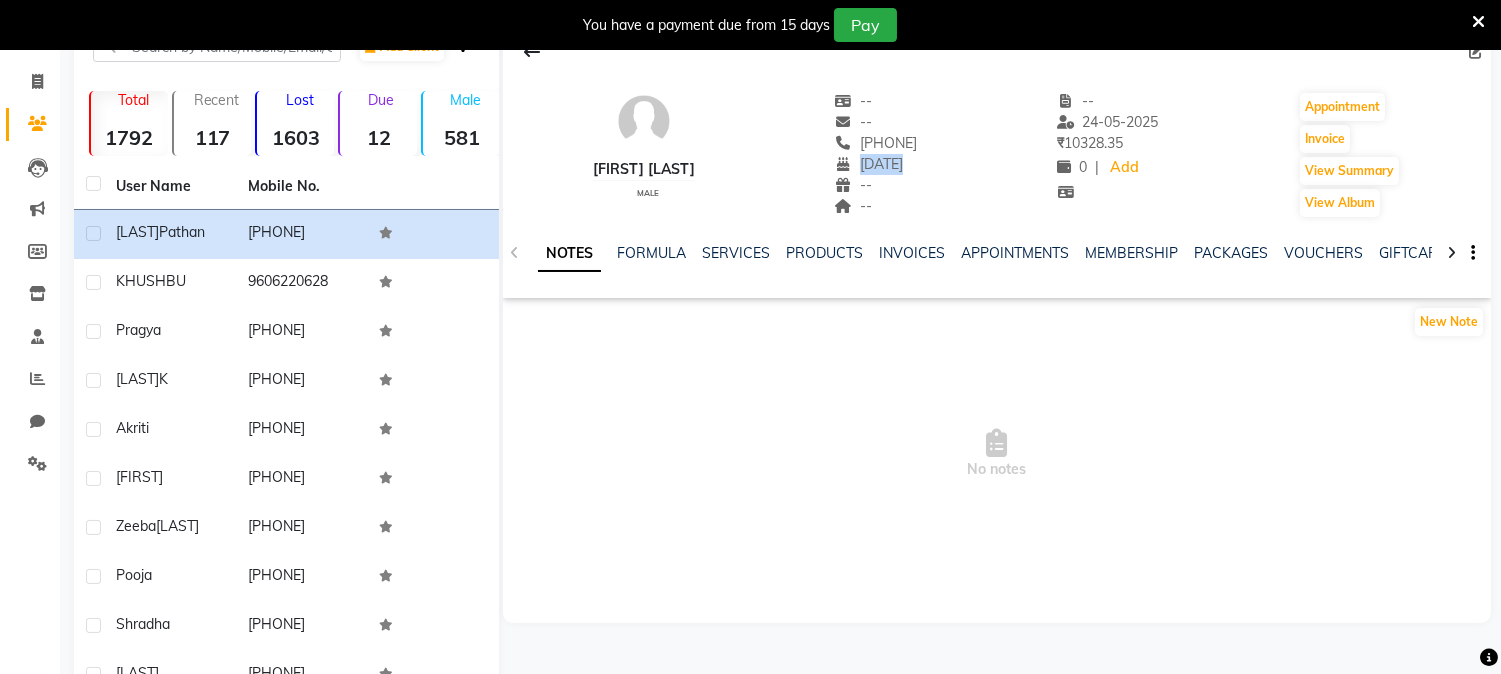 click on "22-01-1986" 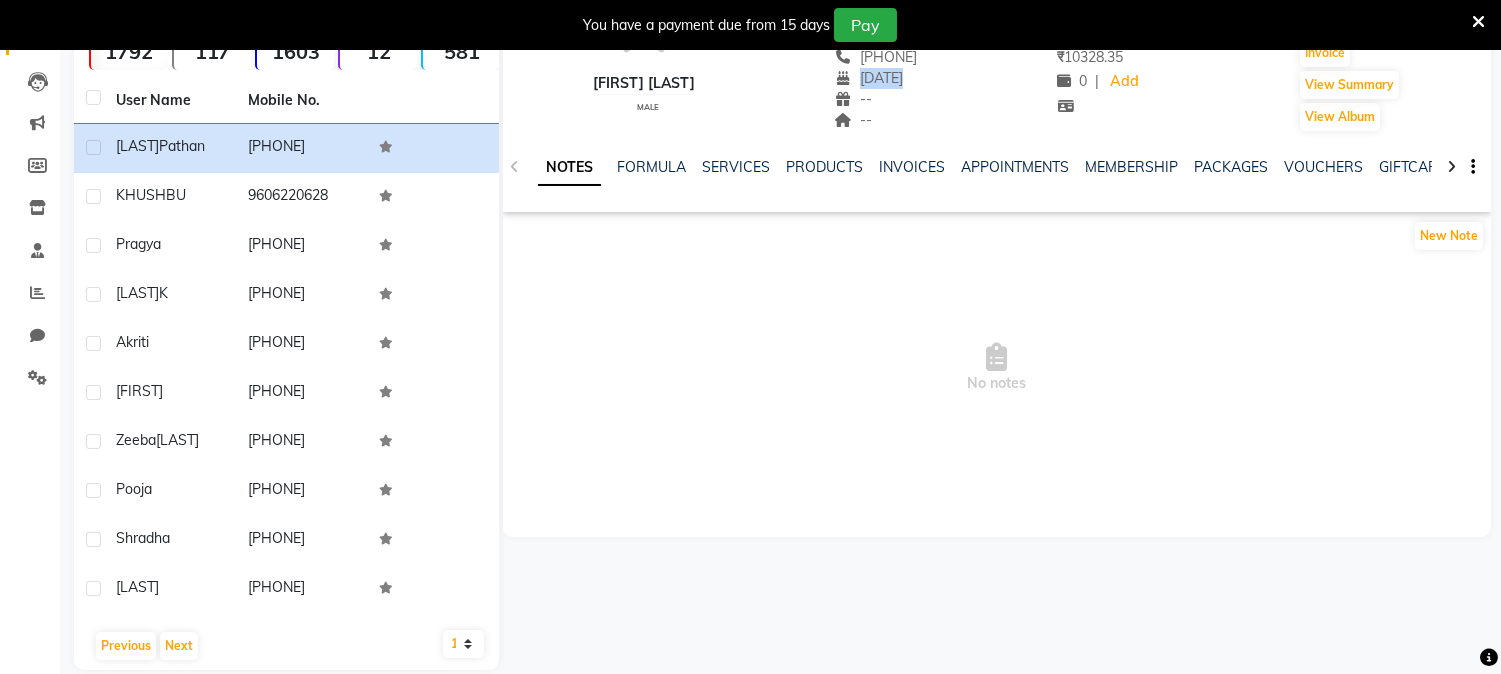 scroll, scrollTop: 225, scrollLeft: 0, axis: vertical 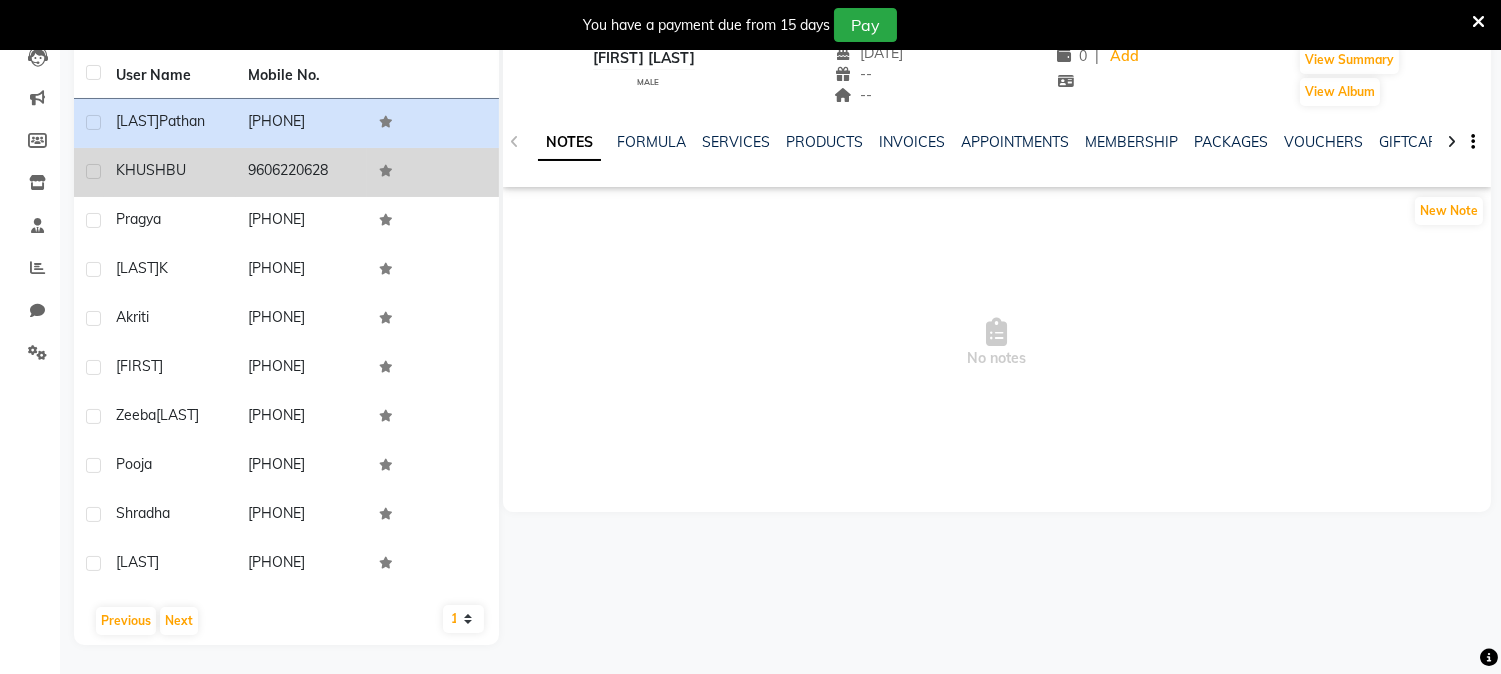 click on "9606220628" 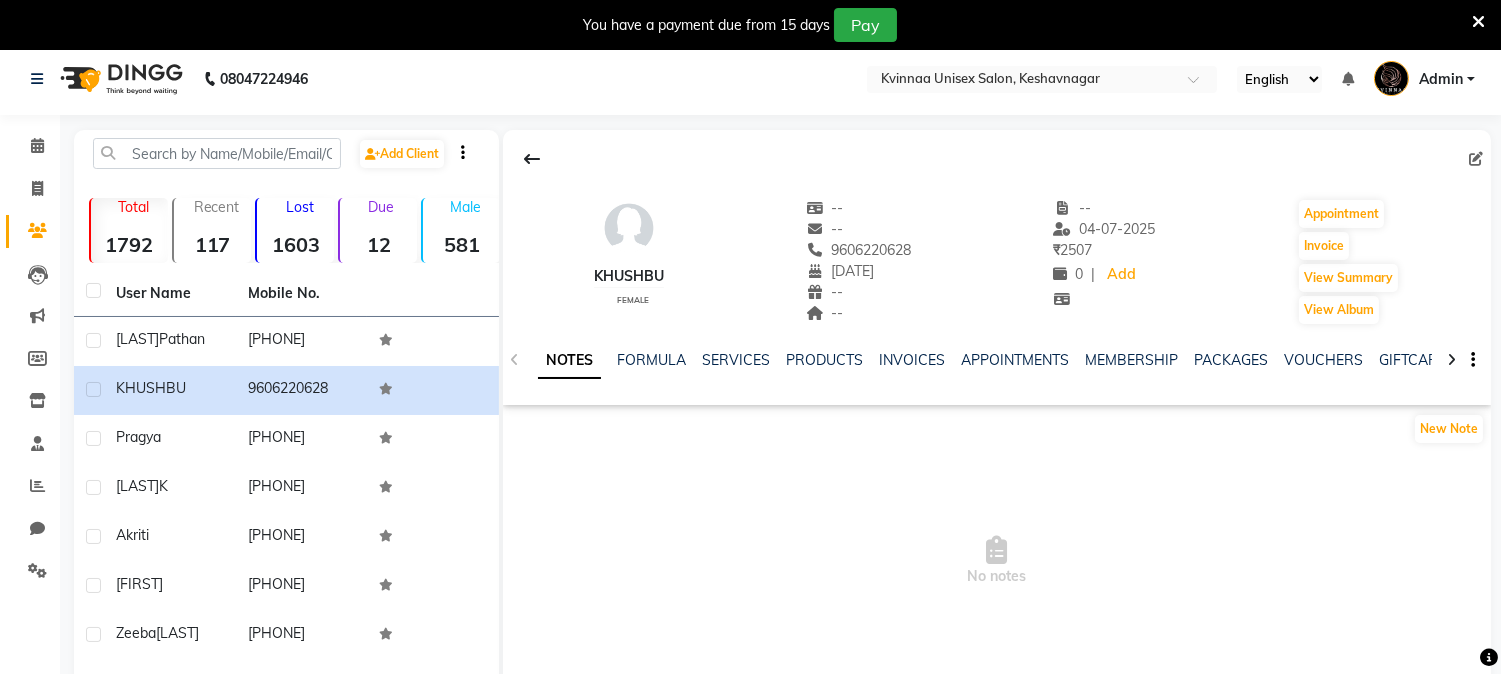 scroll, scrollTop: 3, scrollLeft: 0, axis: vertical 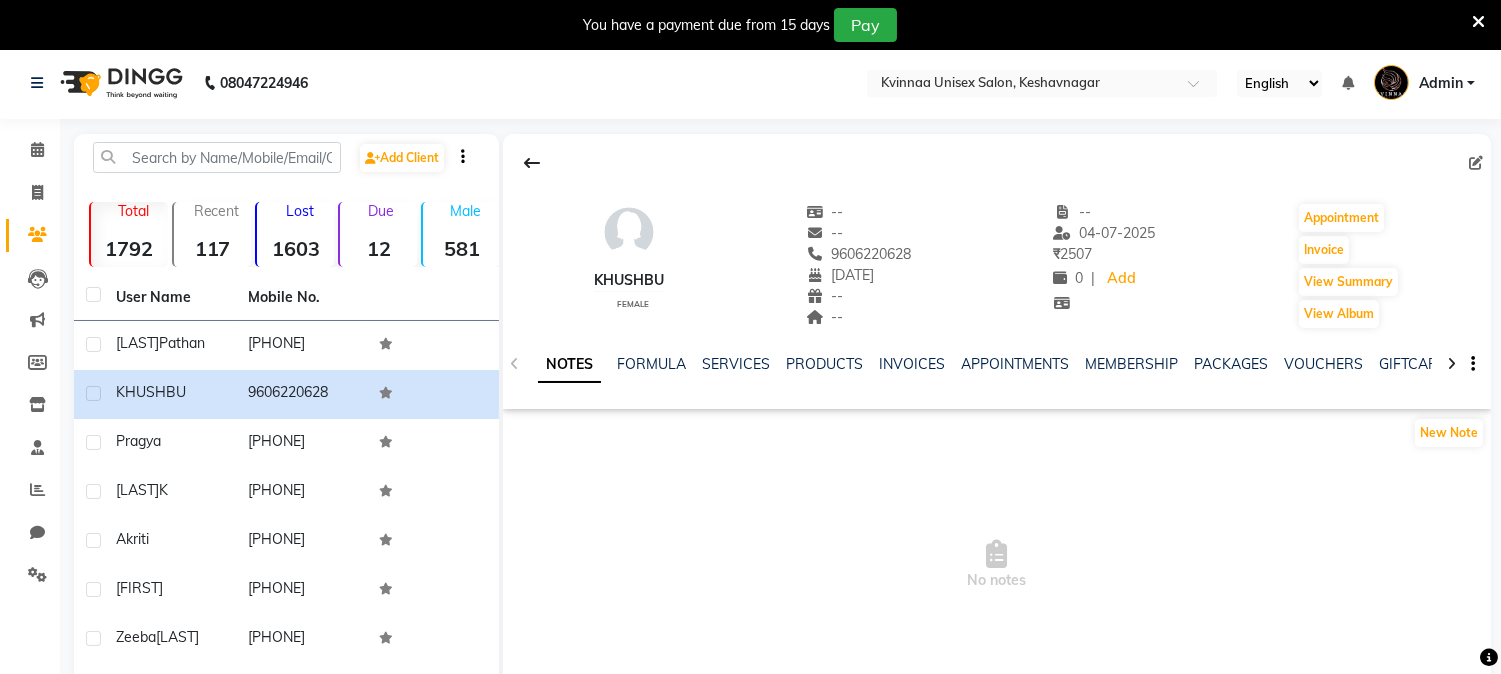 click on "KHUSHBU" 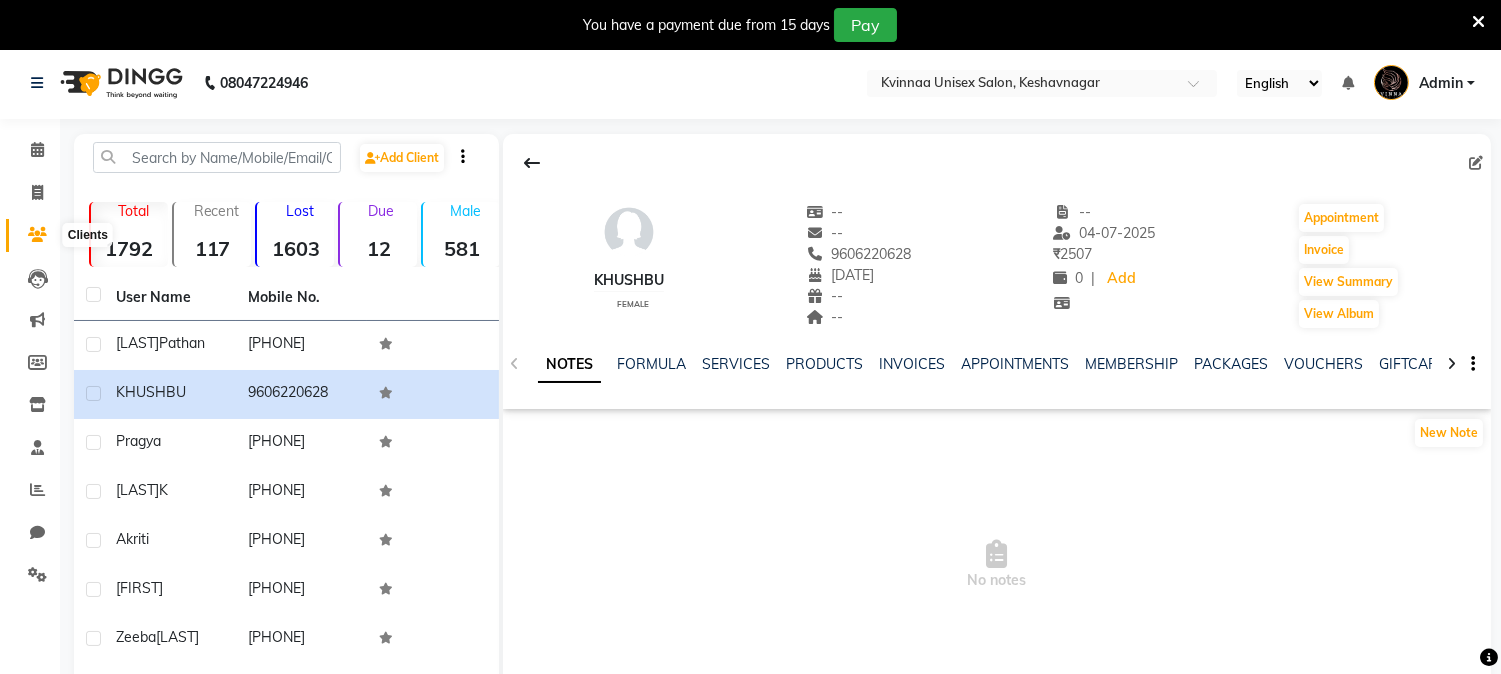 click 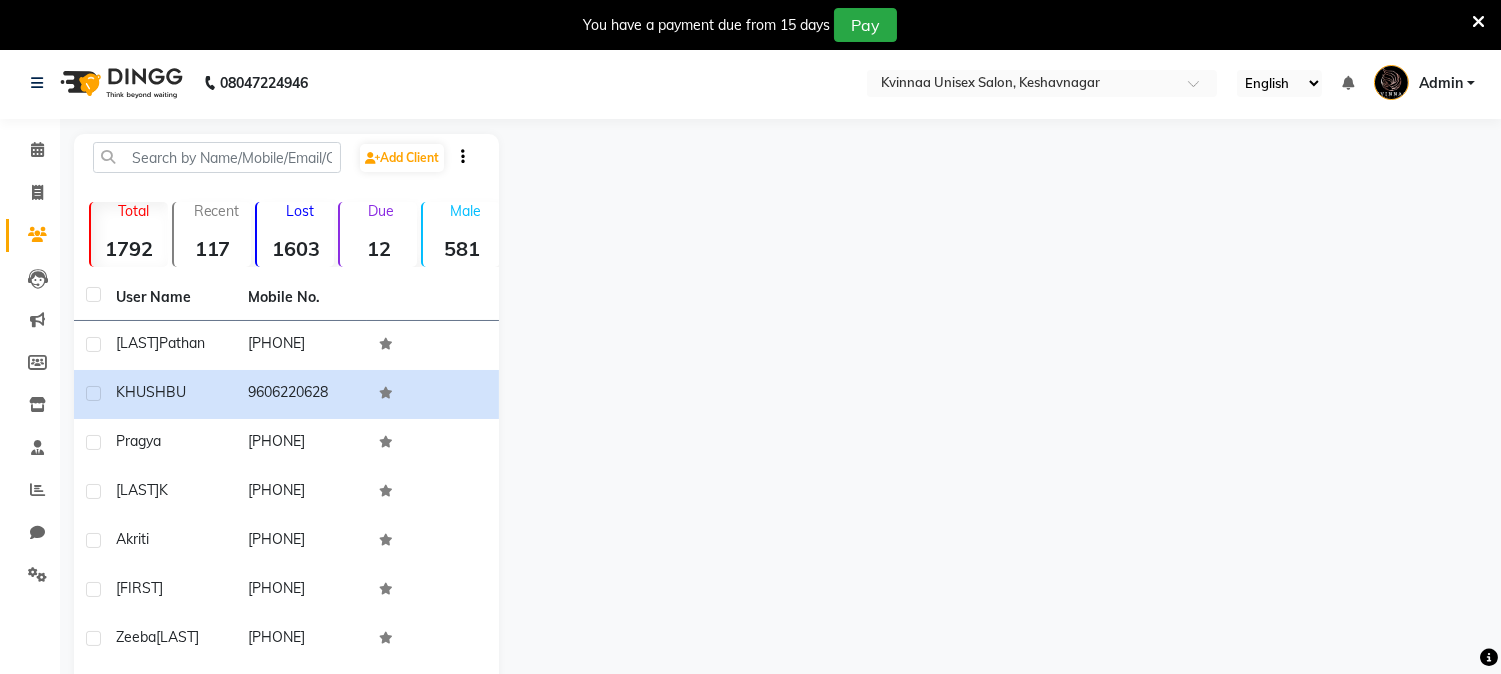 click 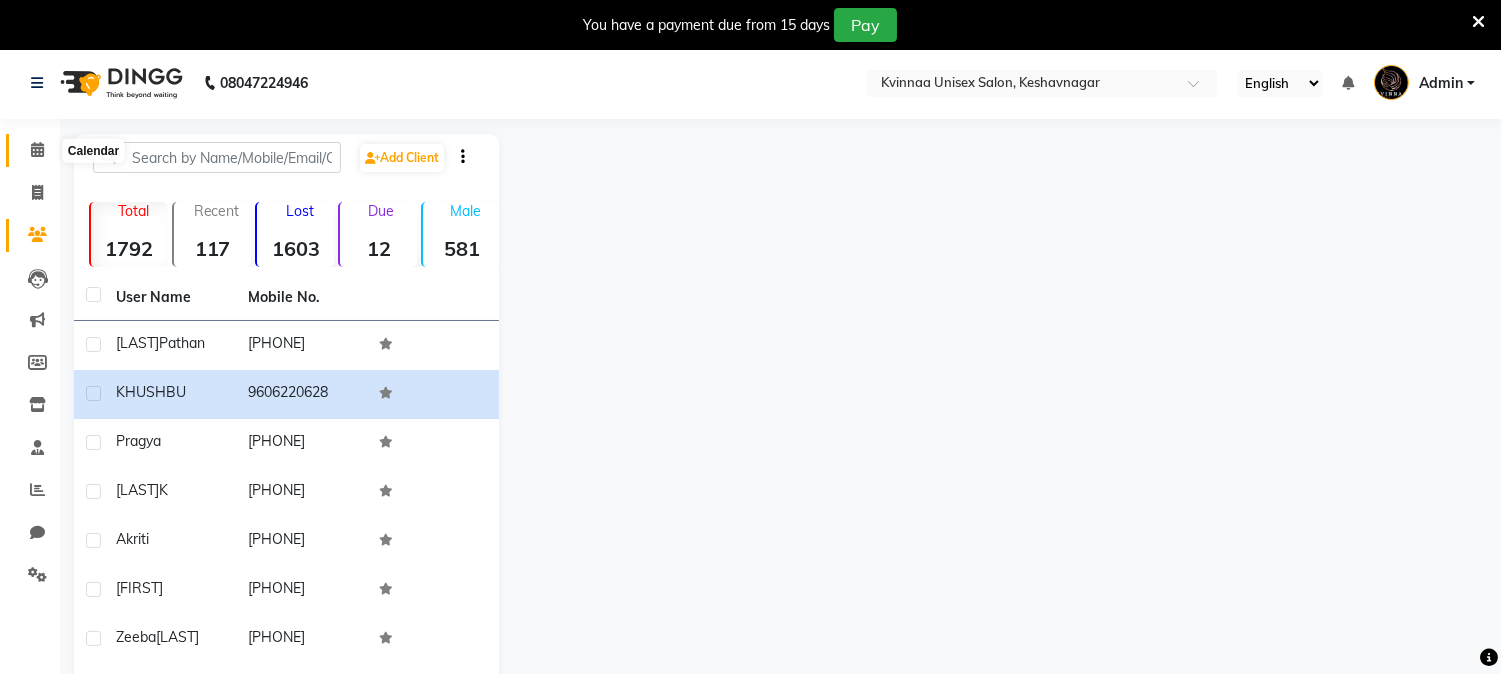 click 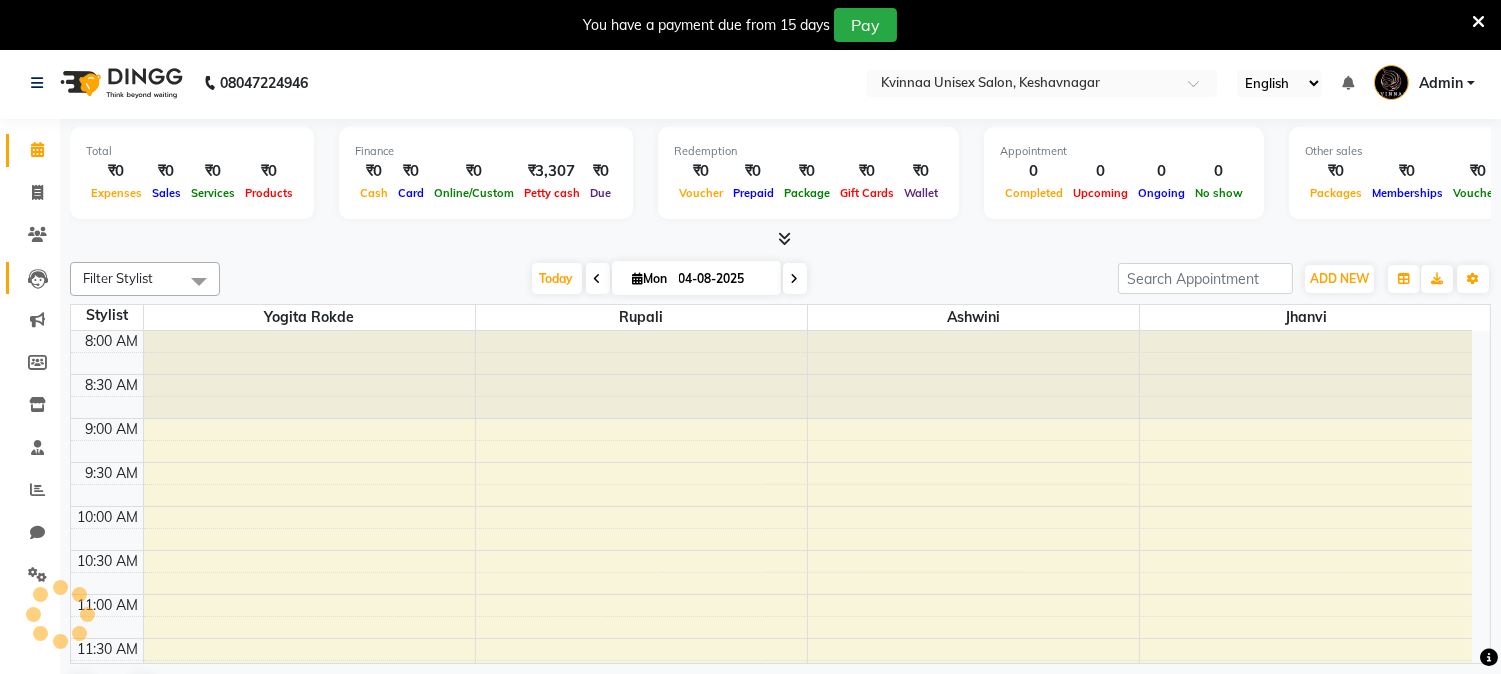 scroll, scrollTop: 796, scrollLeft: 0, axis: vertical 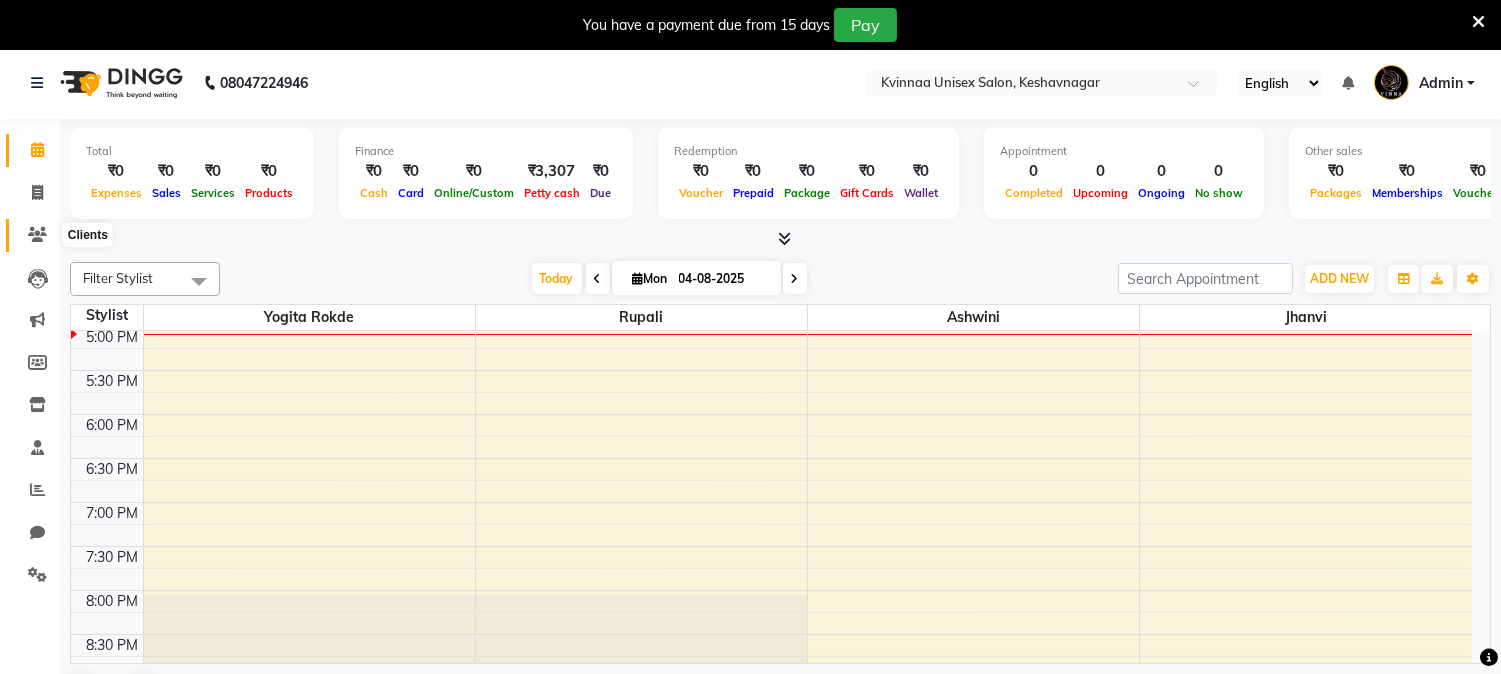click 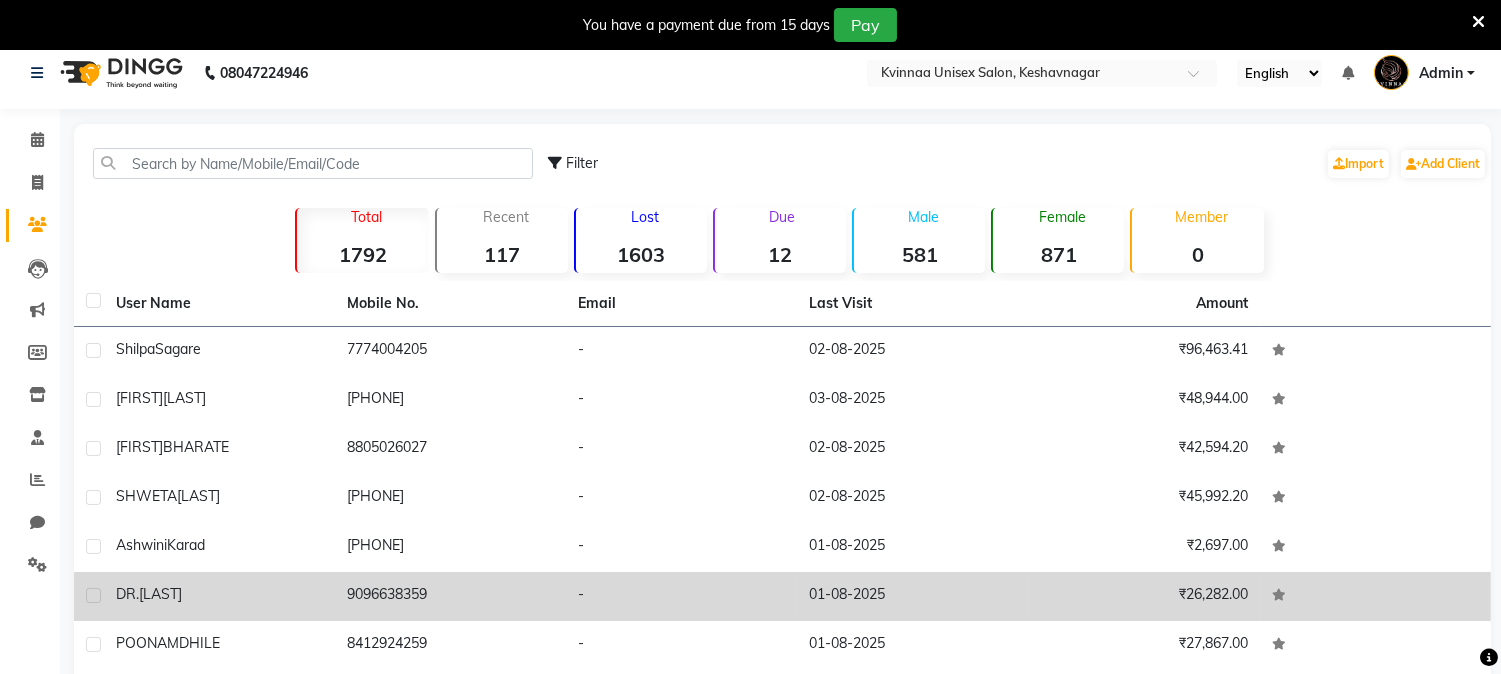 scroll, scrollTop: 3, scrollLeft: 0, axis: vertical 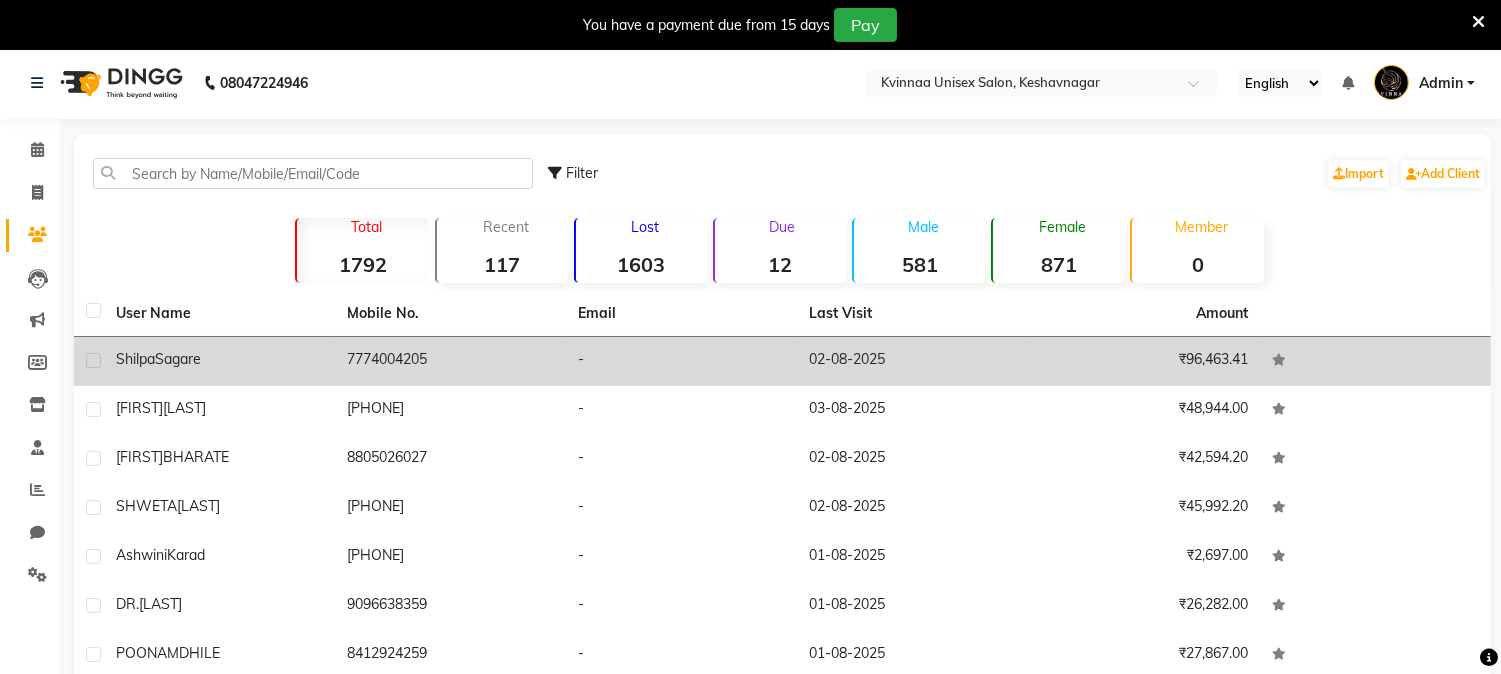 click on "Shilpa  Sagare" 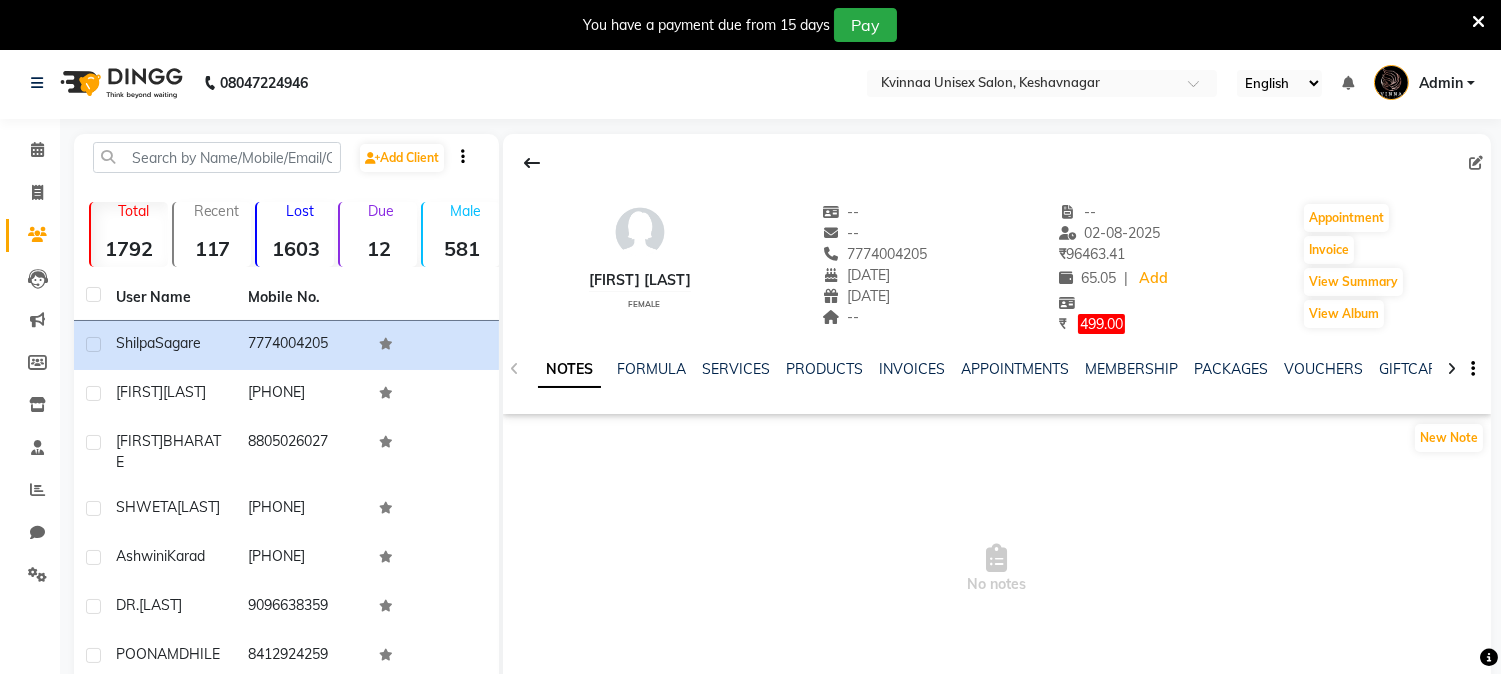 click on "[FIRST] [LAST]" 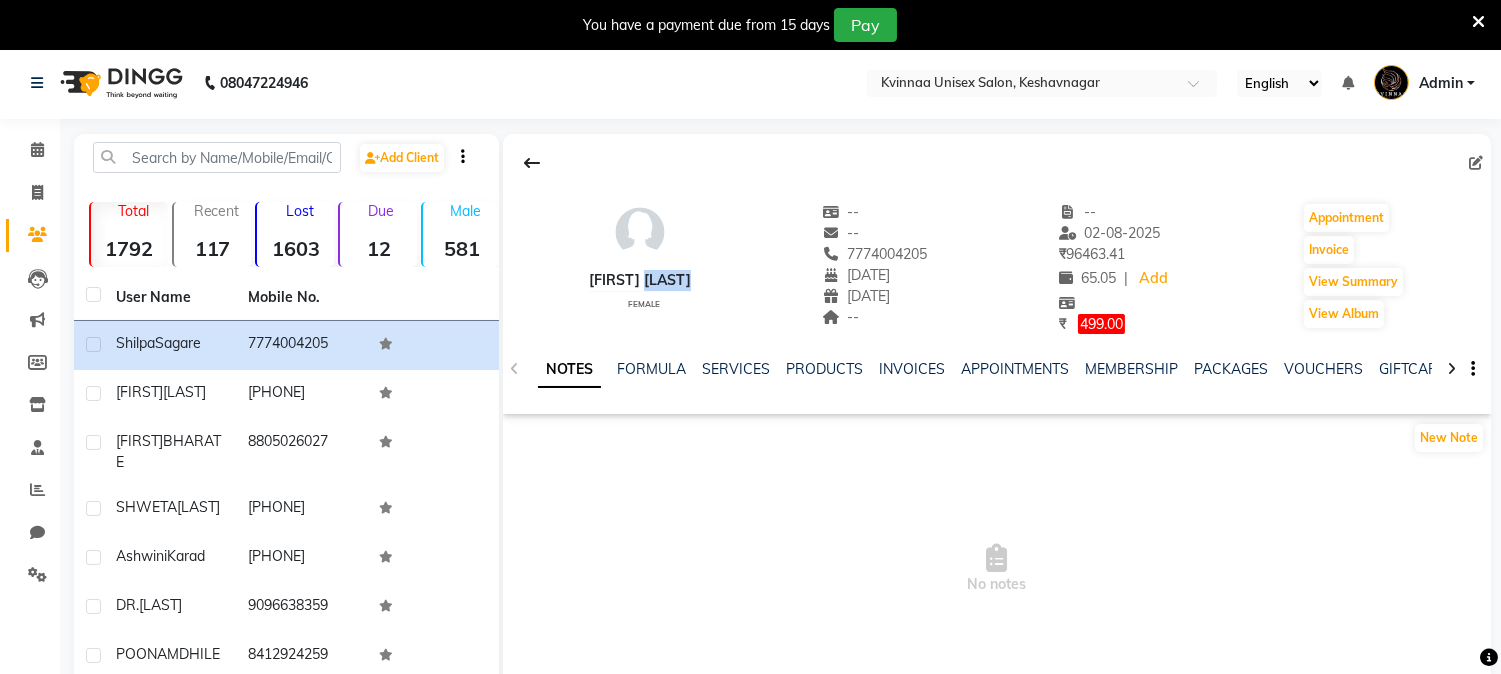click on "[FIRST] [LAST]" 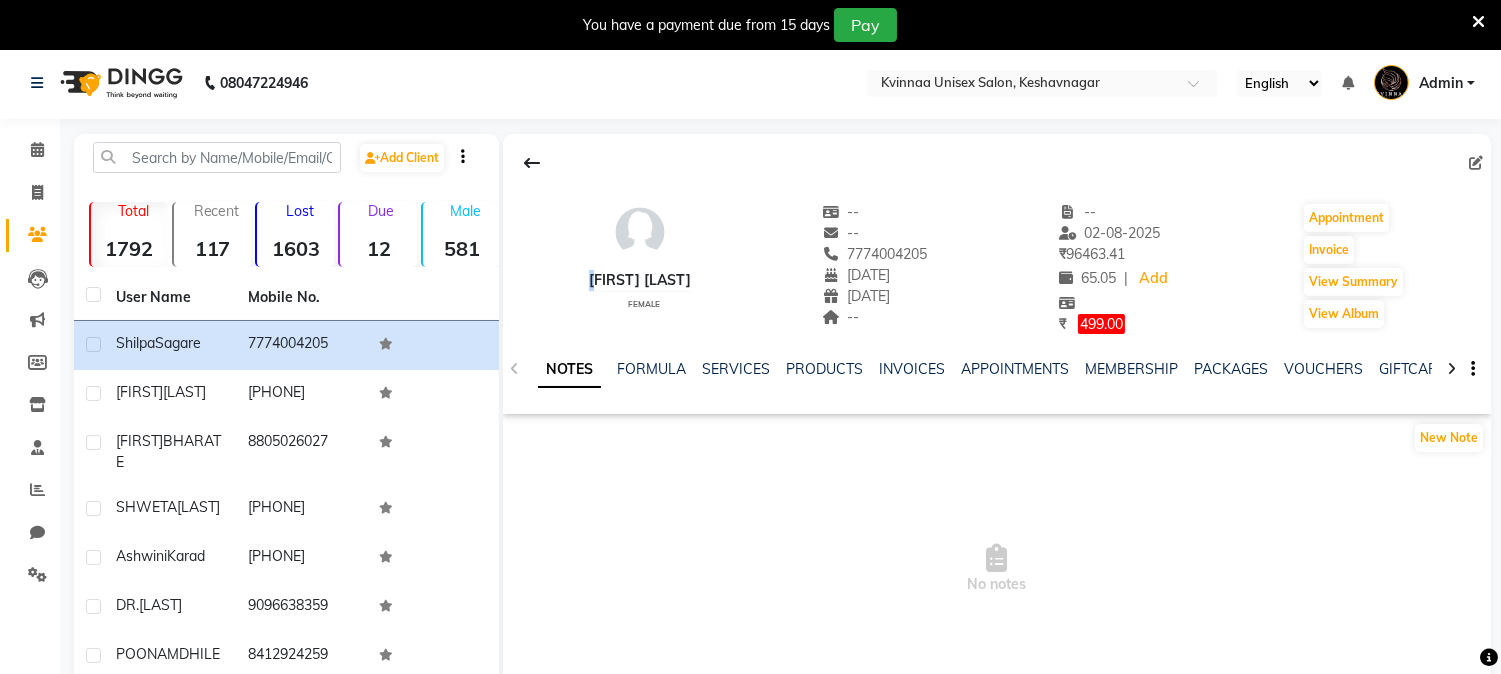 click on "[FIRST] [LAST]" 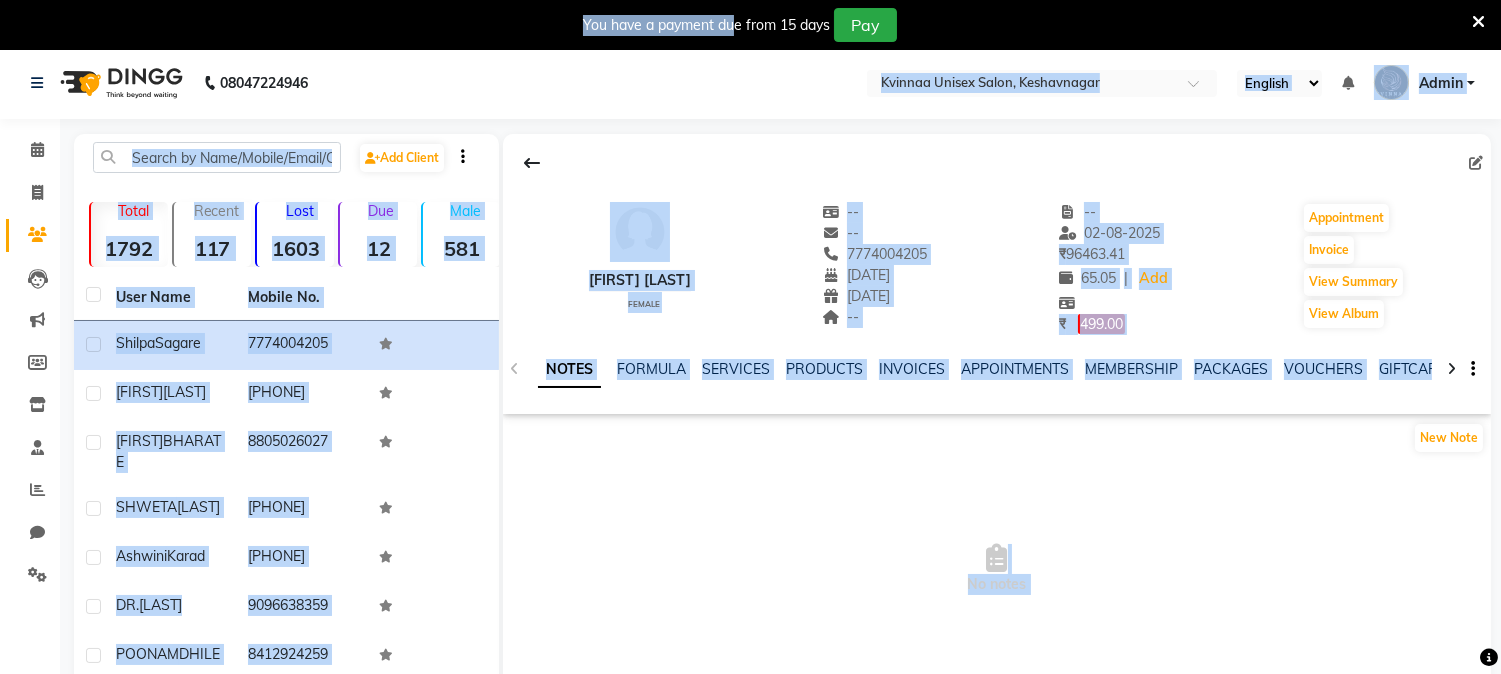 drag, startPoint x: 643, startPoint y: 256, endPoint x: 783, endPoint y: -84, distance: 367.69553 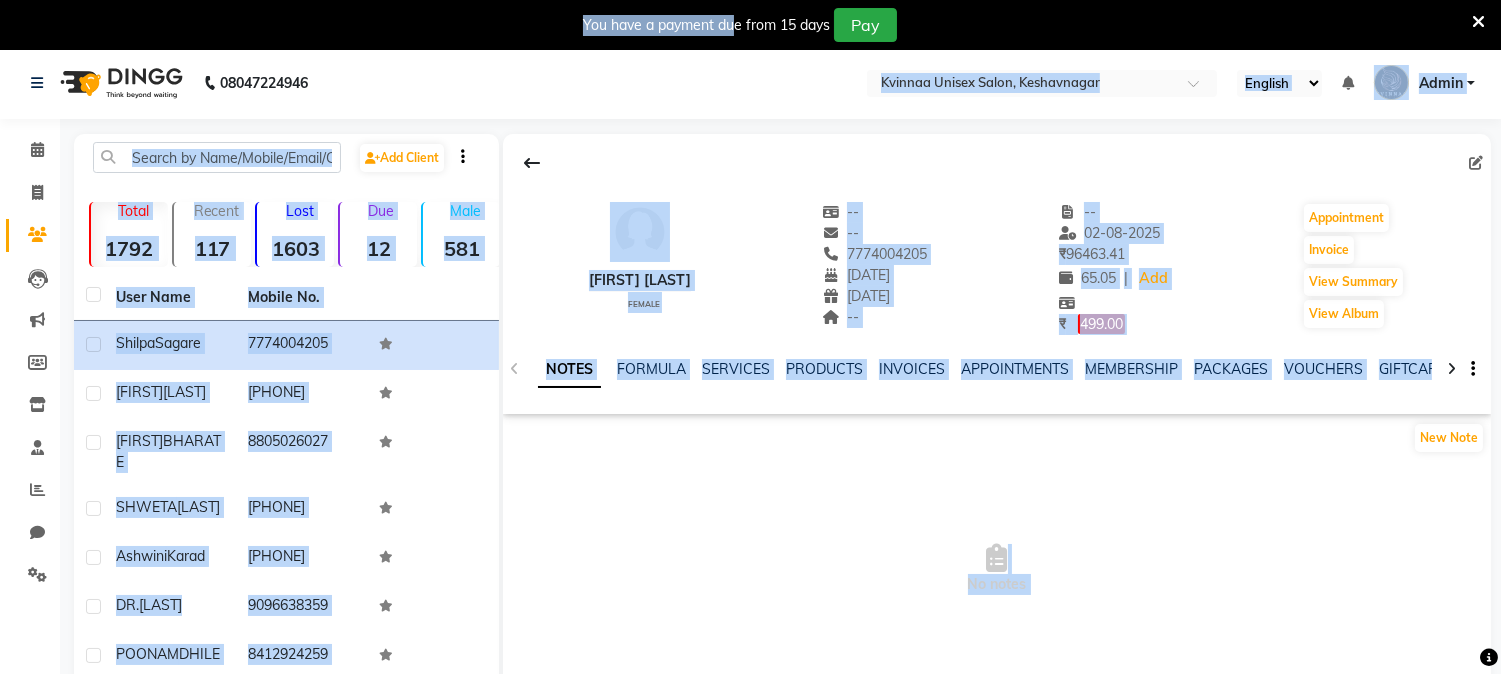 click on "No notes" at bounding box center (997, 570) 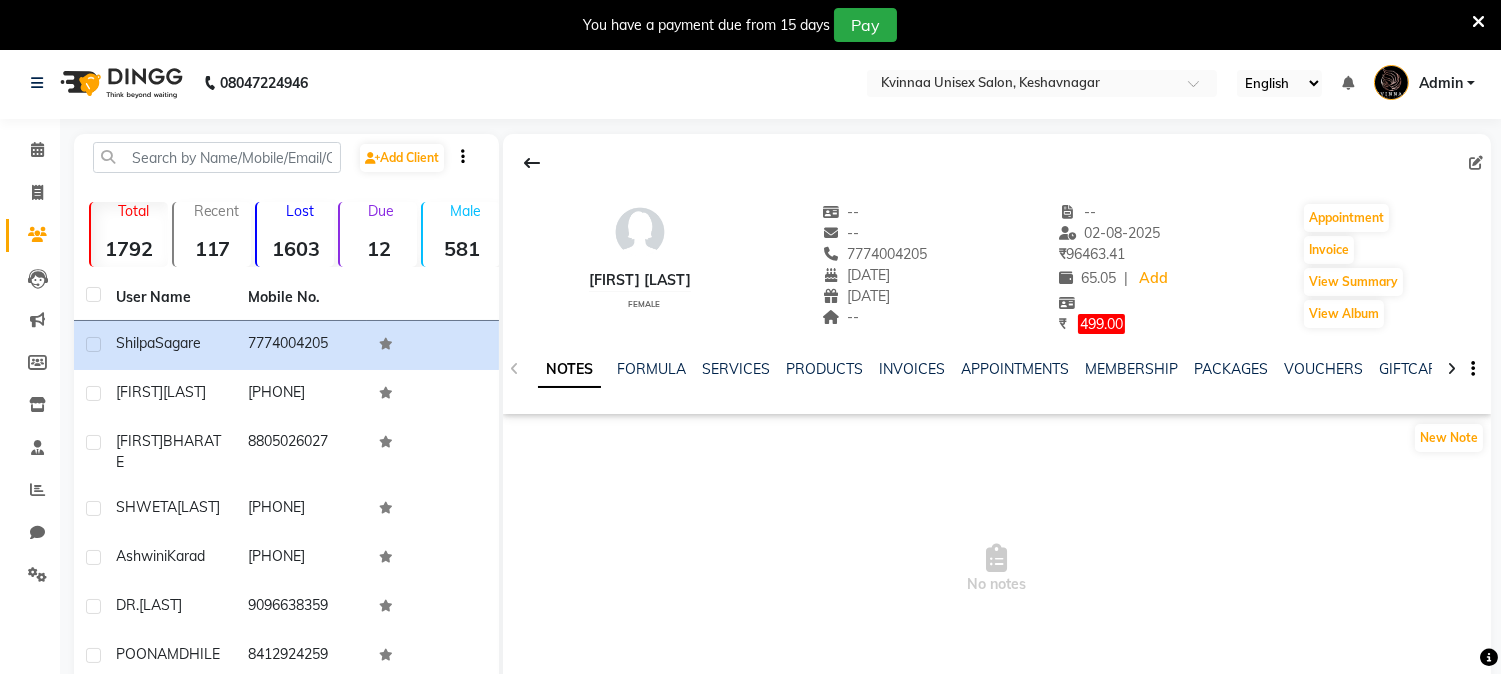 click on "[FIRST] [LAST]" 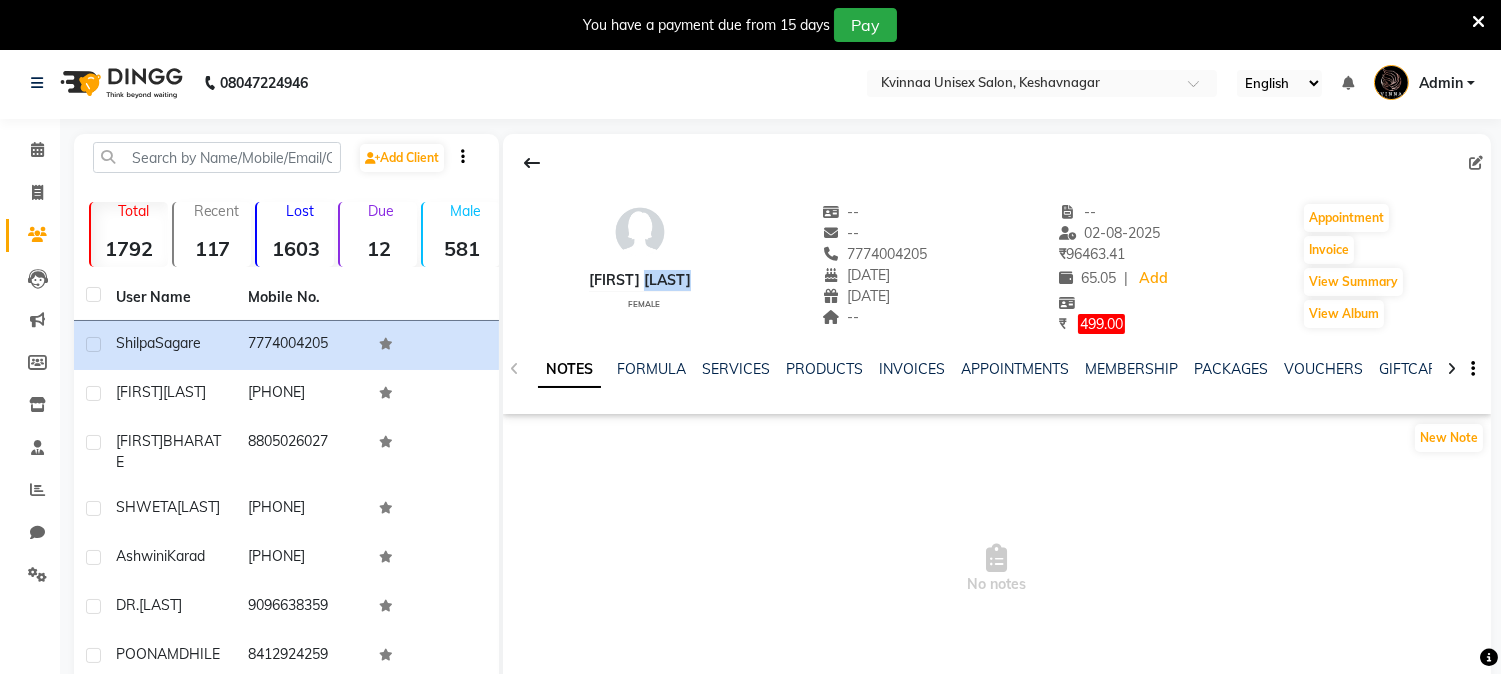 click on "[FIRST] [LAST]" 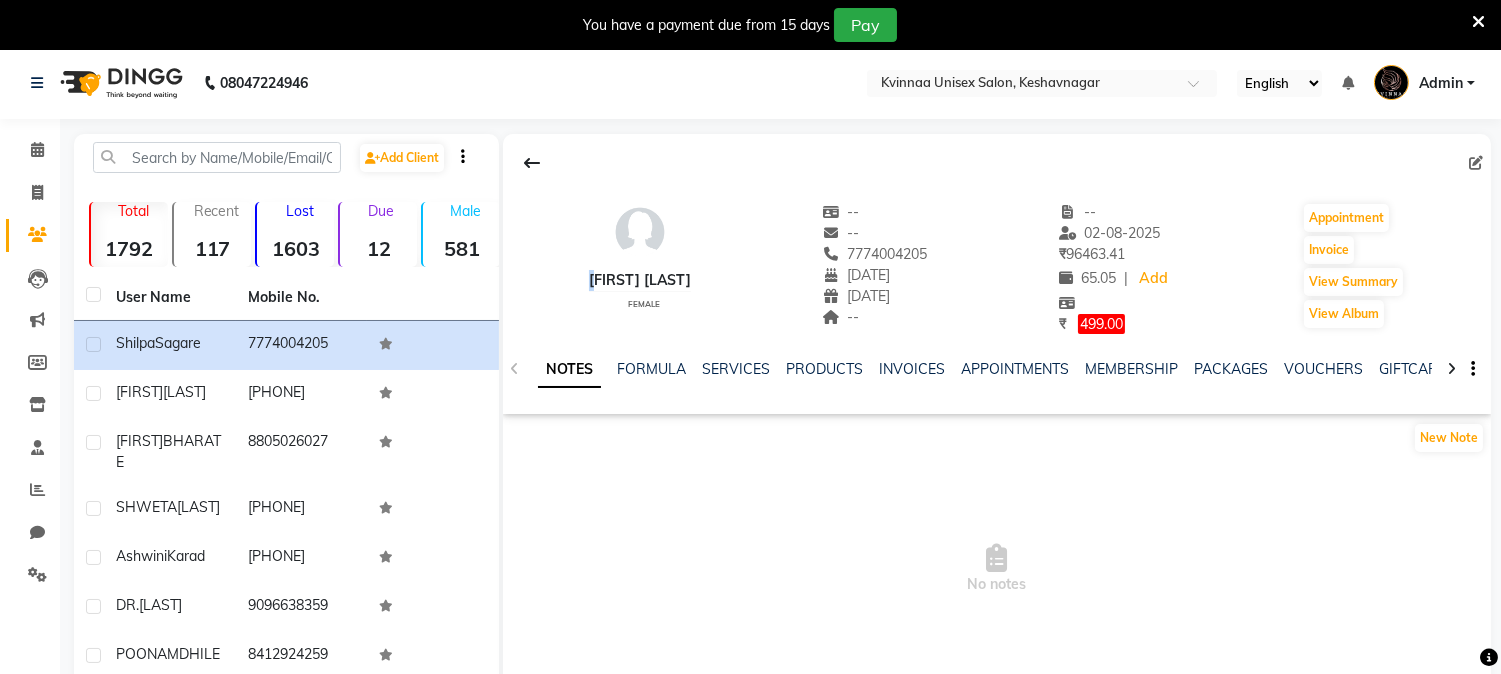 click on "[FIRST] [LAST]" 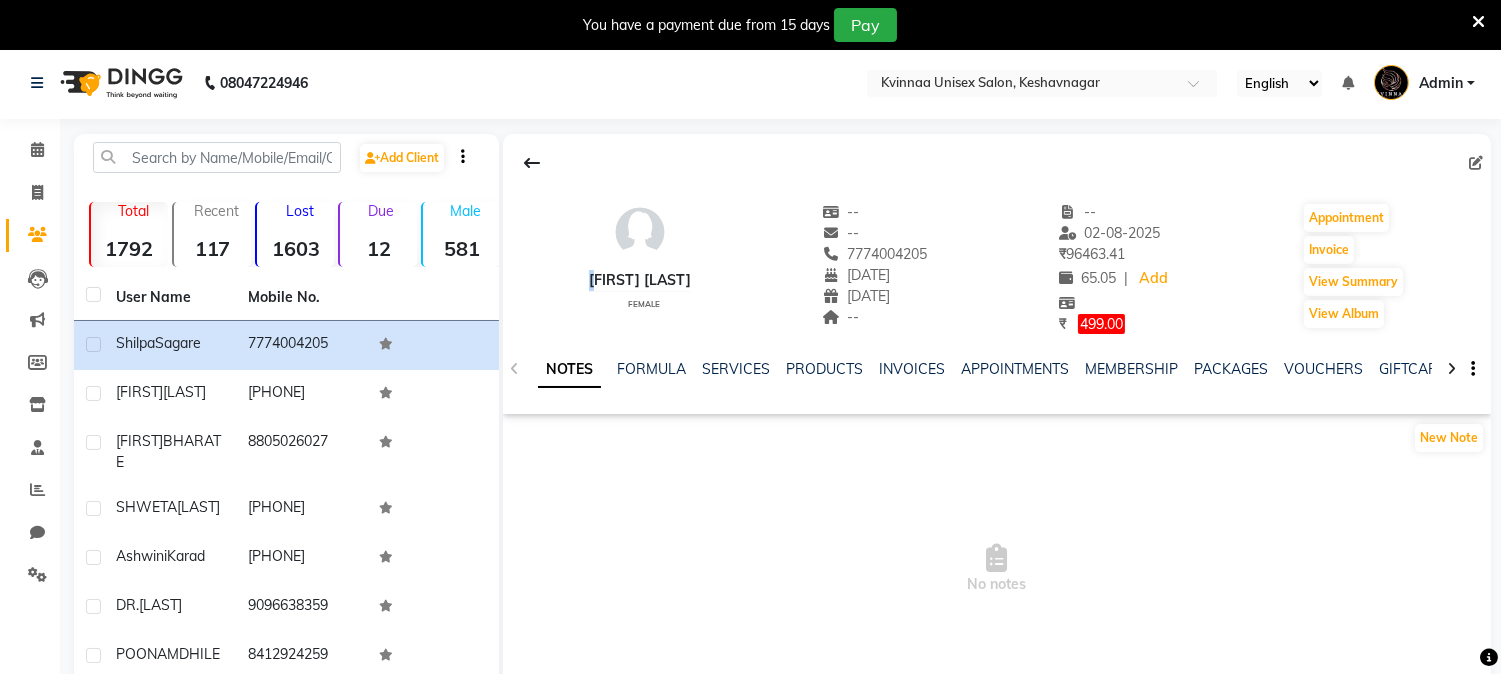 copy 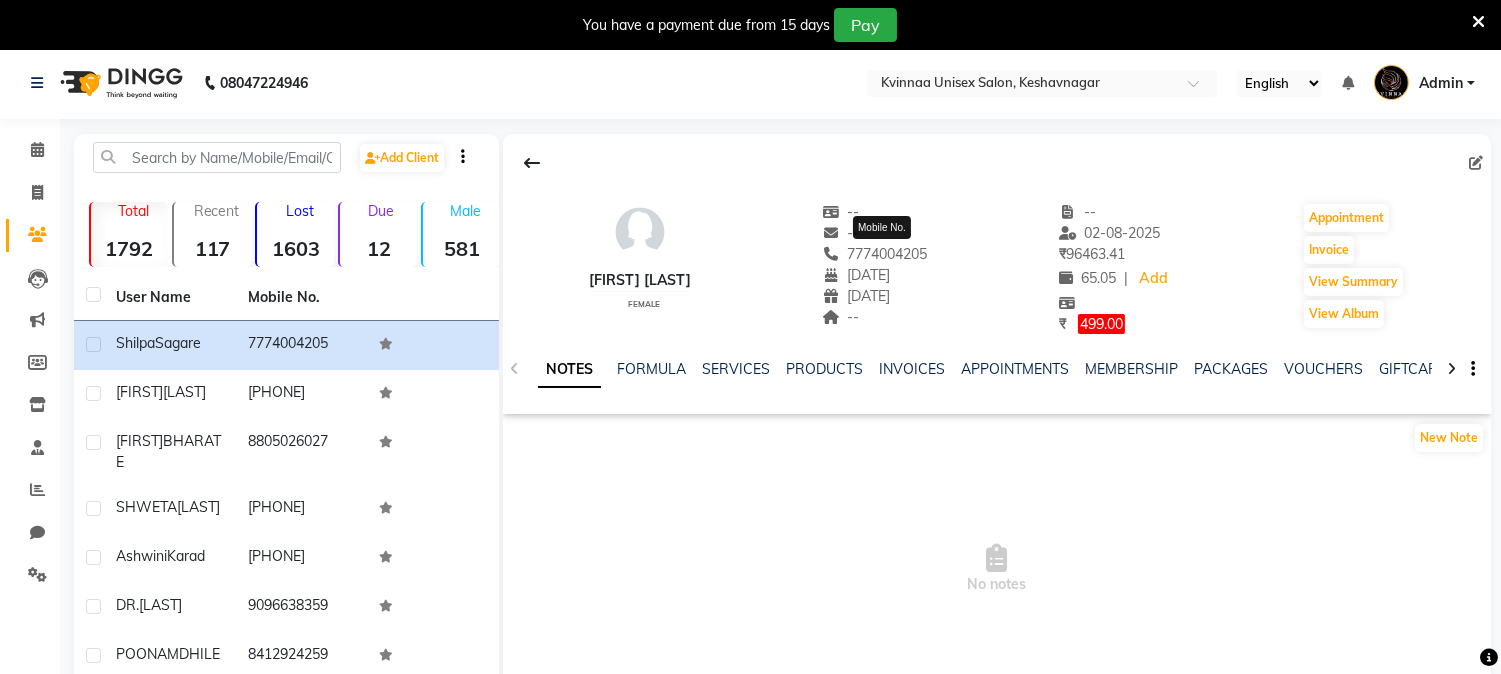 click on "7774004205" 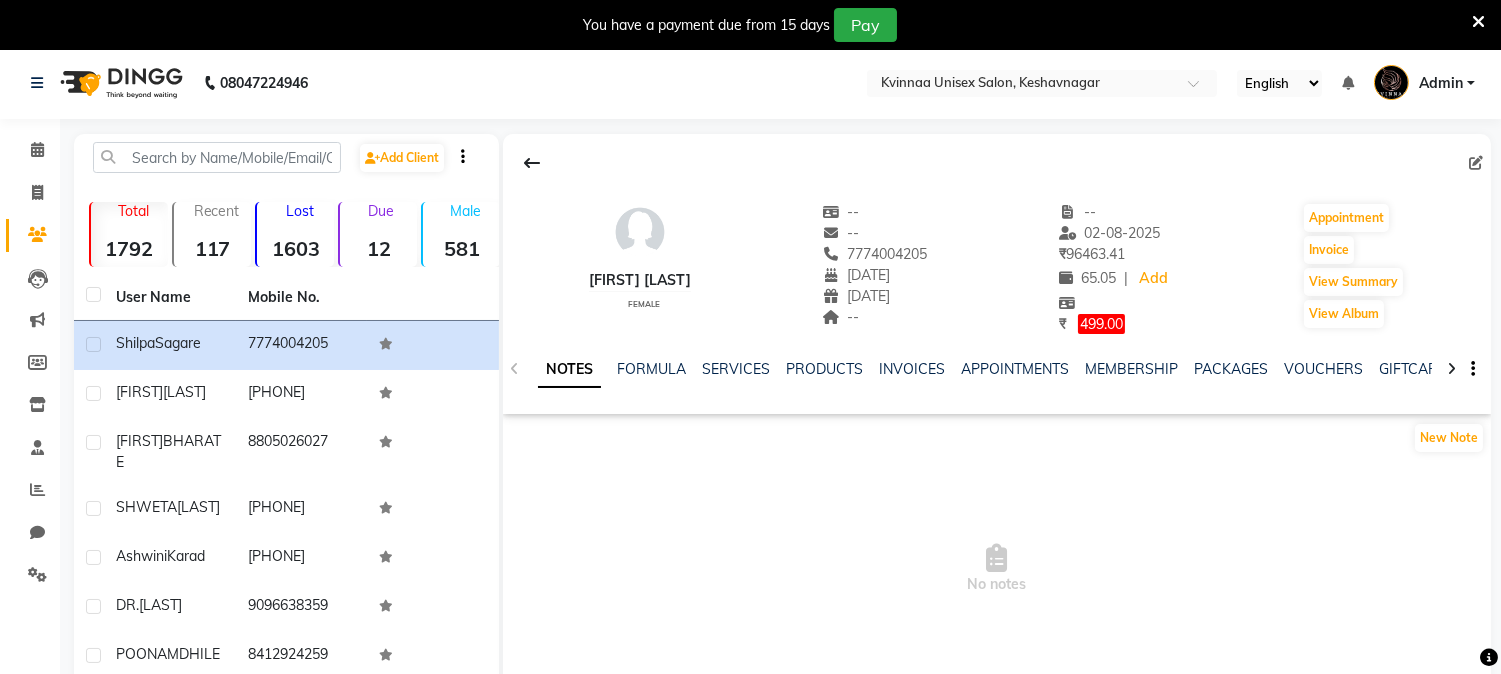 click on "7774004205" 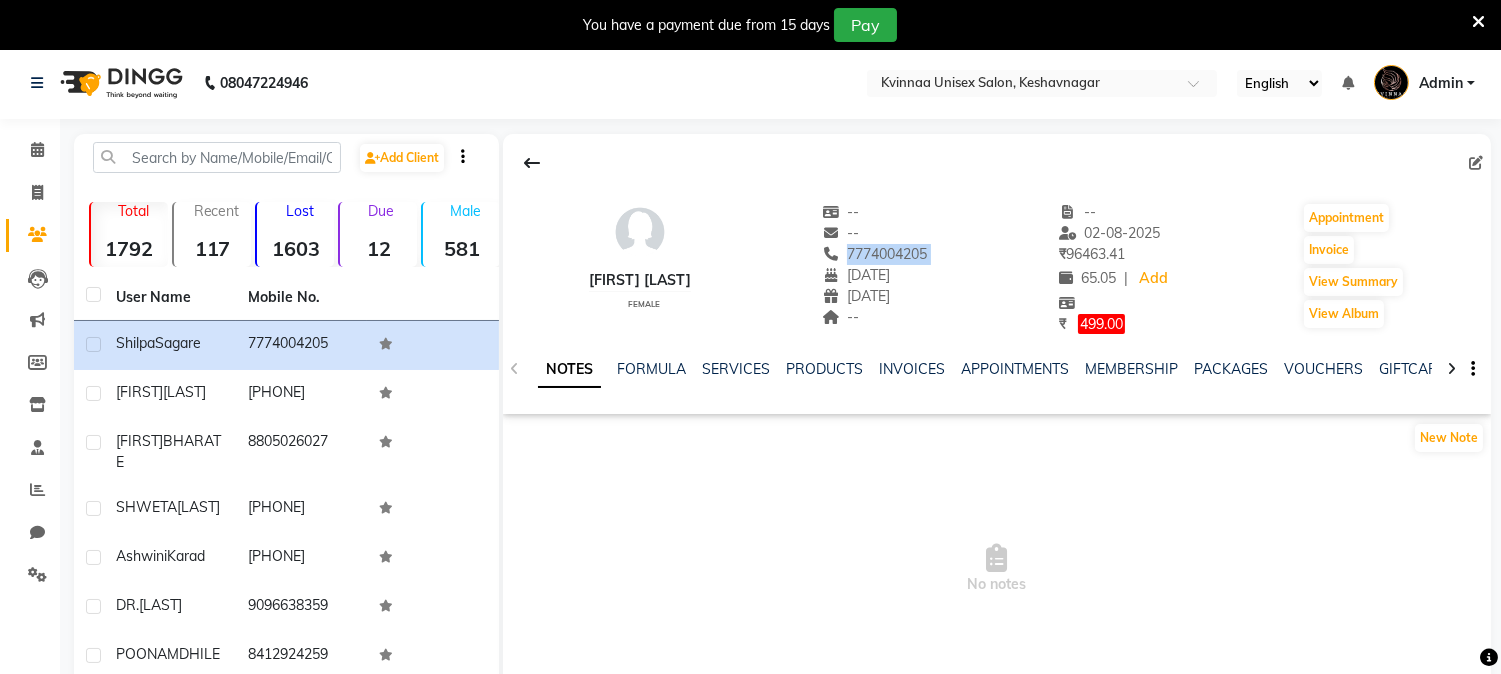 click on "7774004205" 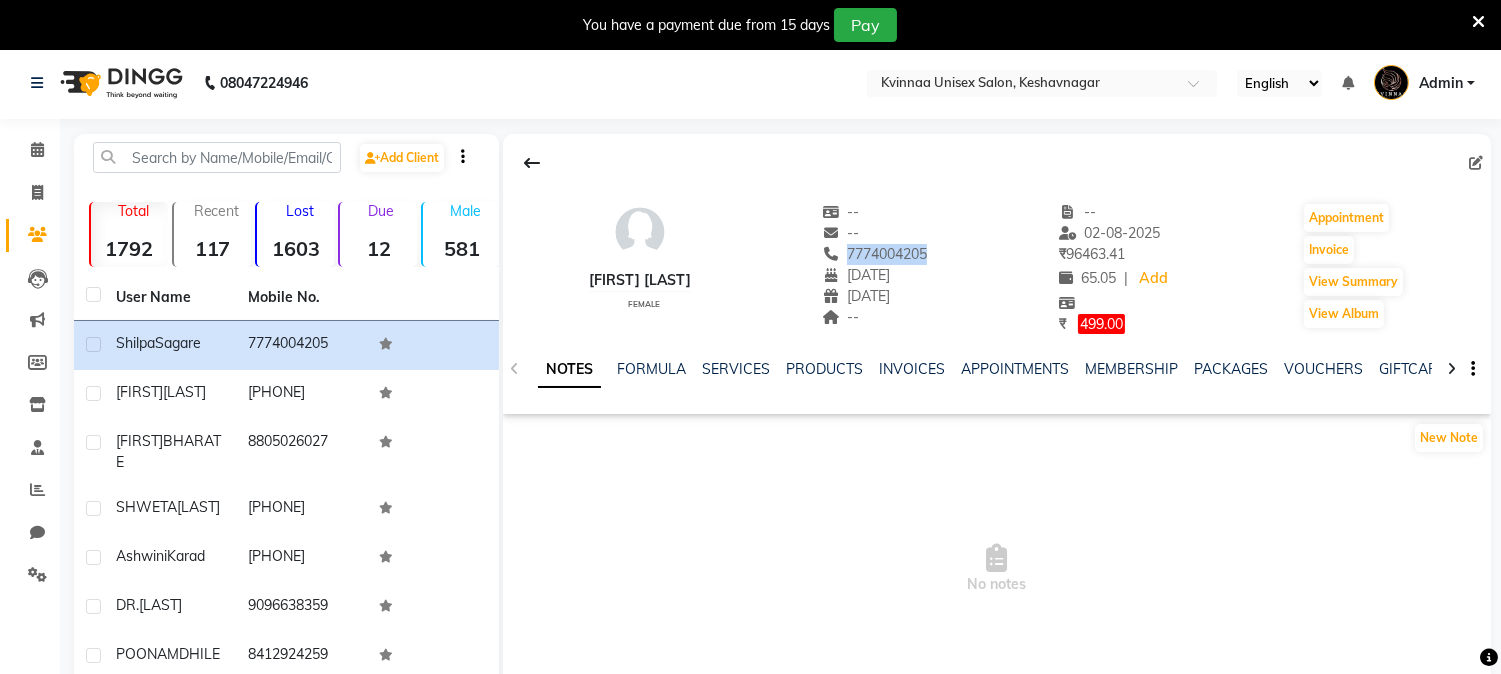 click on "7774004205" 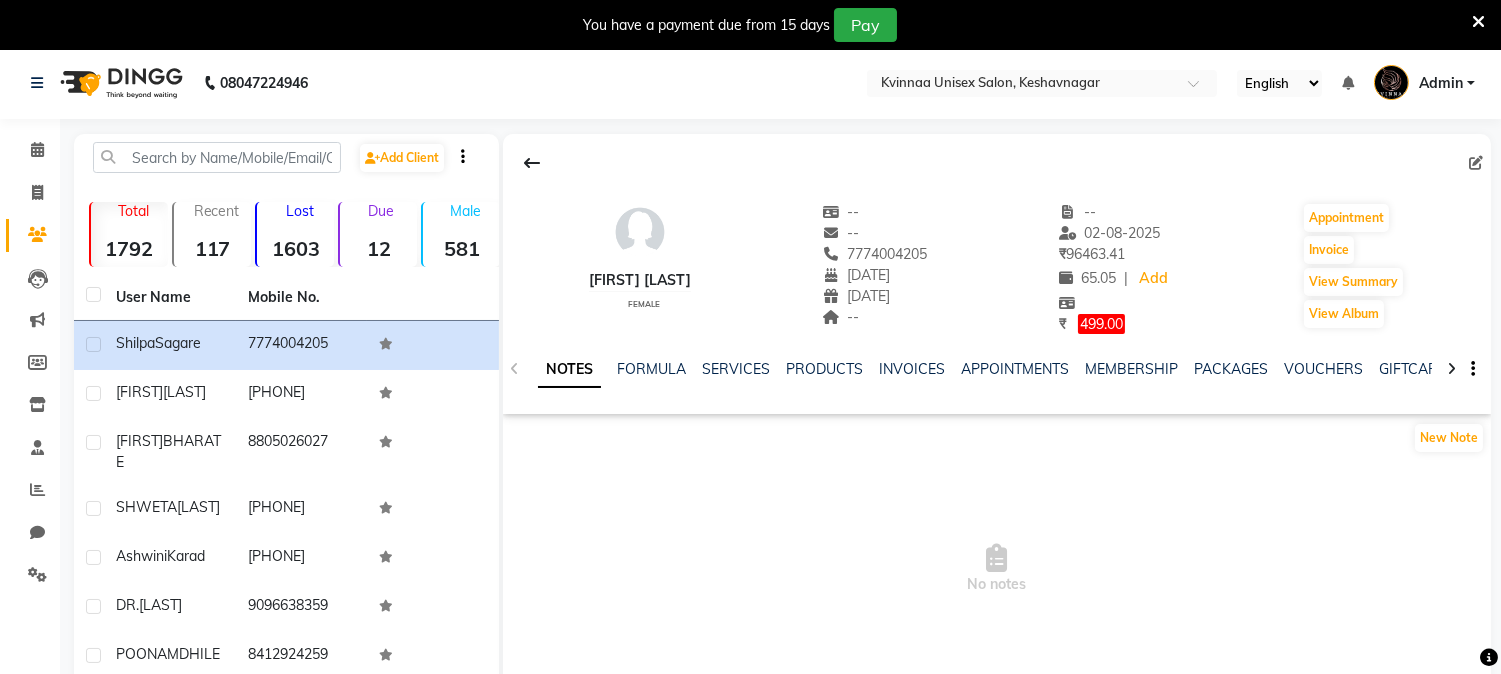 click on "[DATE]" 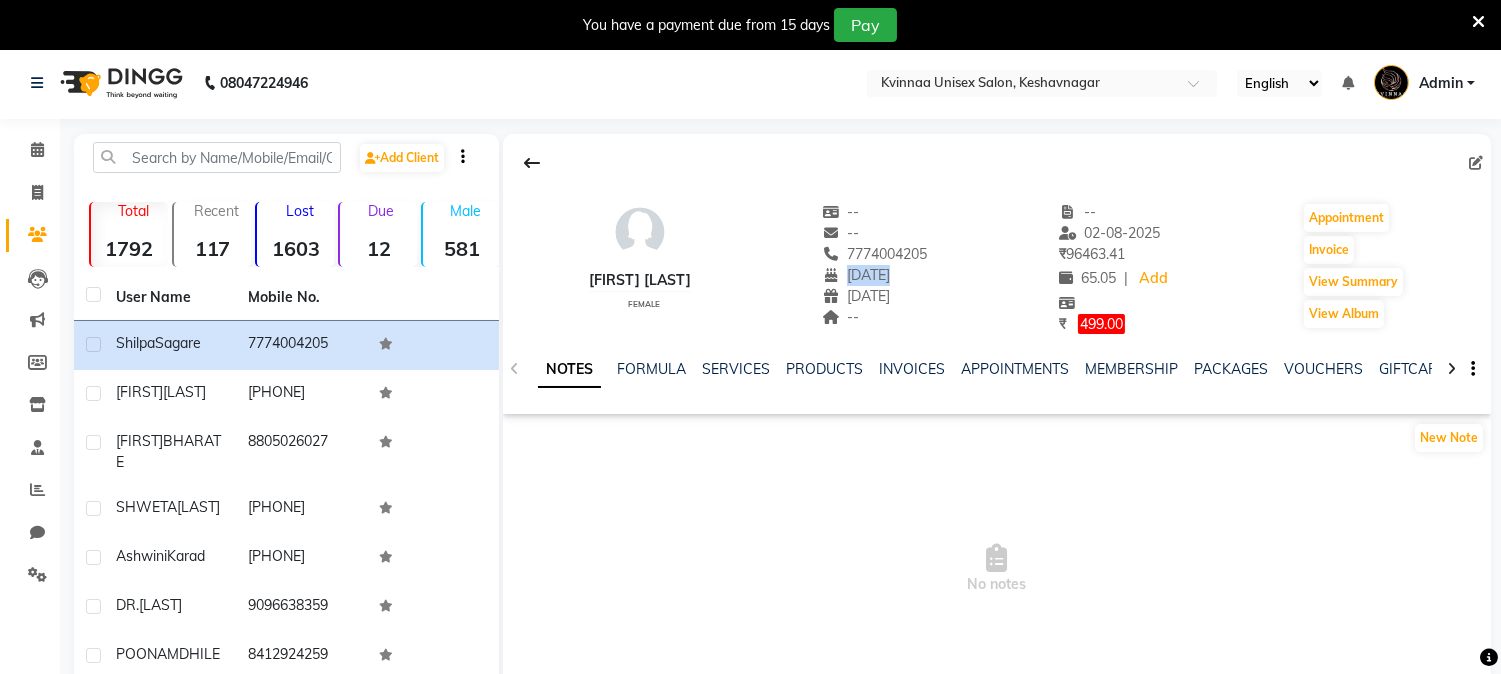 click on "[DATE]" 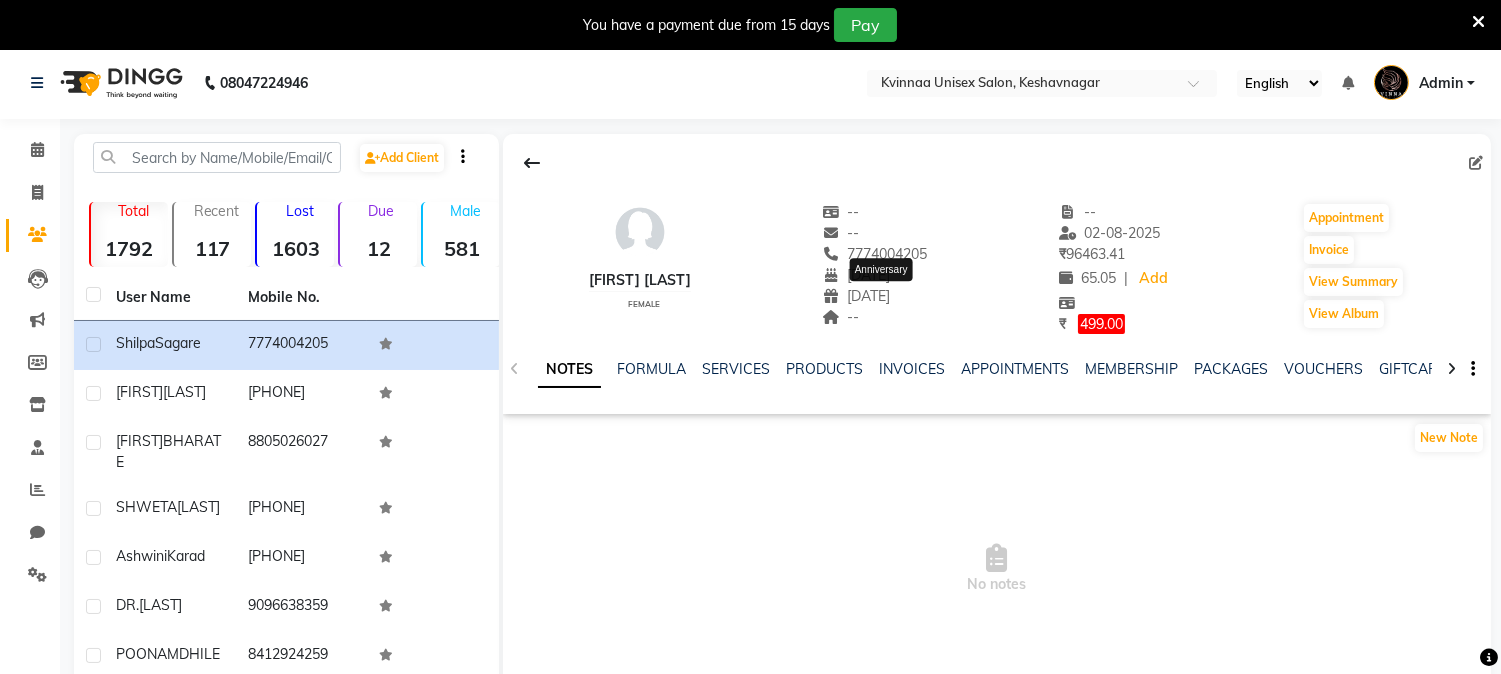 click on "[DATE]" 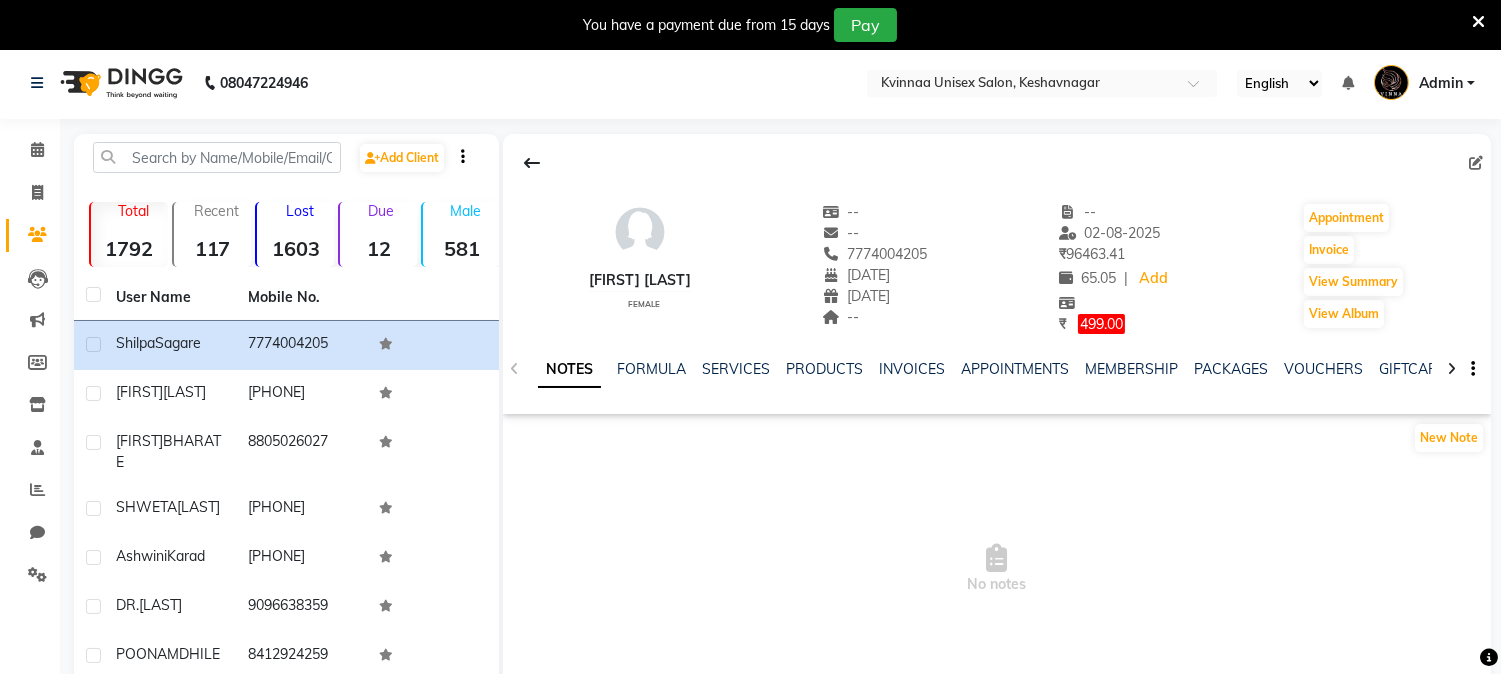 click on "[DATE]" 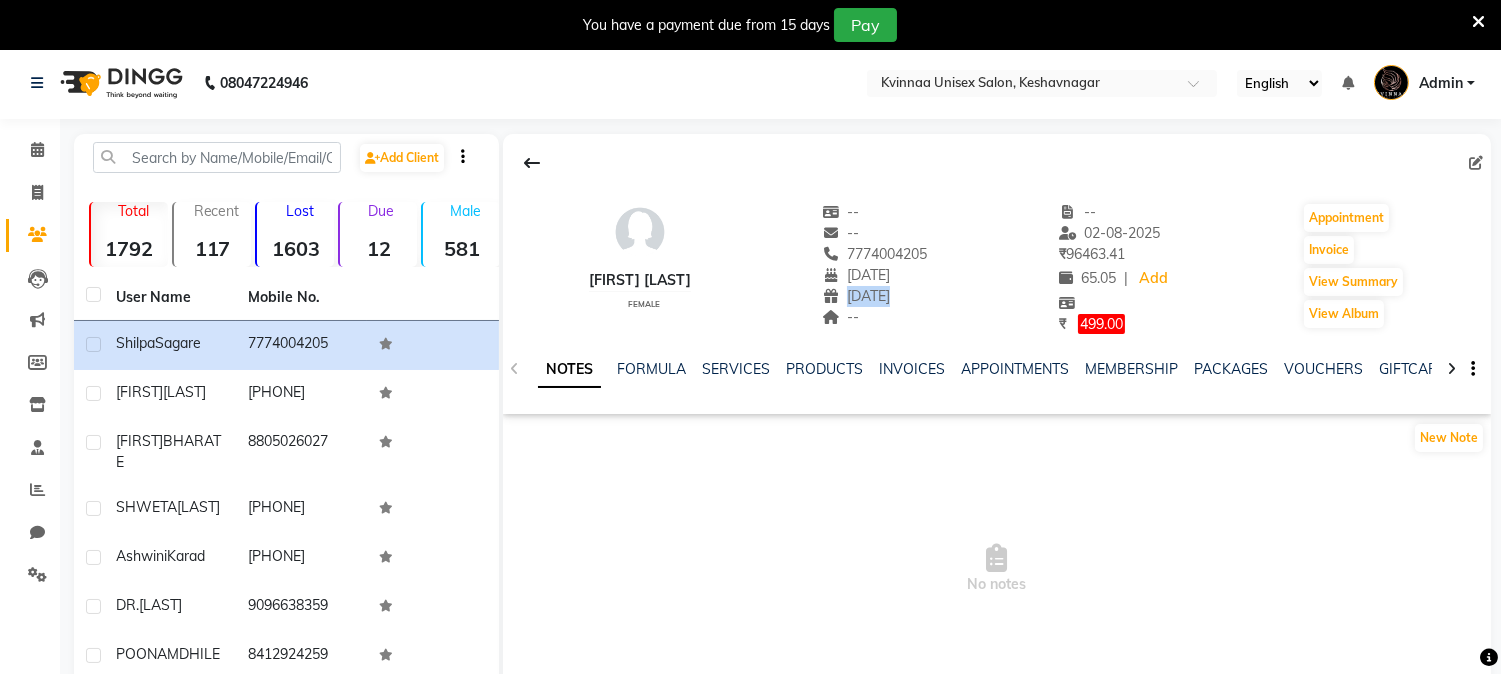 click on "[DATE]" 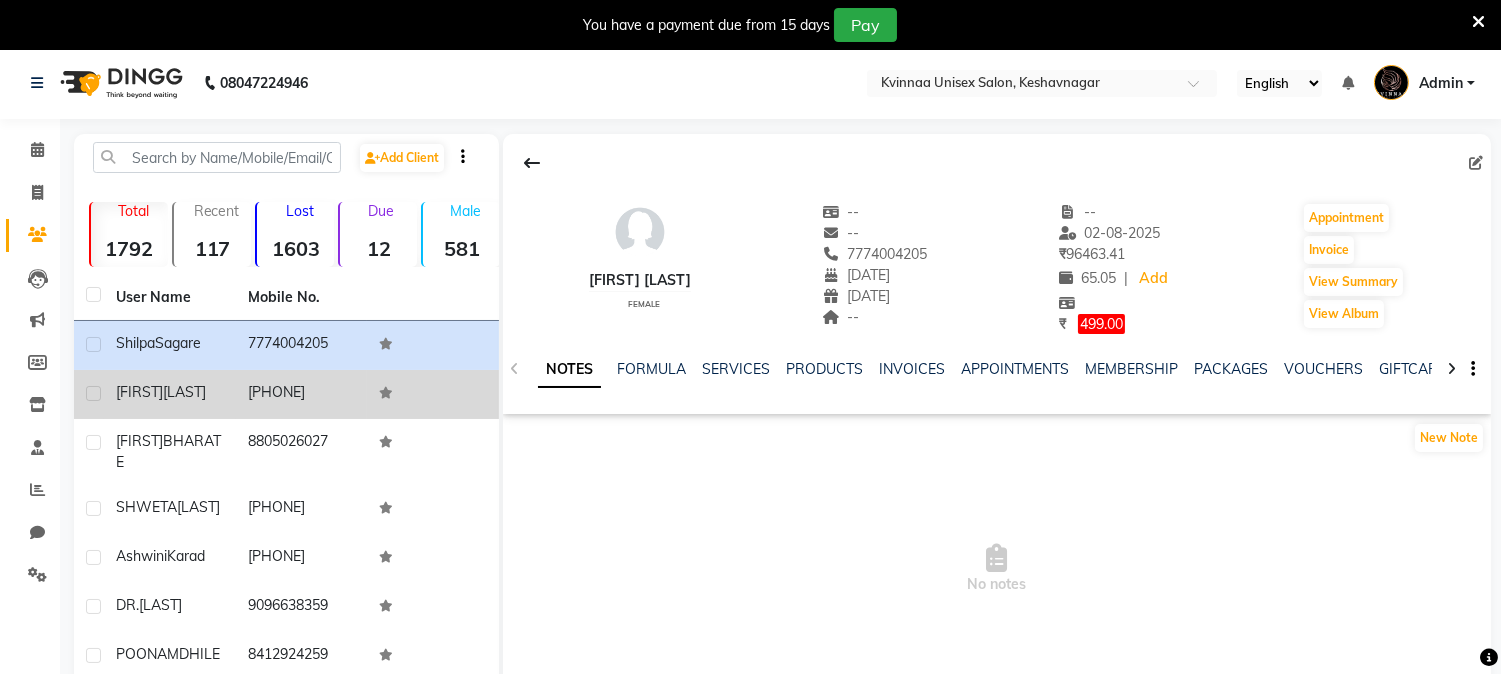 click on "[PHONE]" 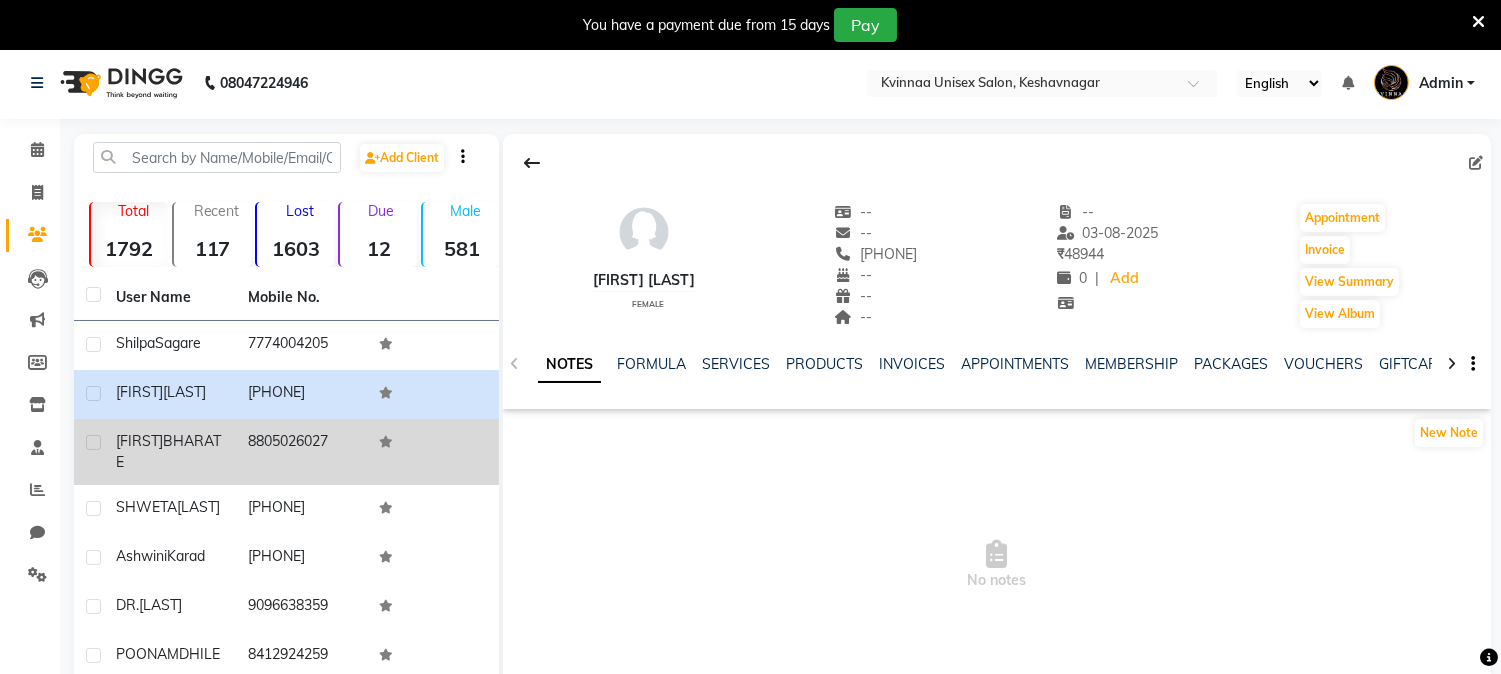 click on "8805026027" 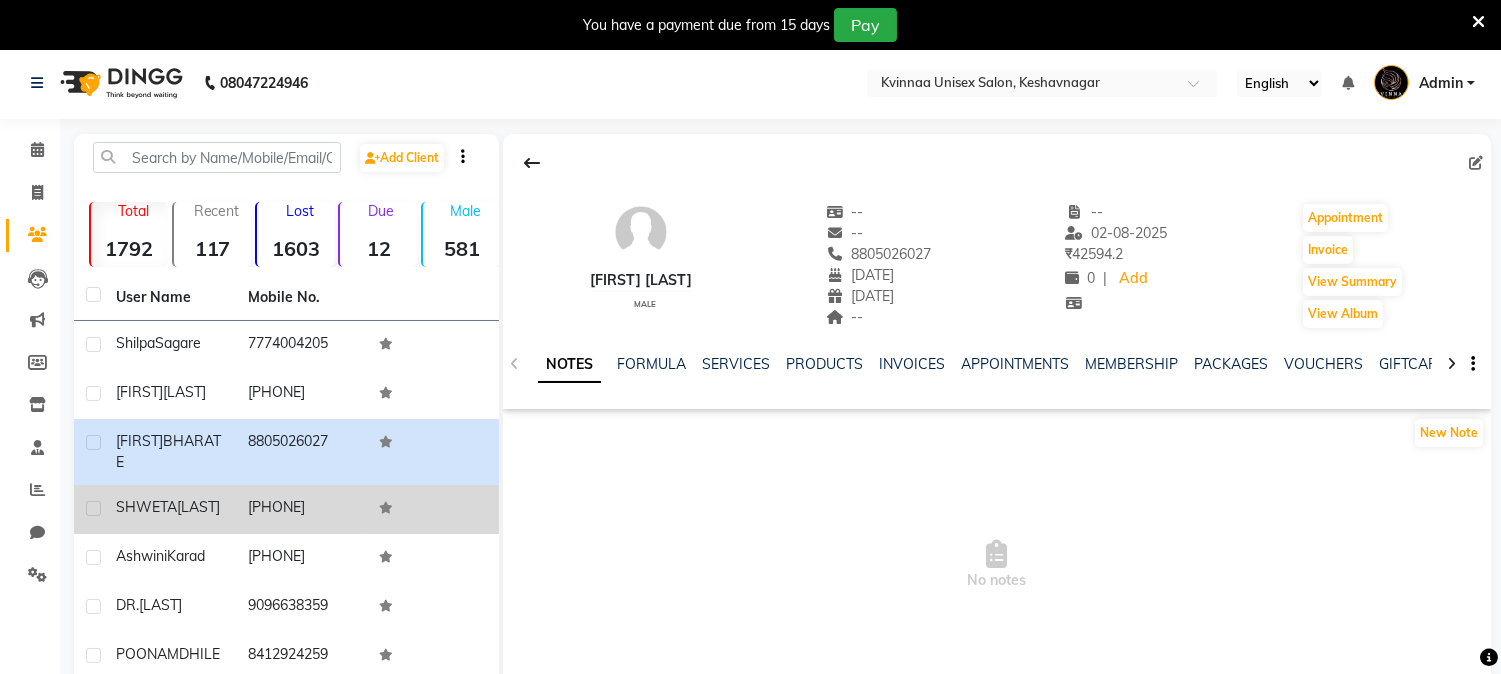click on "[PHONE]" 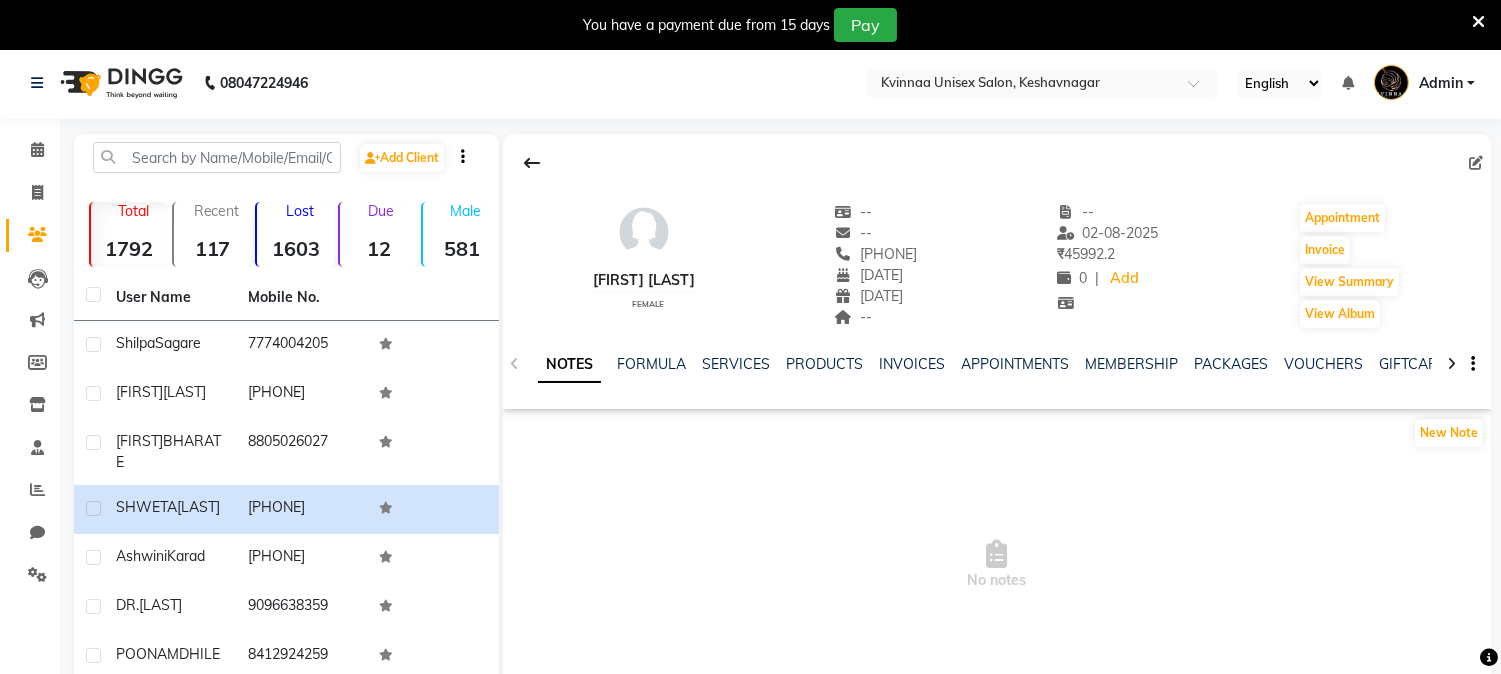 click on "SHWETA DALALA" 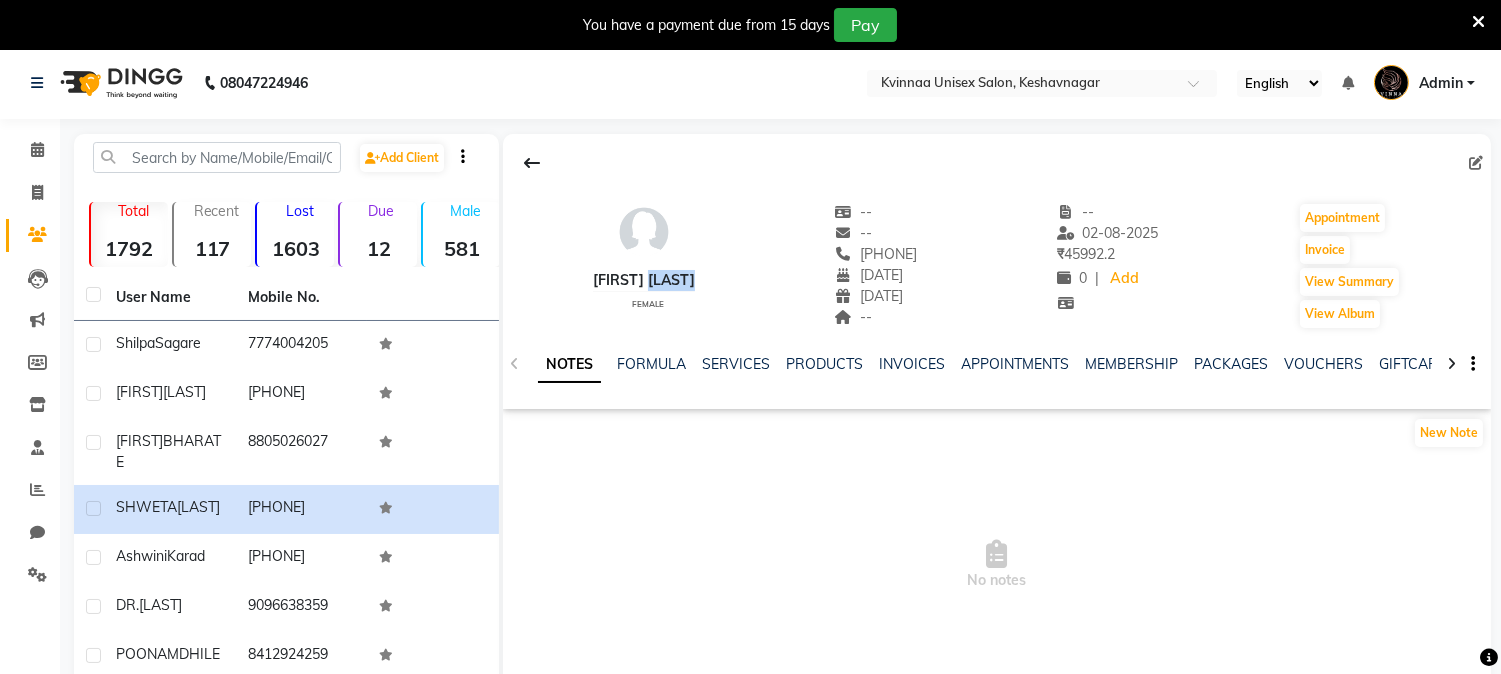 click on "SHWETA DALALA" 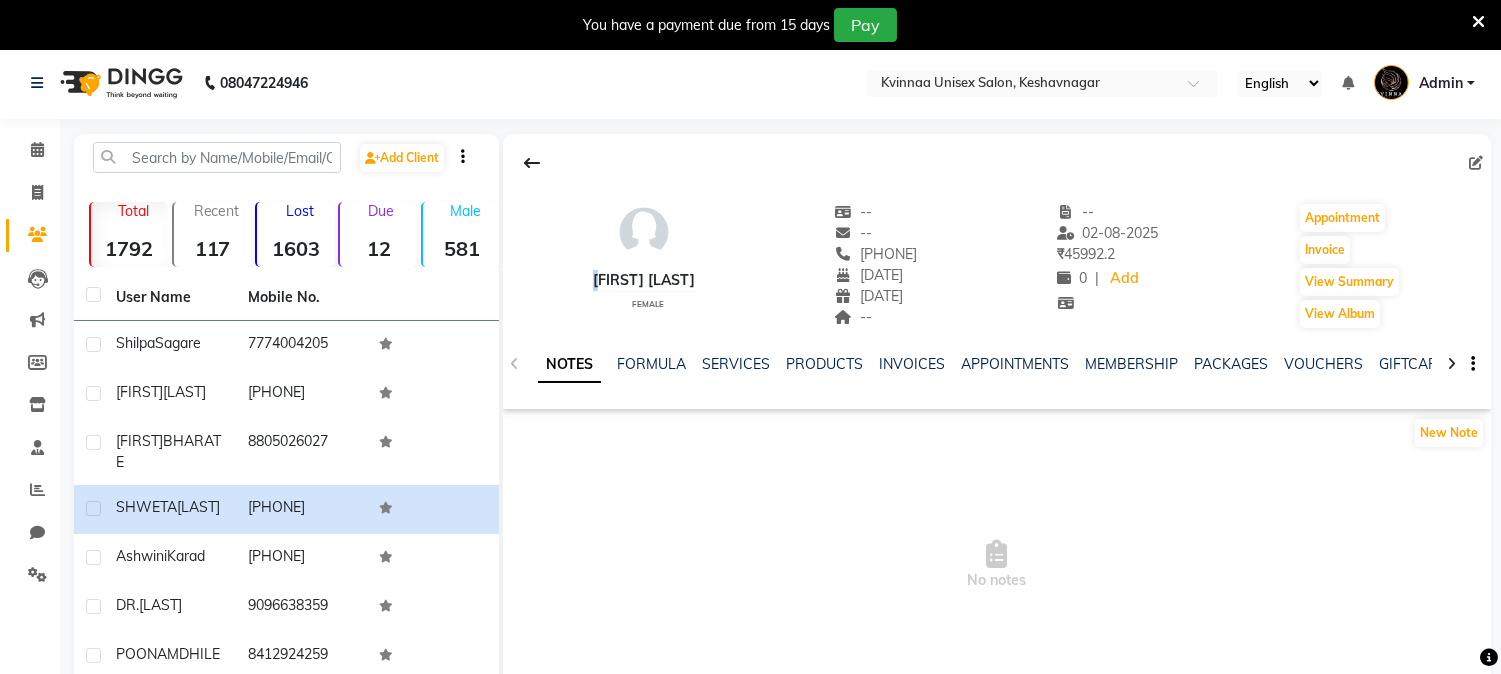 click on "SHWETA DALALA" 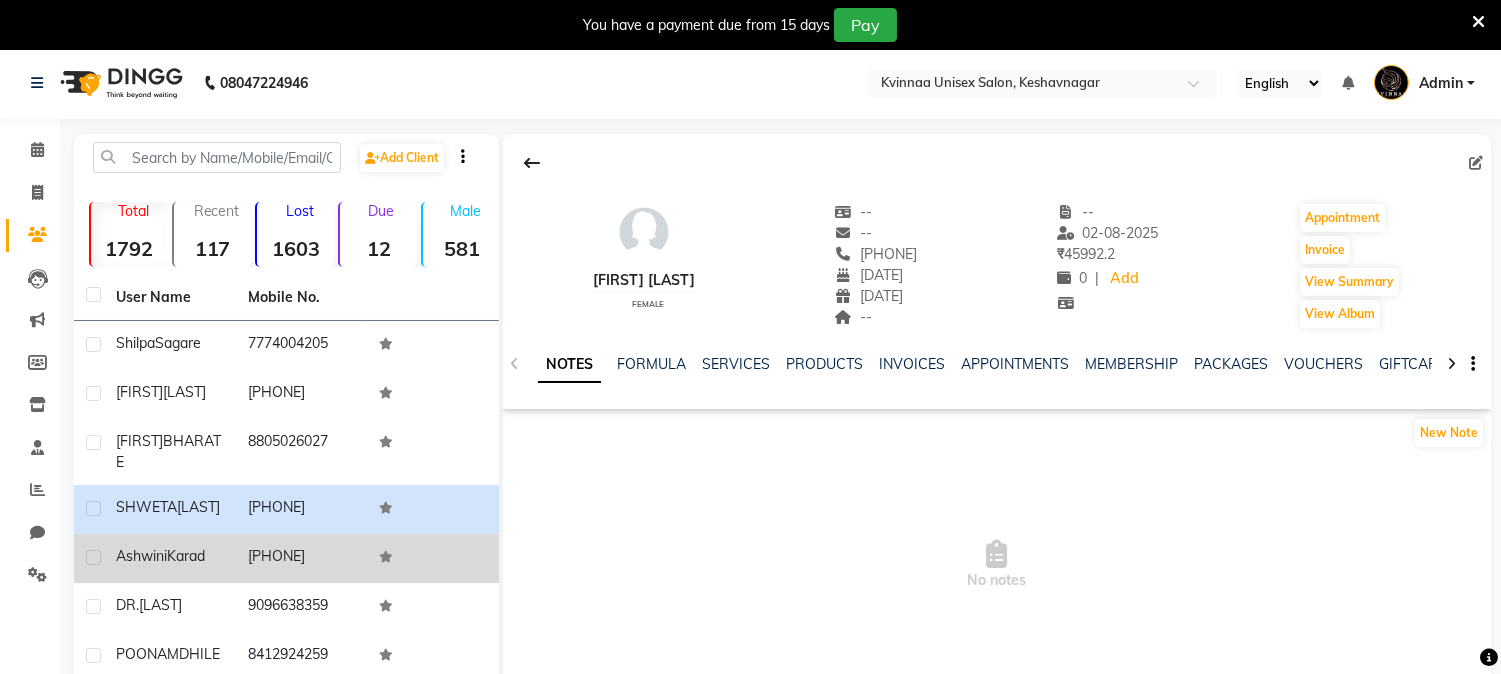 click on "[PHONE]" 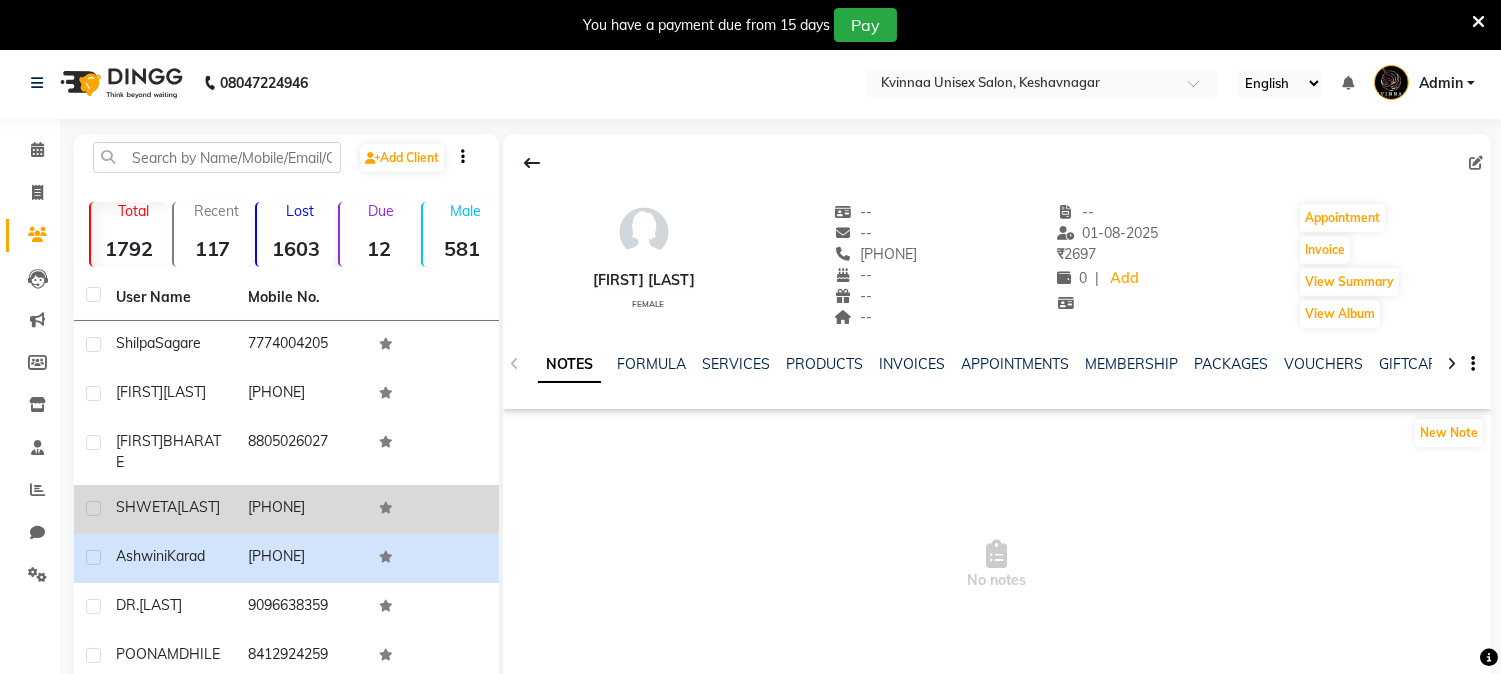 scroll, scrollTop: 114, scrollLeft: 0, axis: vertical 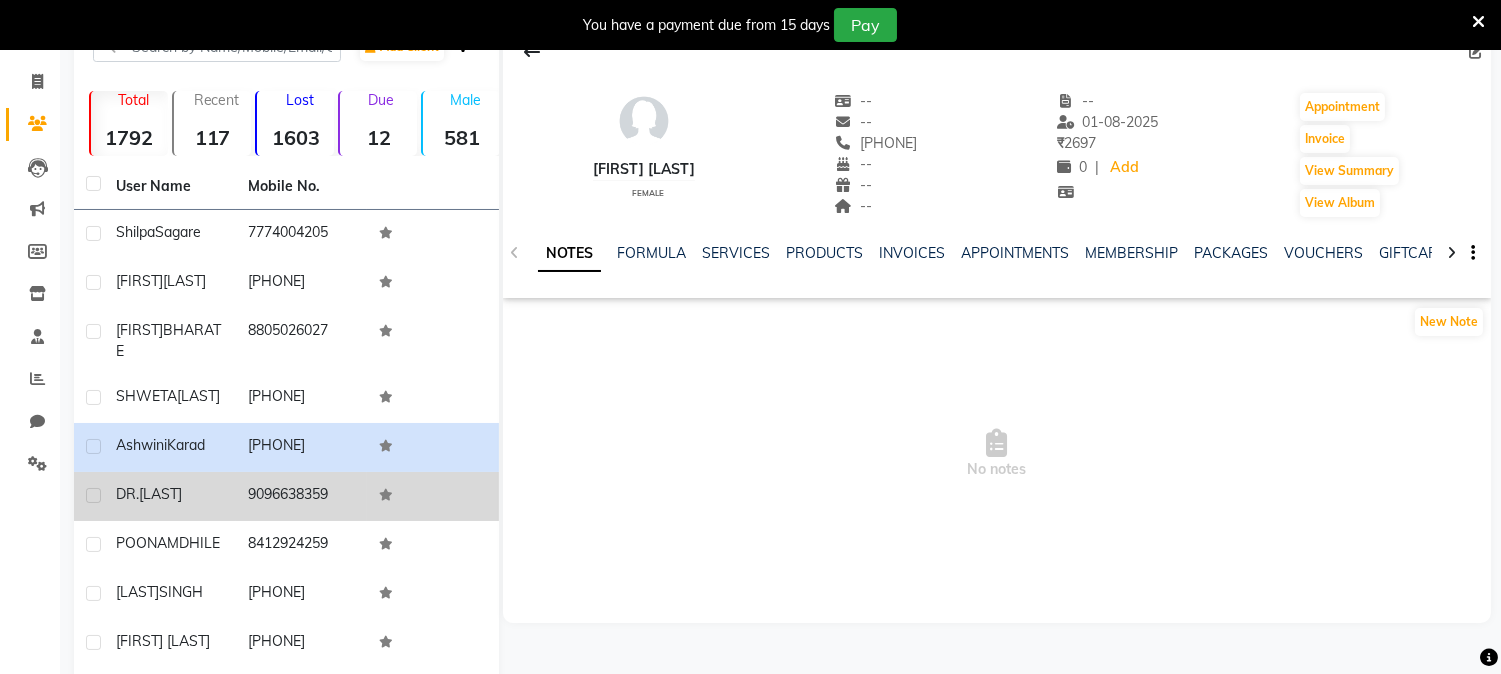 click on "9096638359" 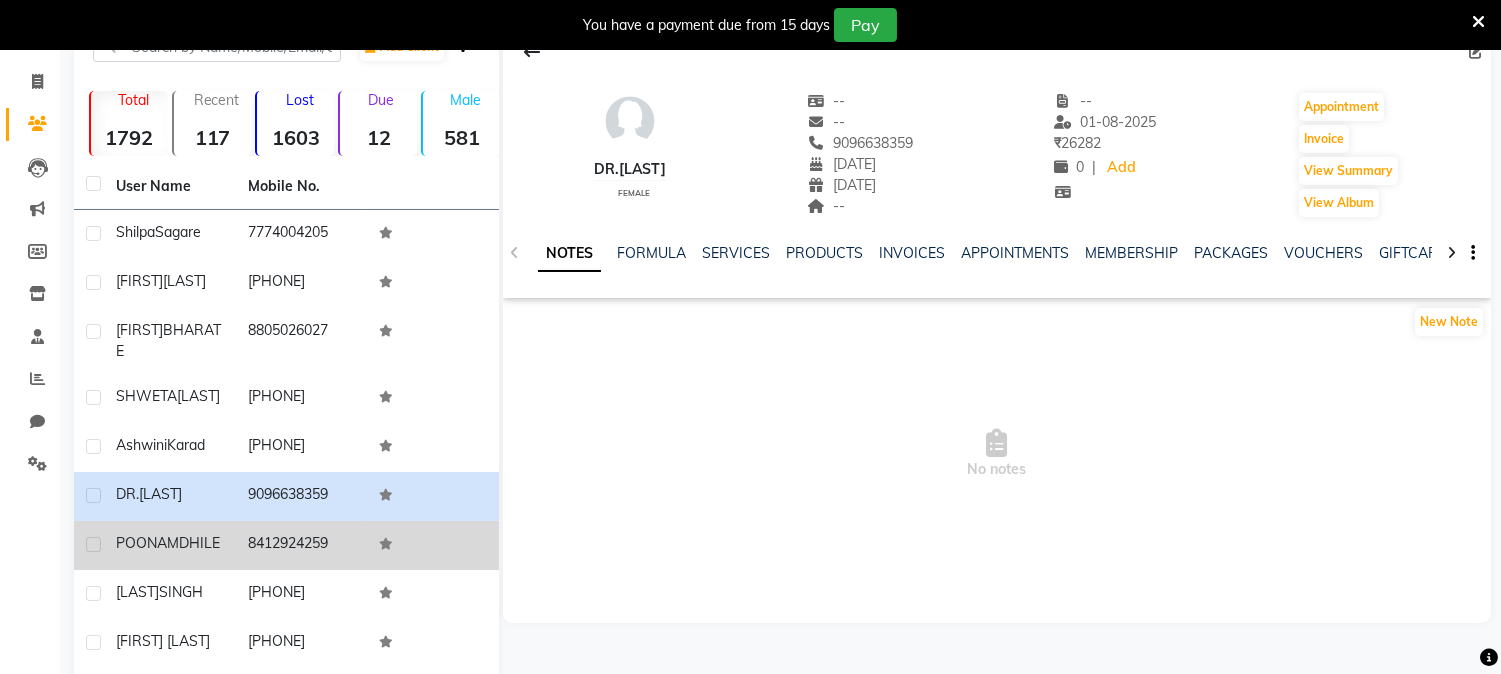 click on "8412924259" 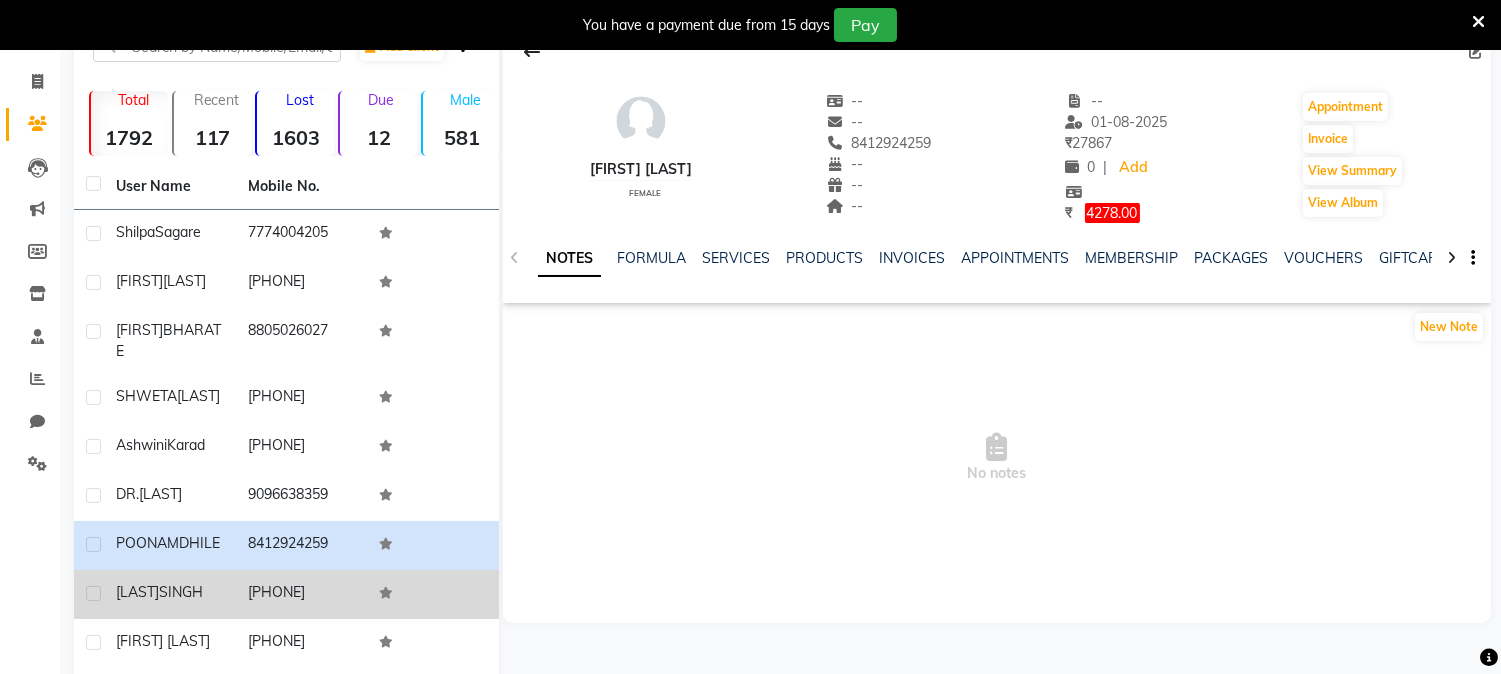 click on "[PHONE]" 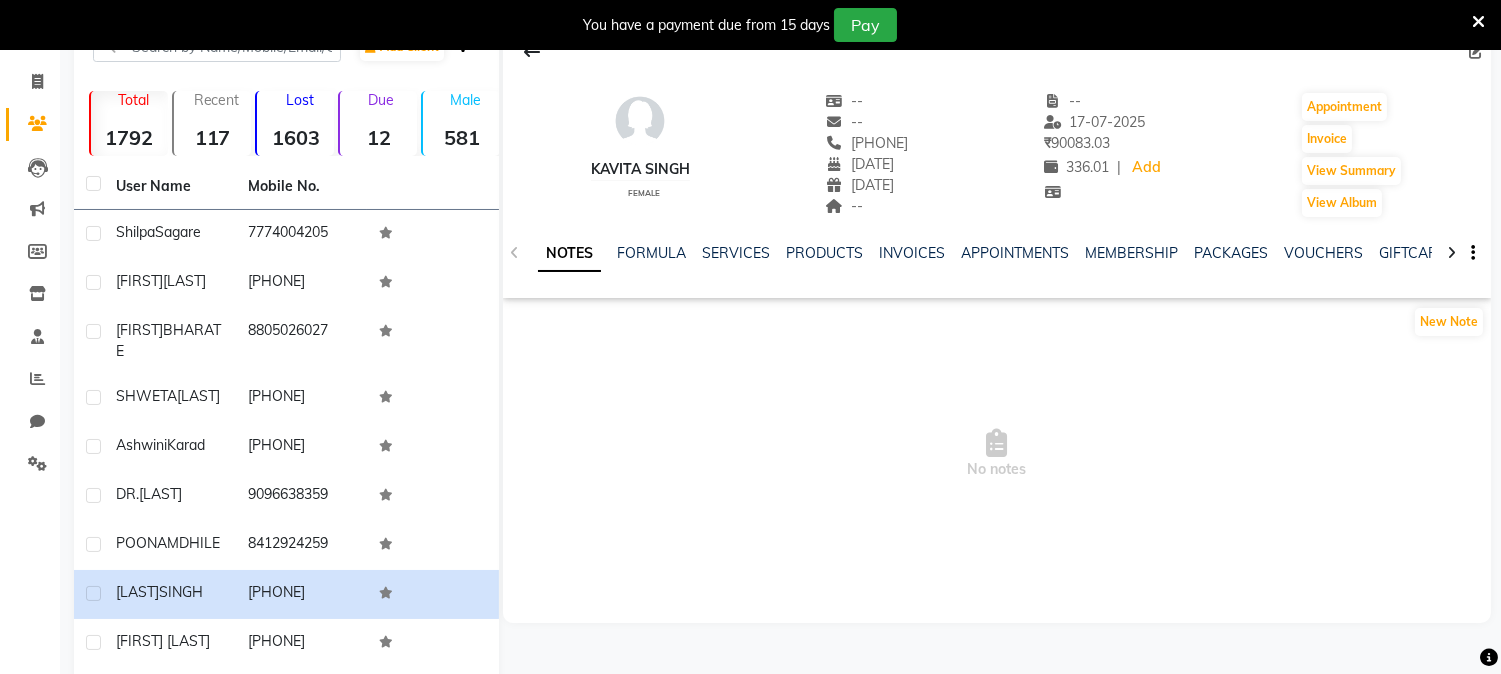 click on "KAVITA SINGH" 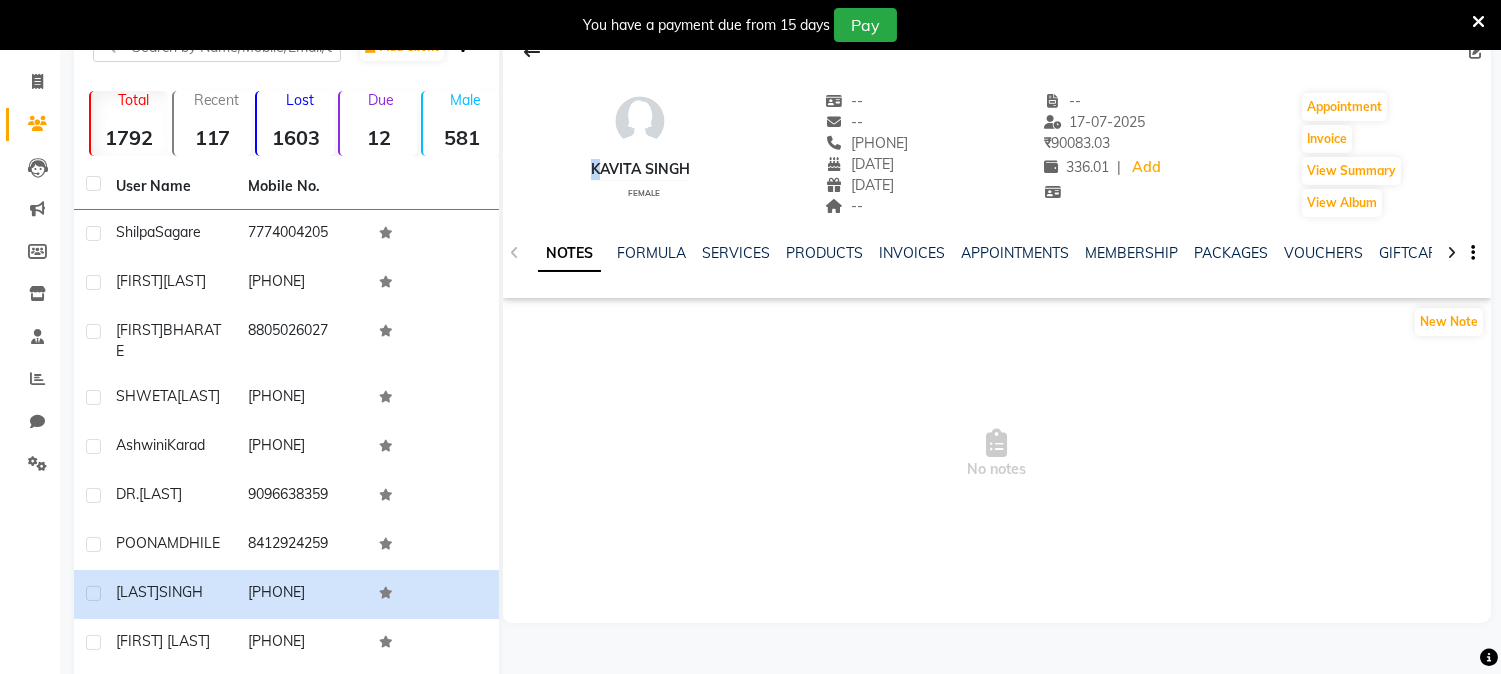 click on "KAVITA SINGH" 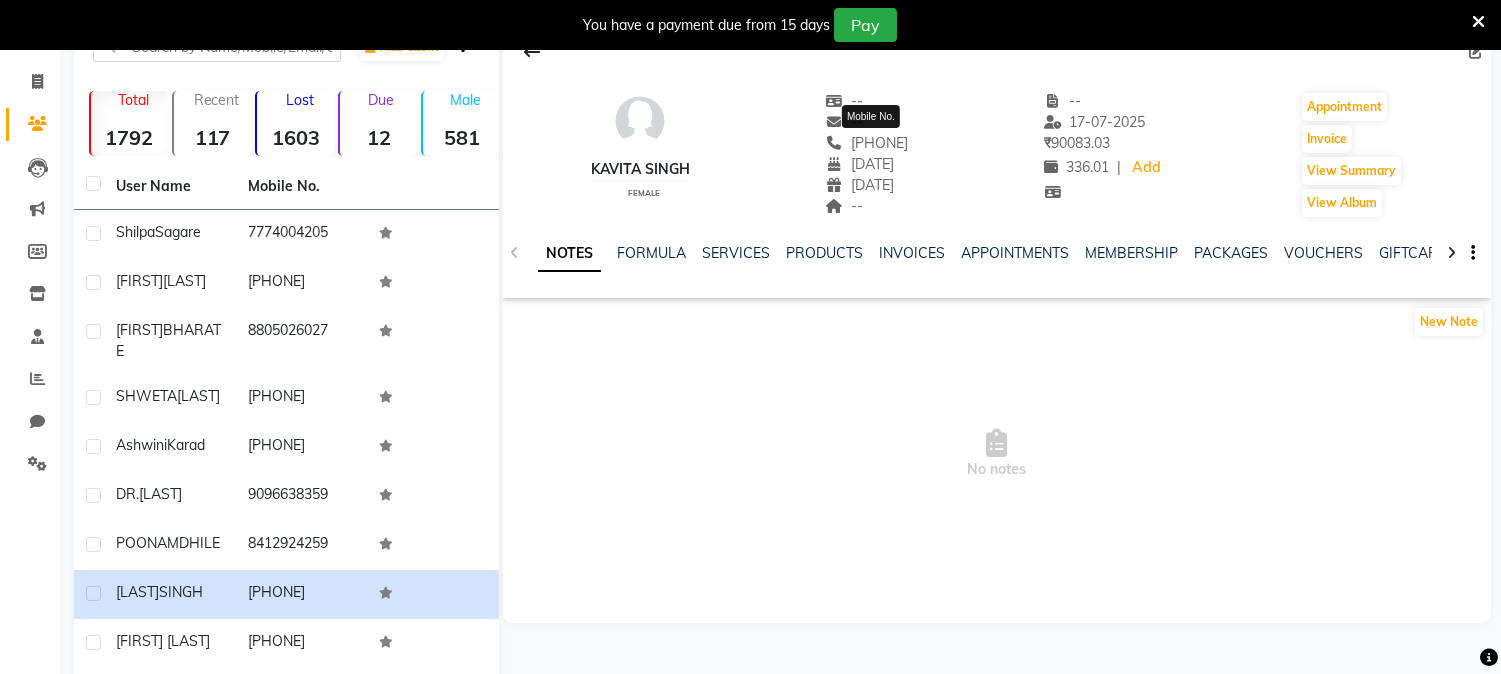 click on "[PHONE]" 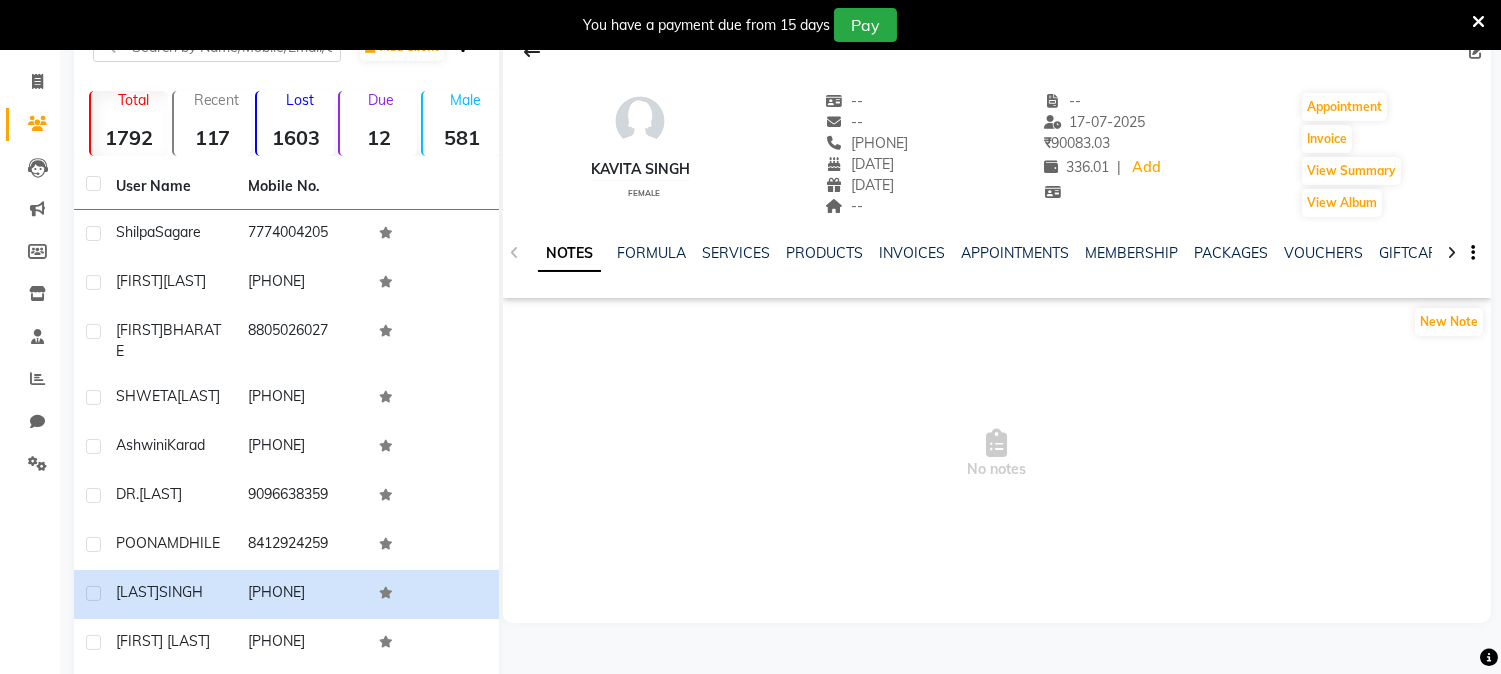 click on "[PHONE]" 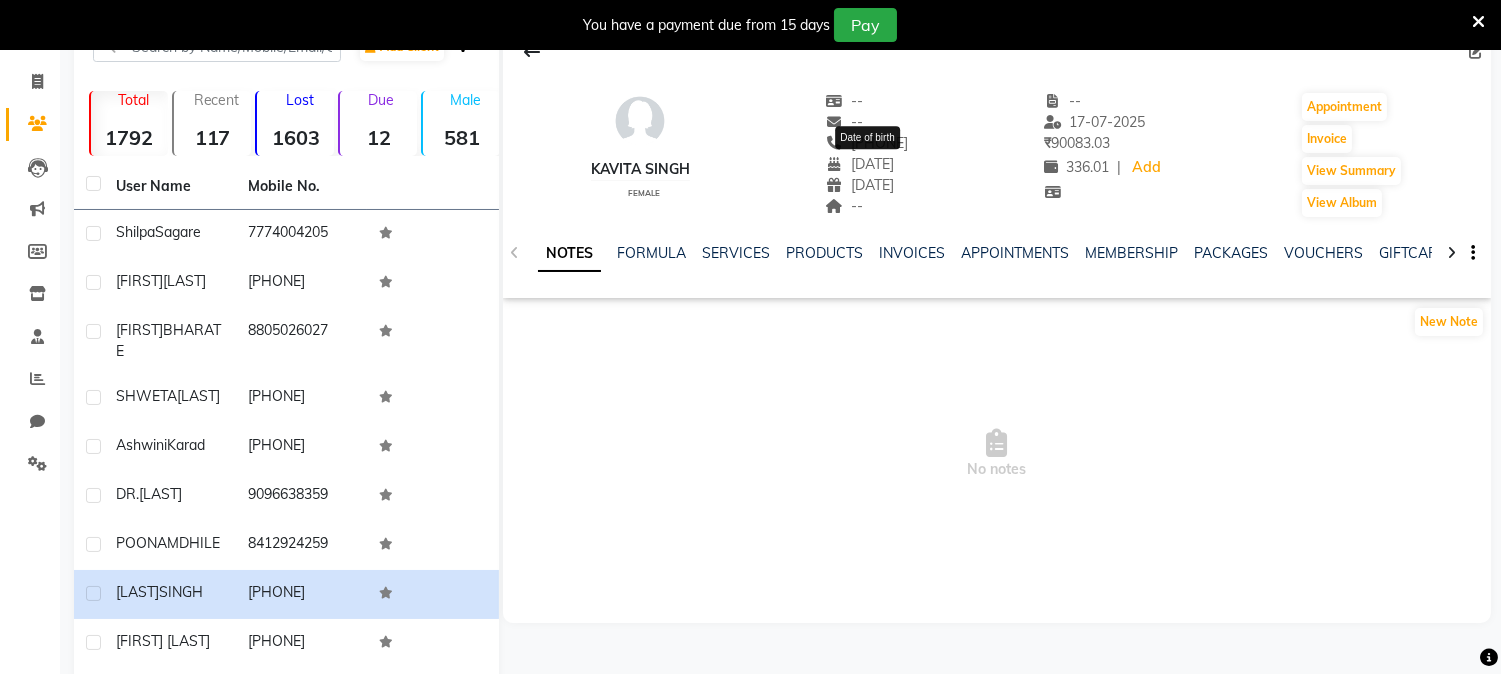 click on "01-03-1983" 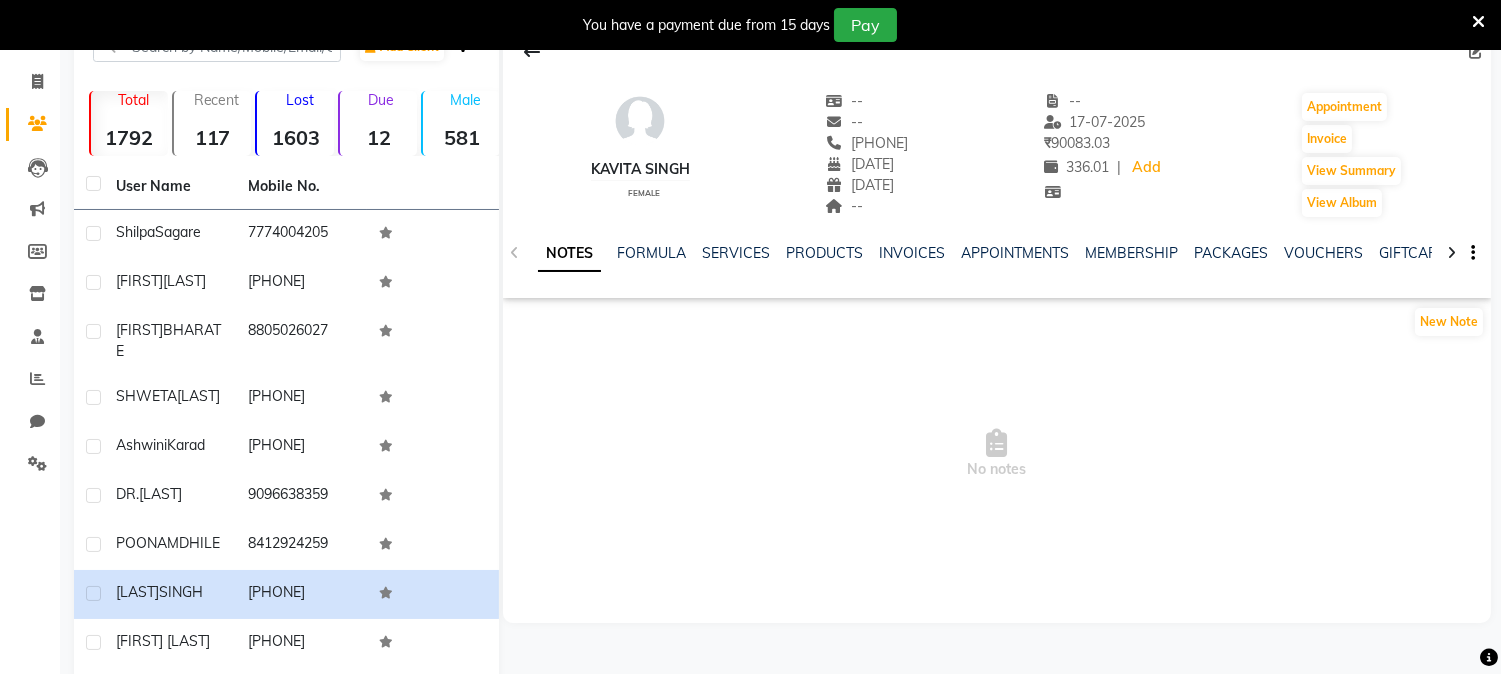 click on "01-03-1983" 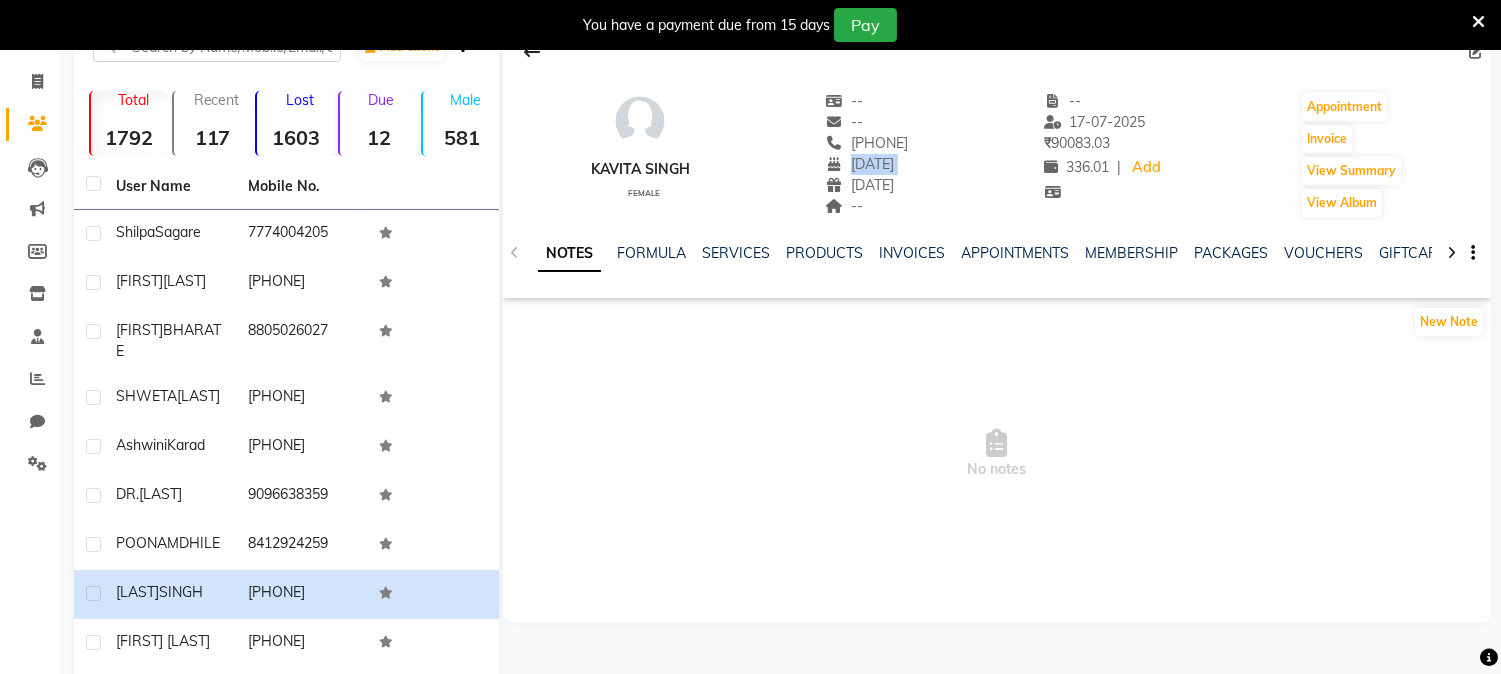 click on "01-03-1983" 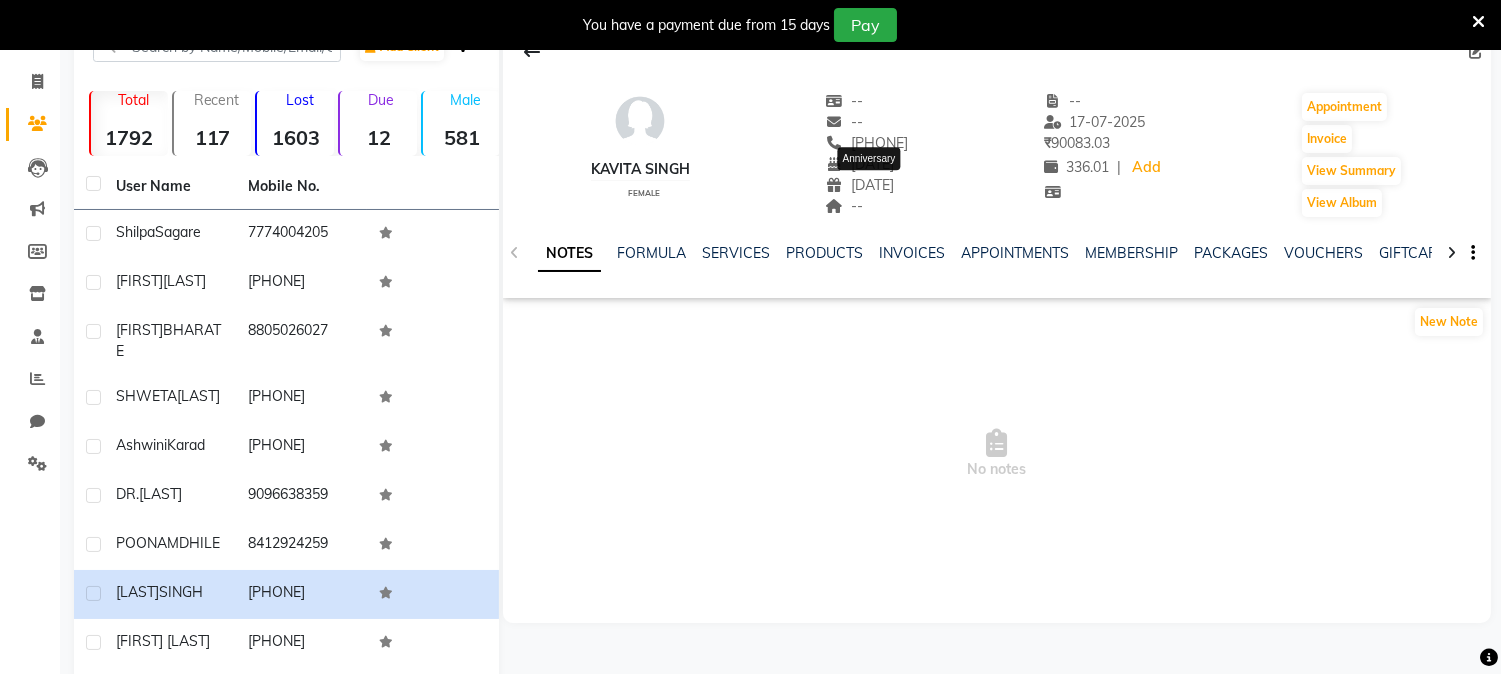click on "07-05-1970" 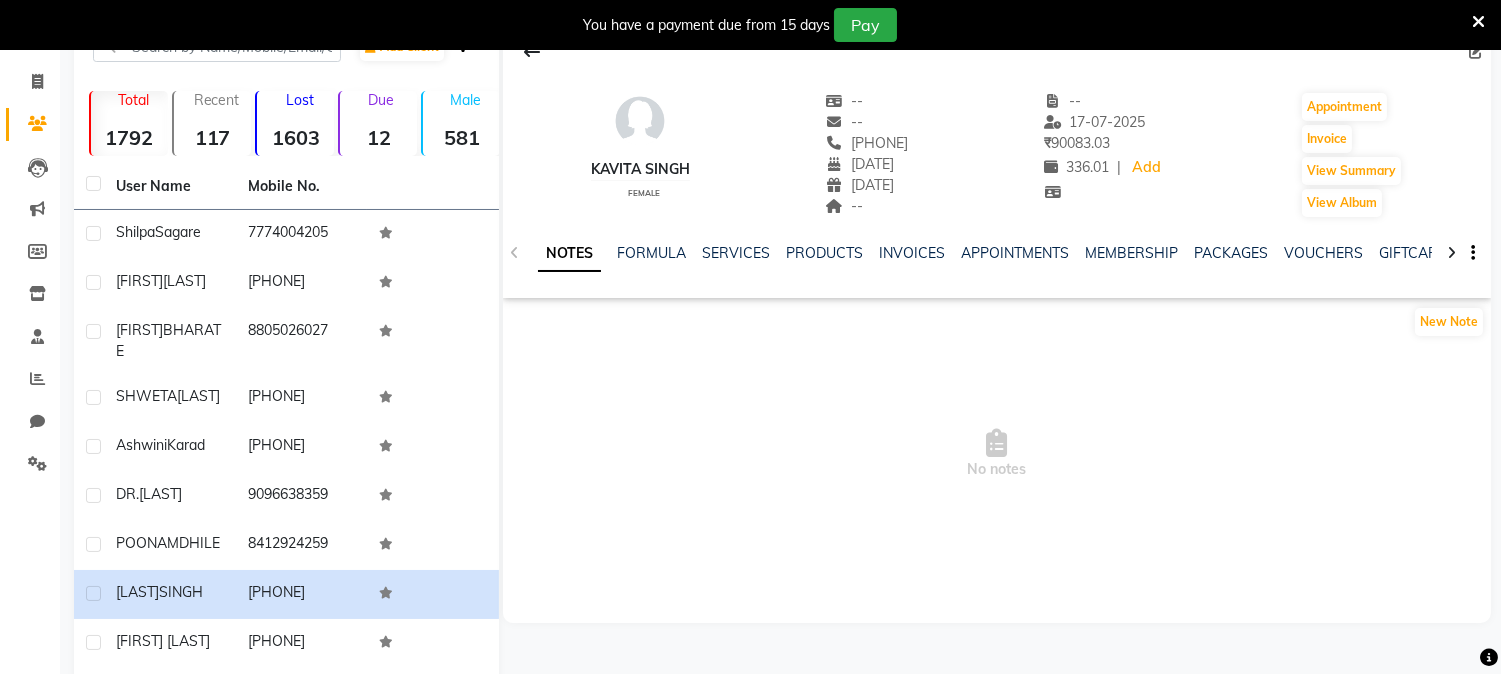 click on "07-05-1970" 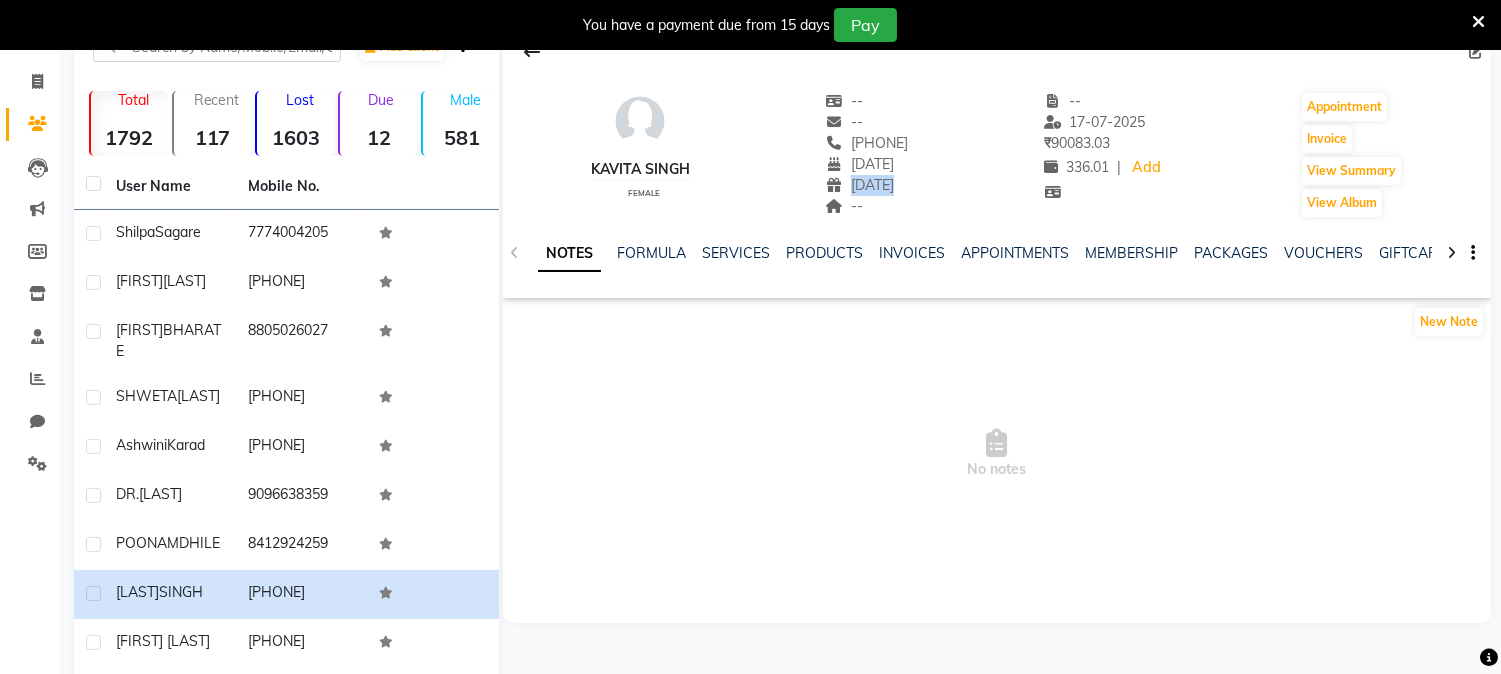 click on "07-05-1970" 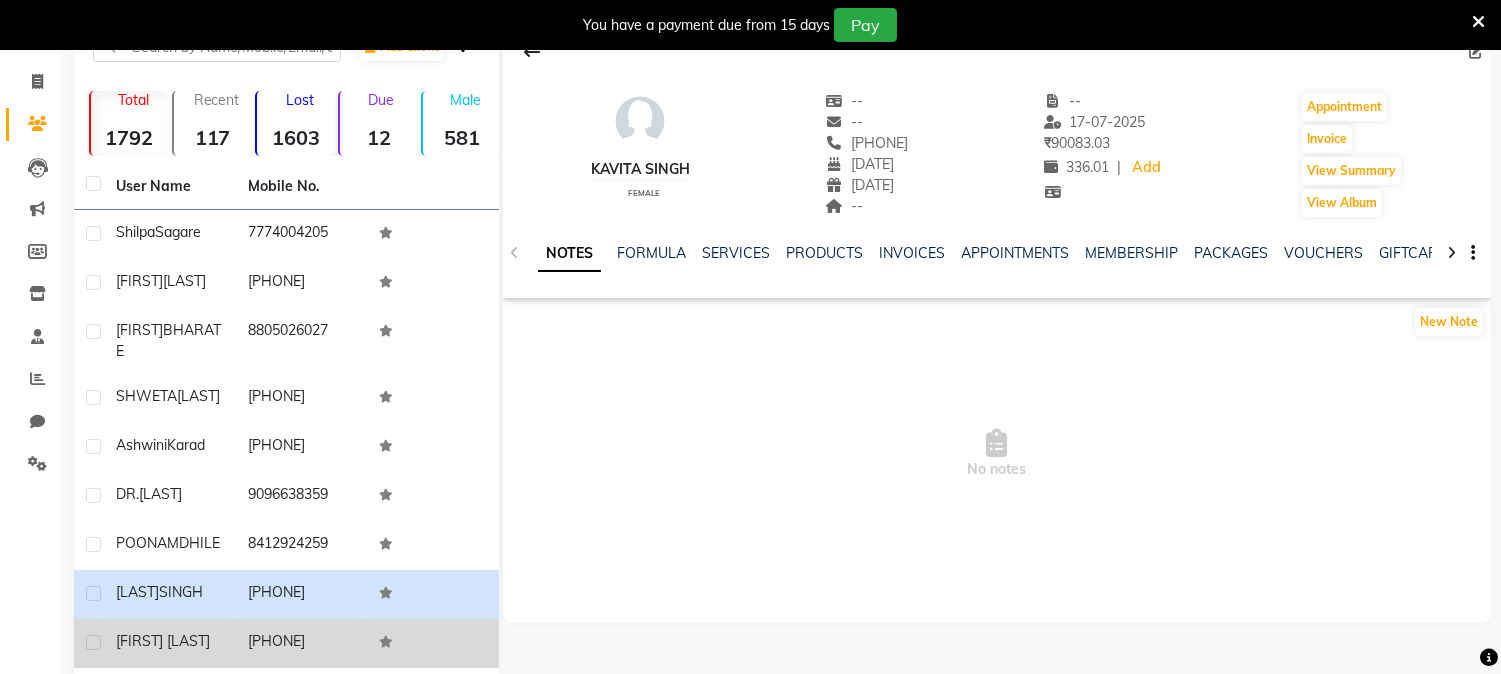 click on "[PHONE]" 